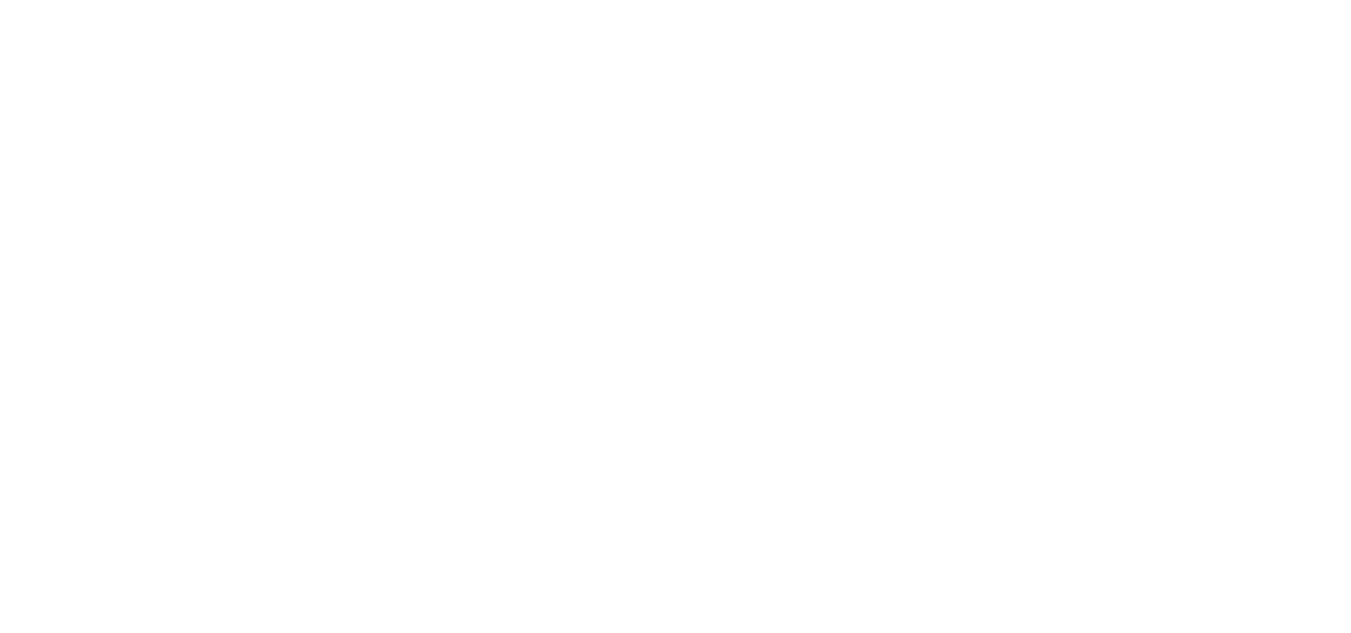 scroll, scrollTop: 0, scrollLeft: 0, axis: both 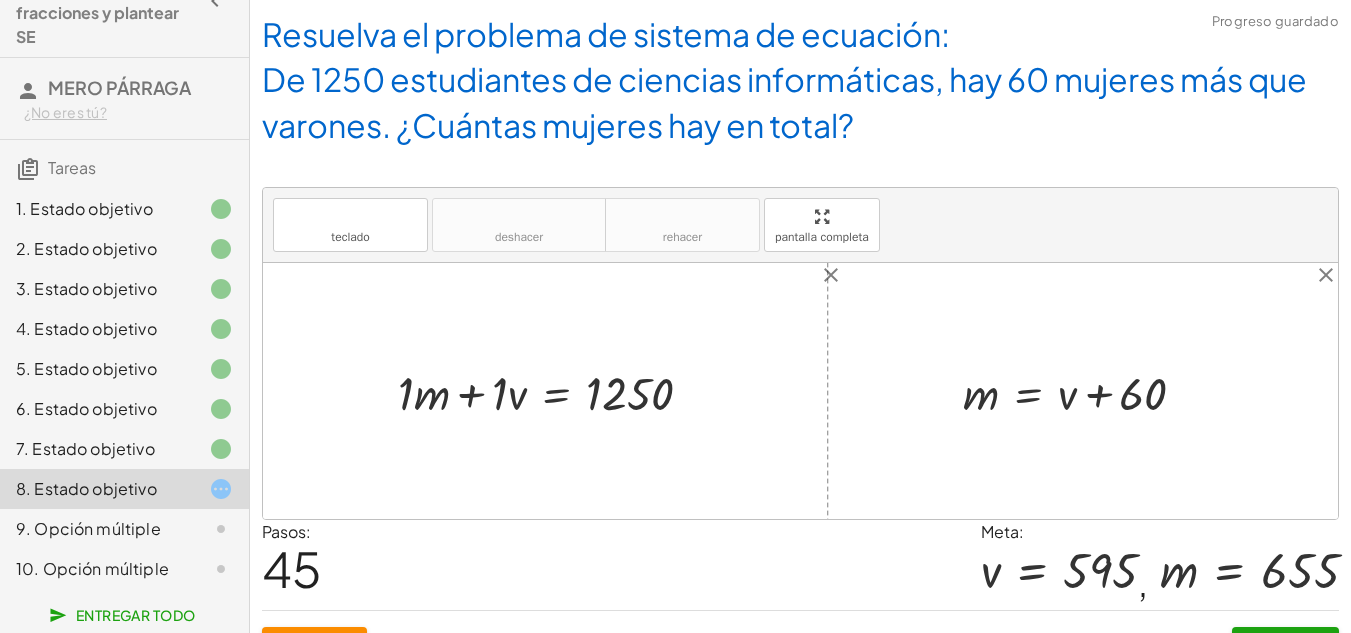click on "1. Estado objetivo" 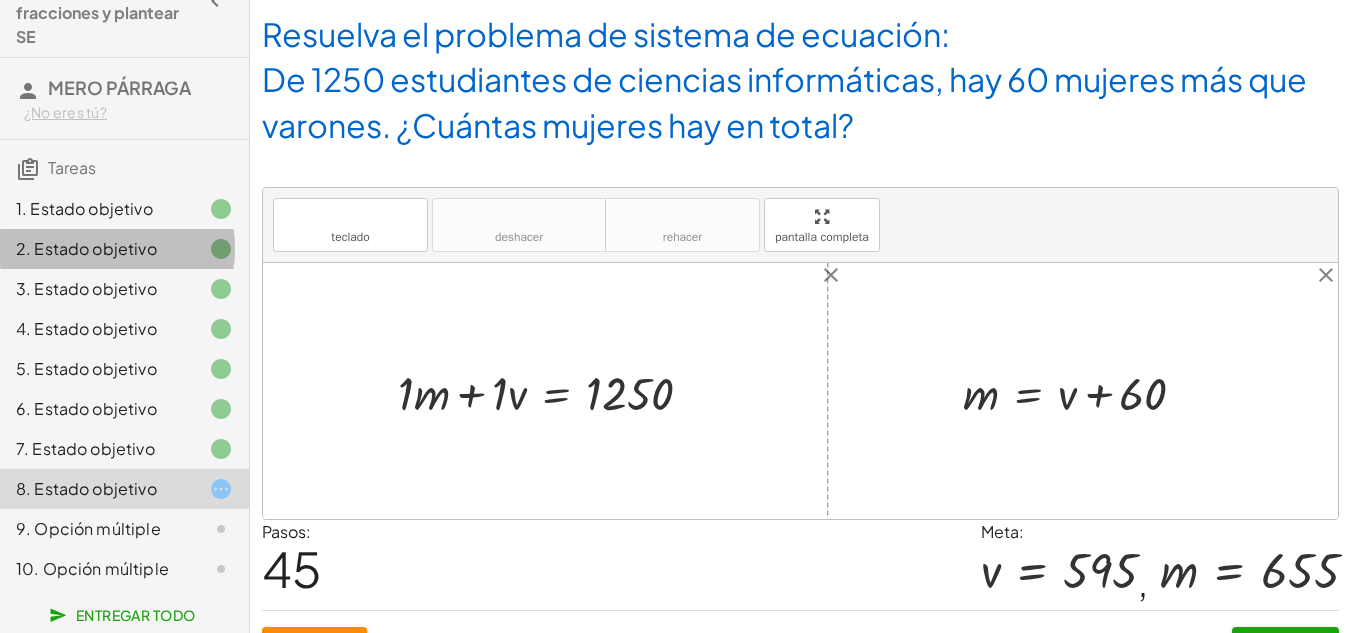 click on "2. Estado objetivo" at bounding box center [86, 248] 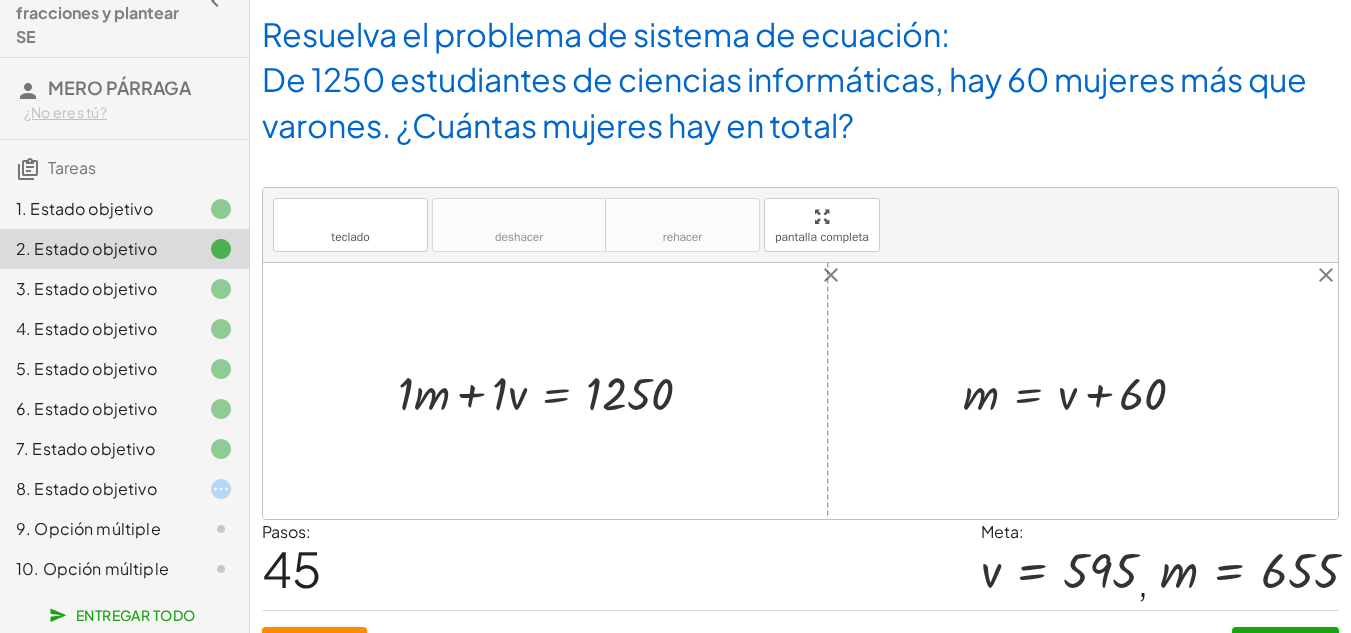 click on "2. Estado objetivo" at bounding box center [86, 248] 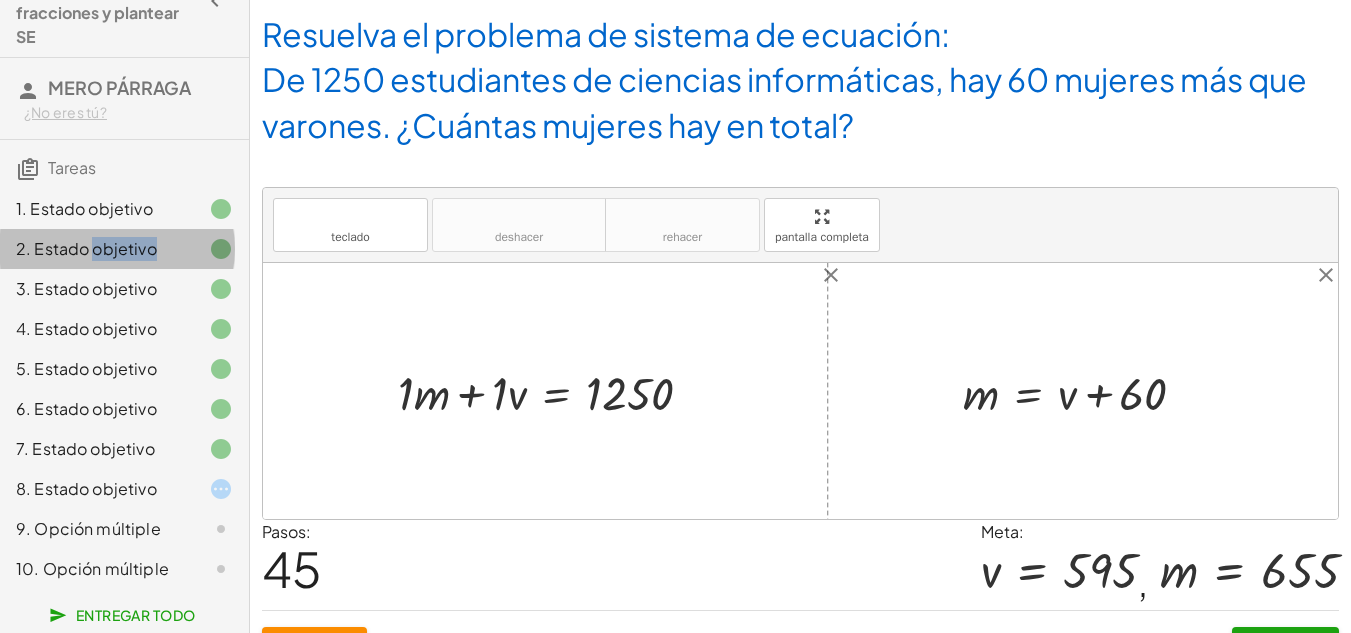 click on "2. Estado objetivo" at bounding box center (86, 248) 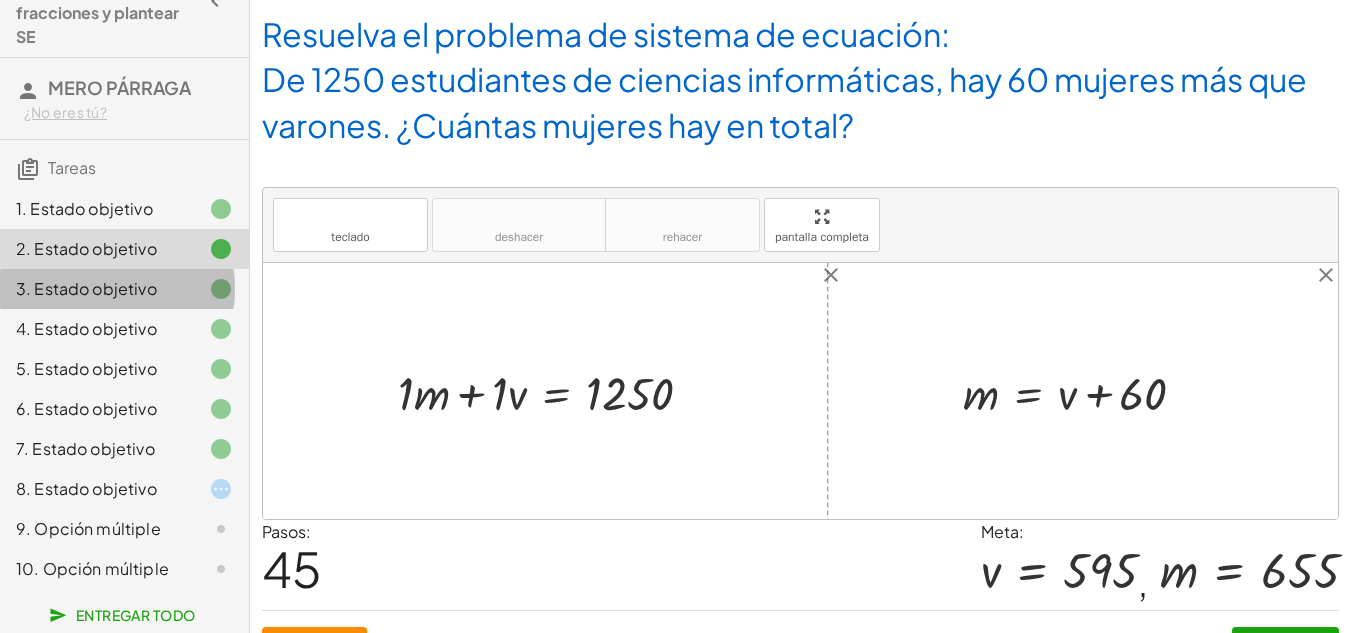click on "3. Estado objetivo" 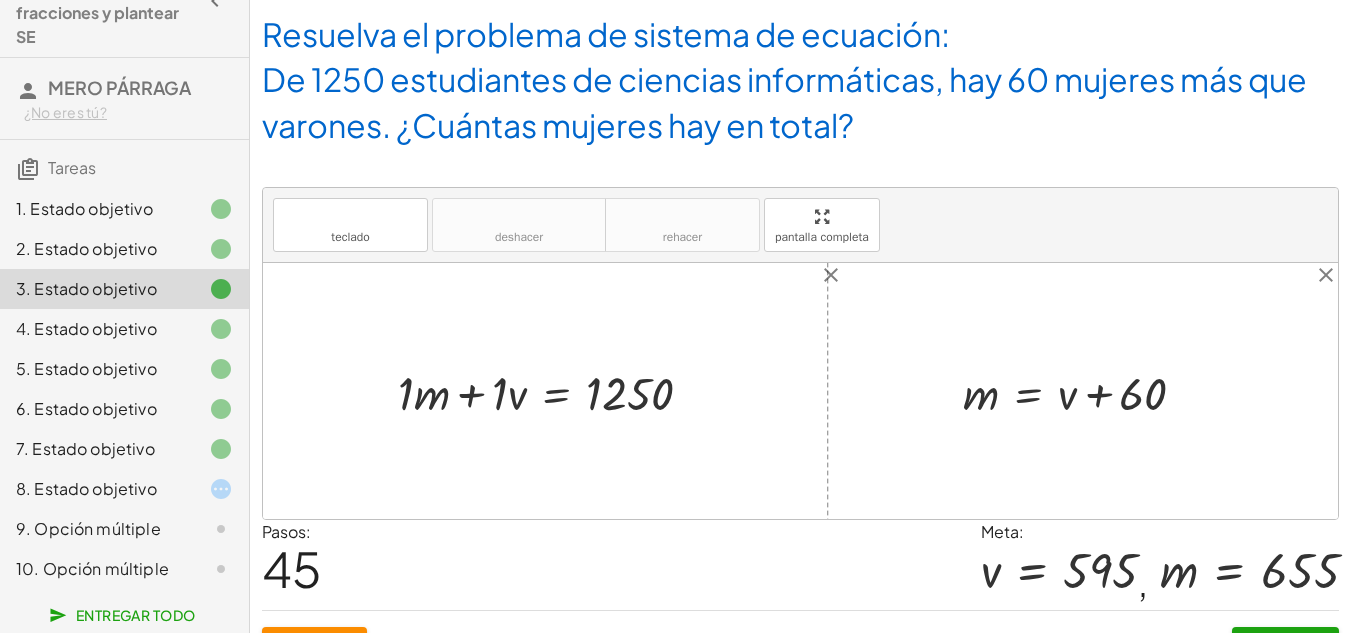 click on "3. Estado objetivo" 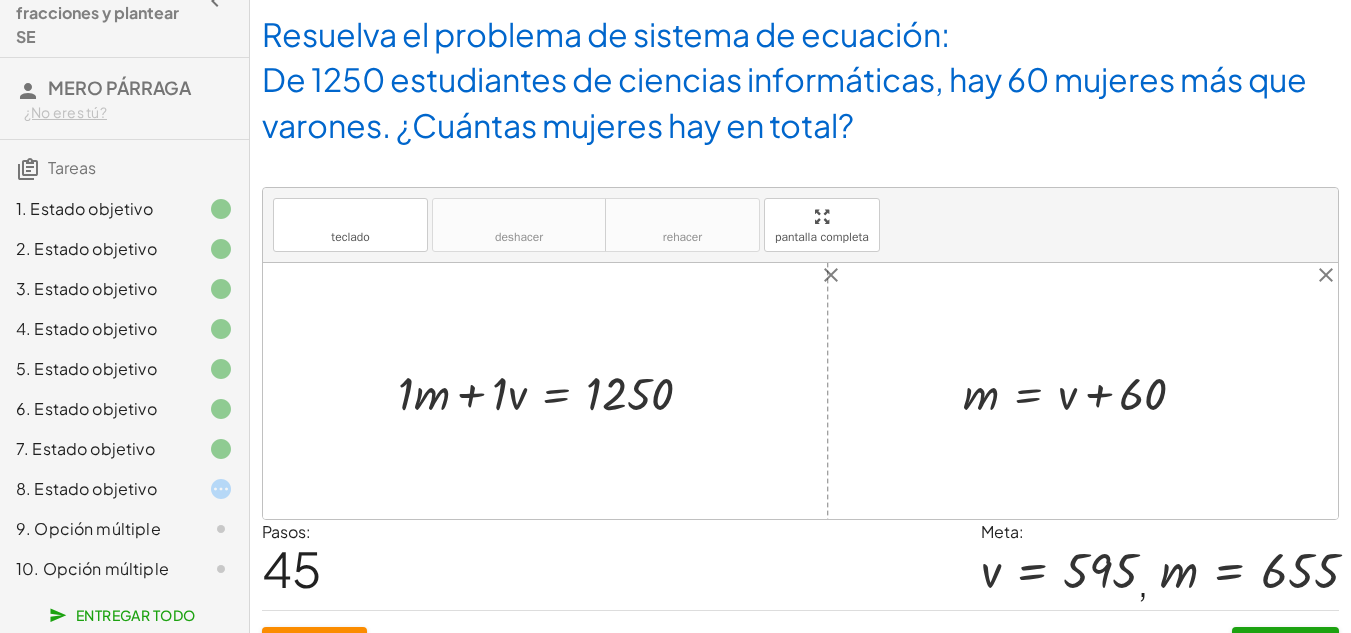 click on "5. Estado objetivo" 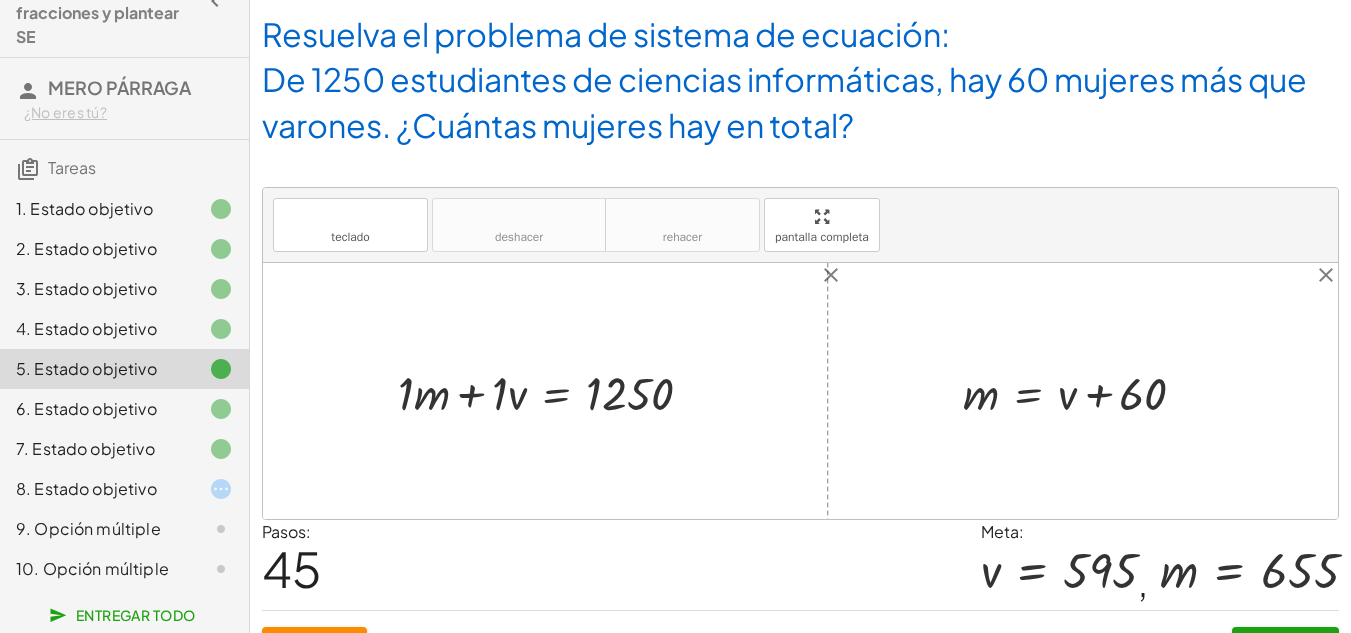 click on "4. Estado objetivo" 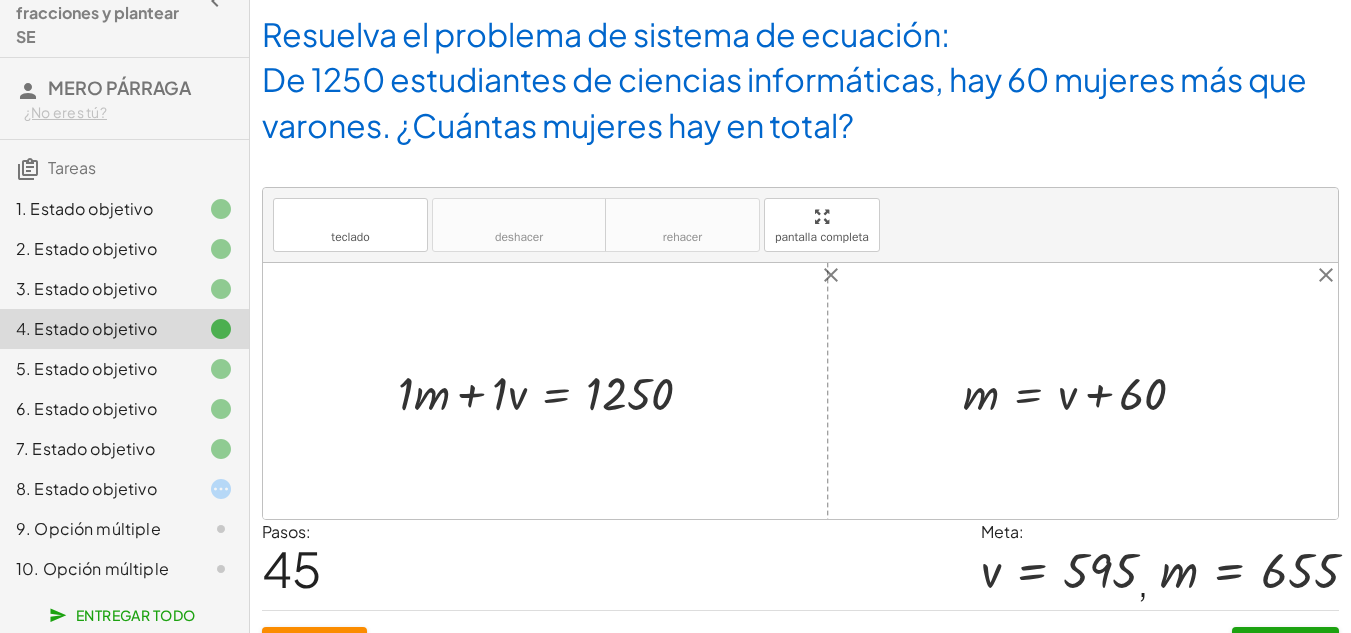 click on "5. Estado objetivo" 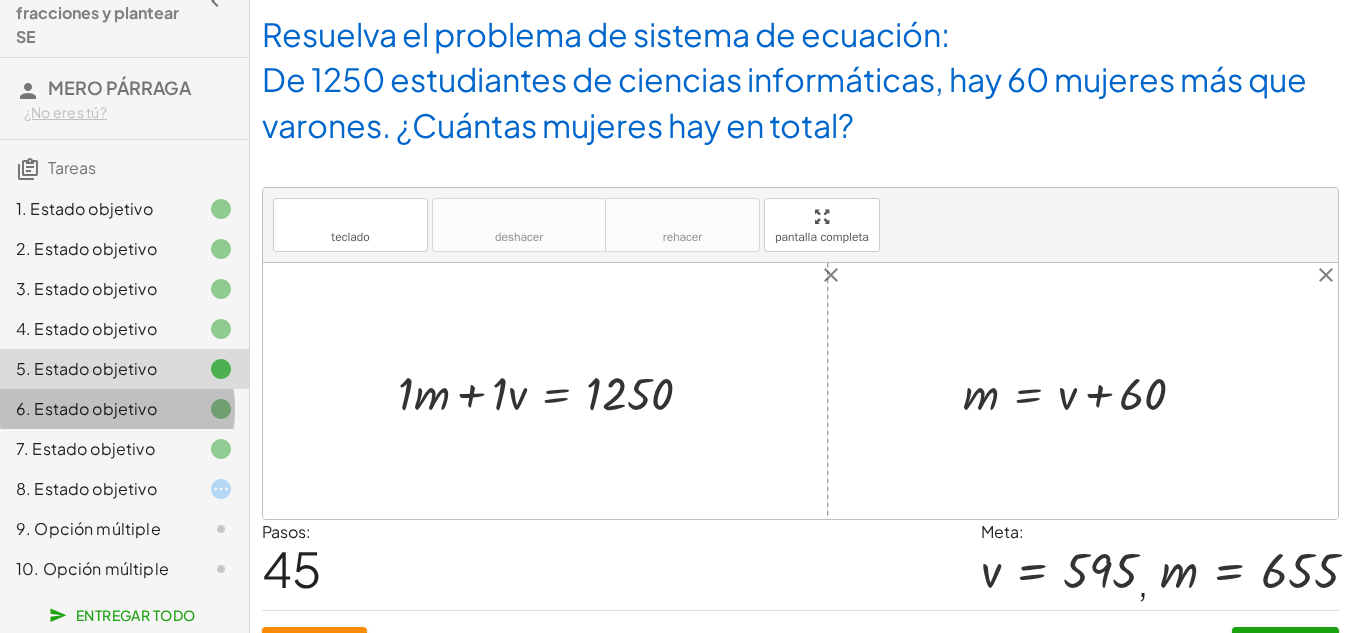 drag, startPoint x: 158, startPoint y: 391, endPoint x: 162, endPoint y: 430, distance: 39.20459 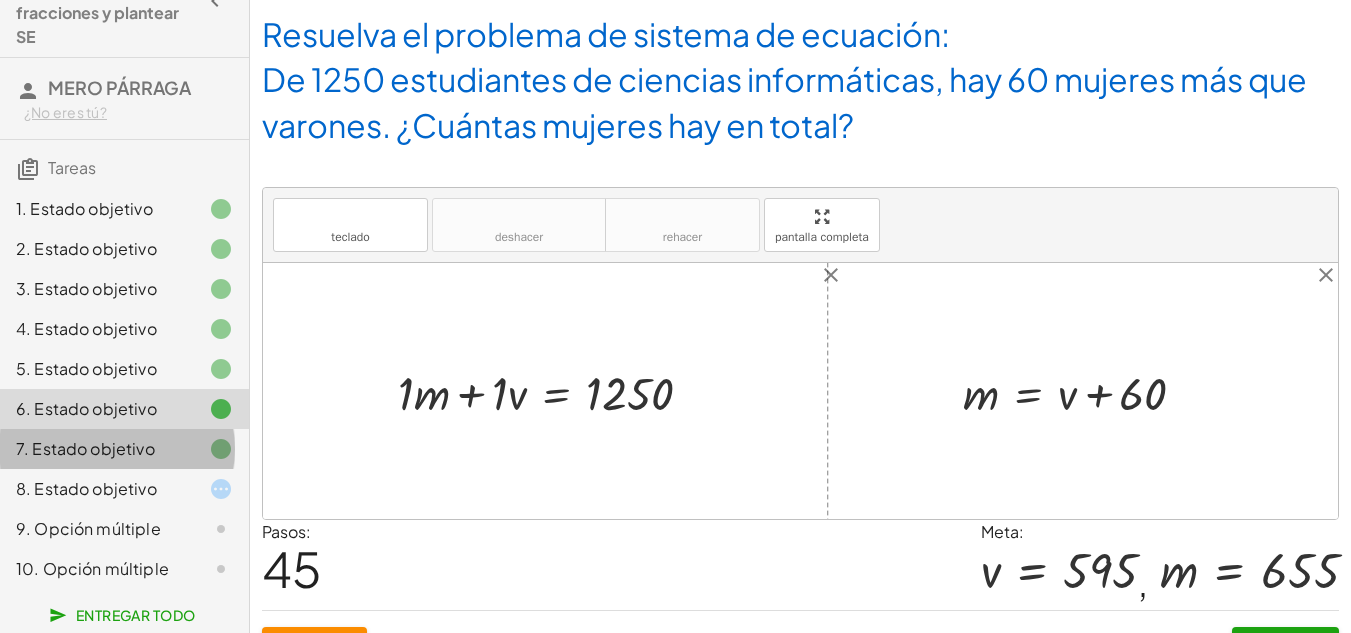 click 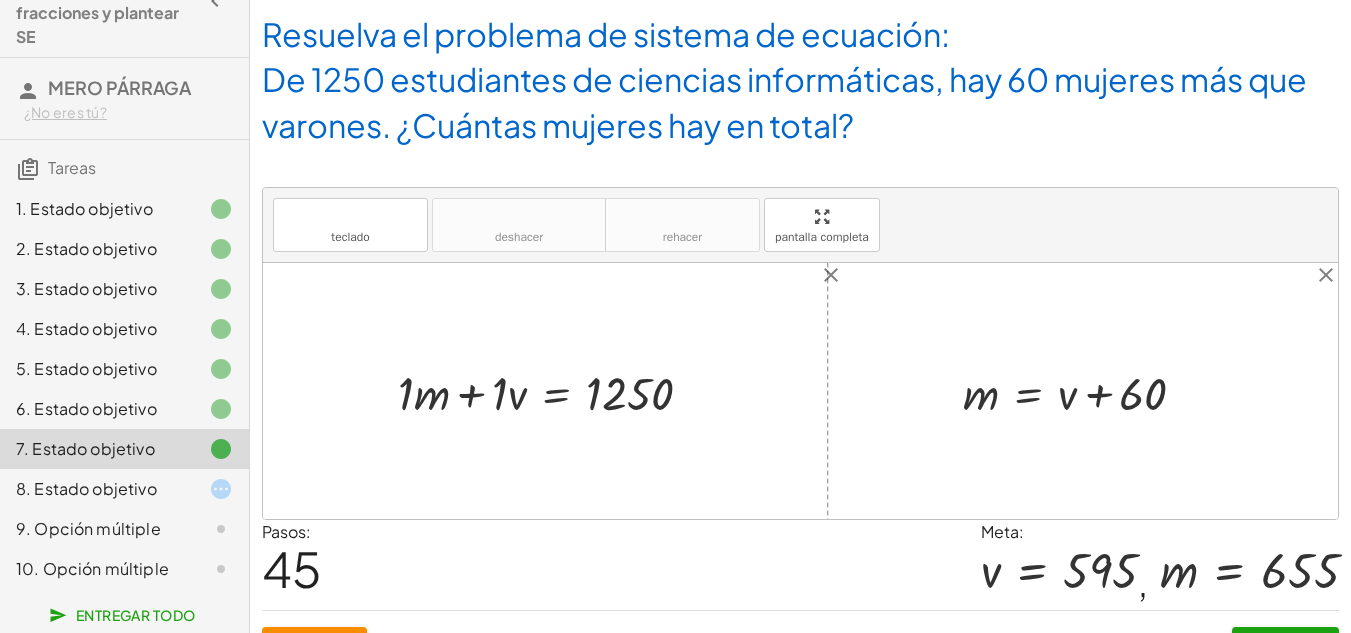 click 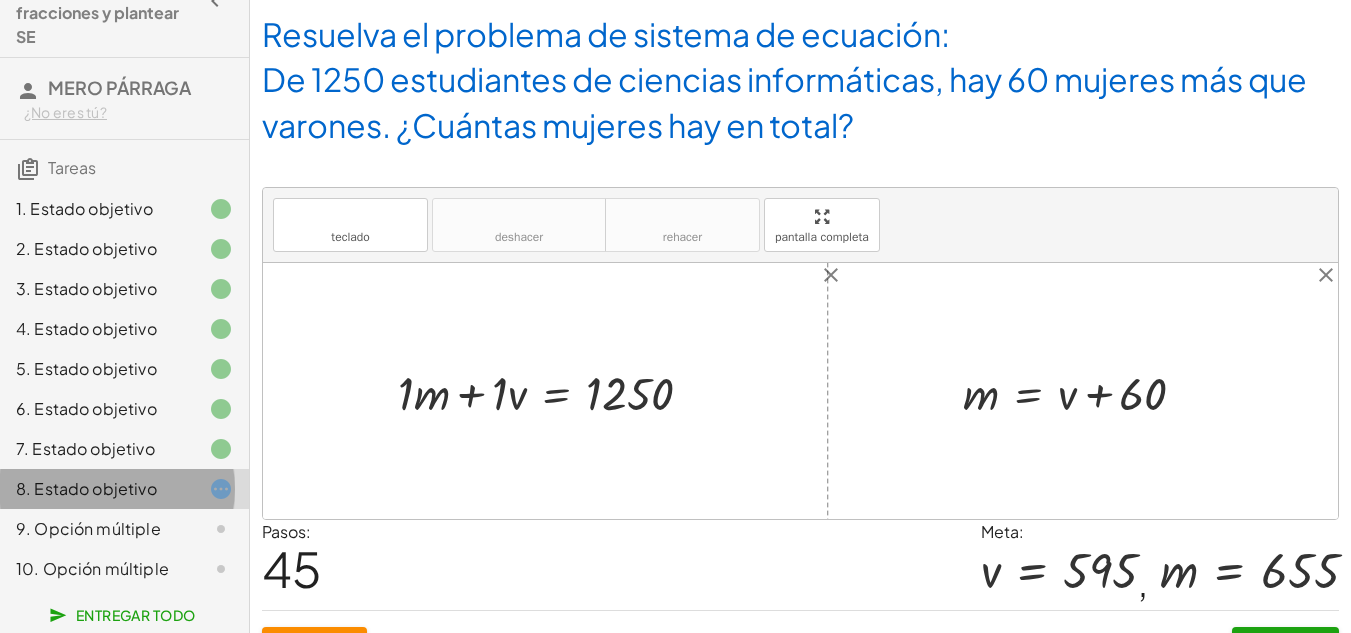 click 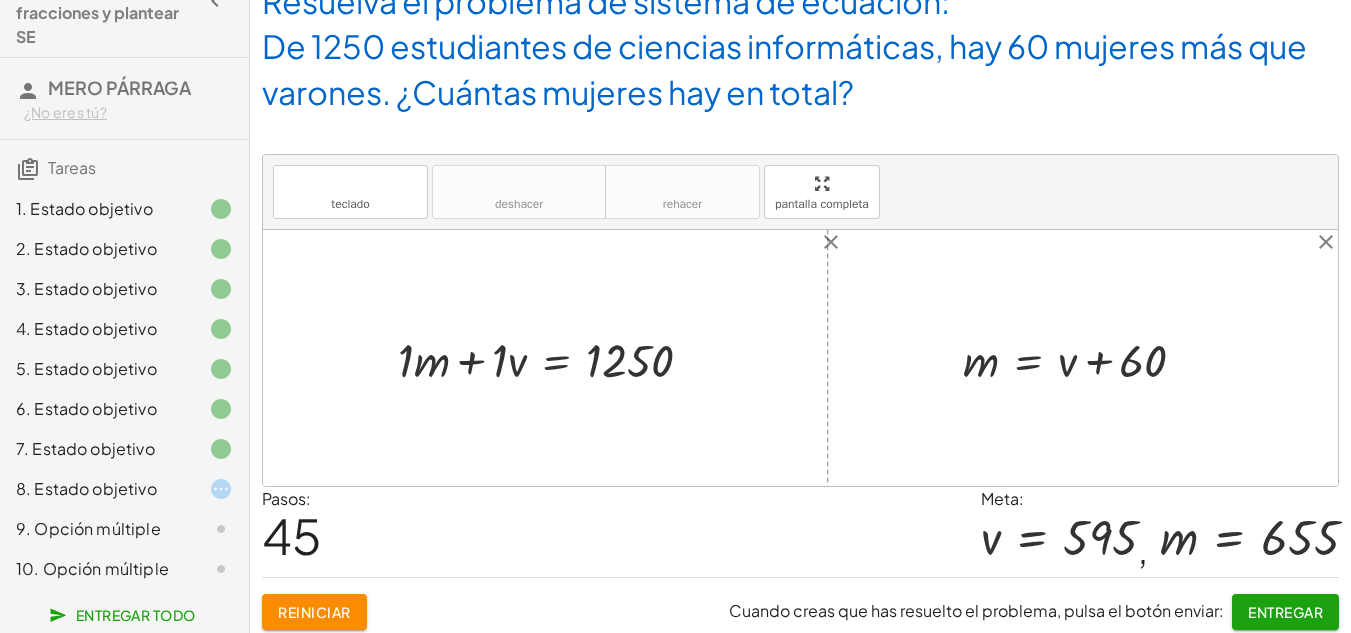 scroll, scrollTop: 42, scrollLeft: 0, axis: vertical 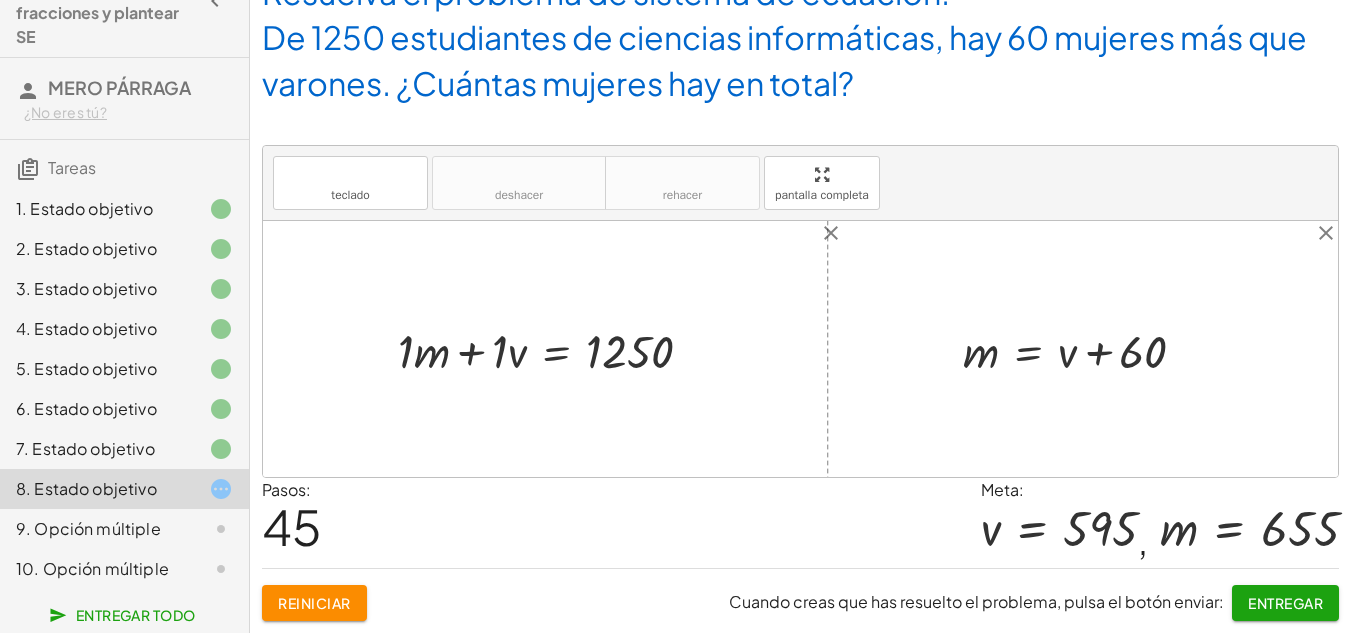 click on "6. Estado objetivo" 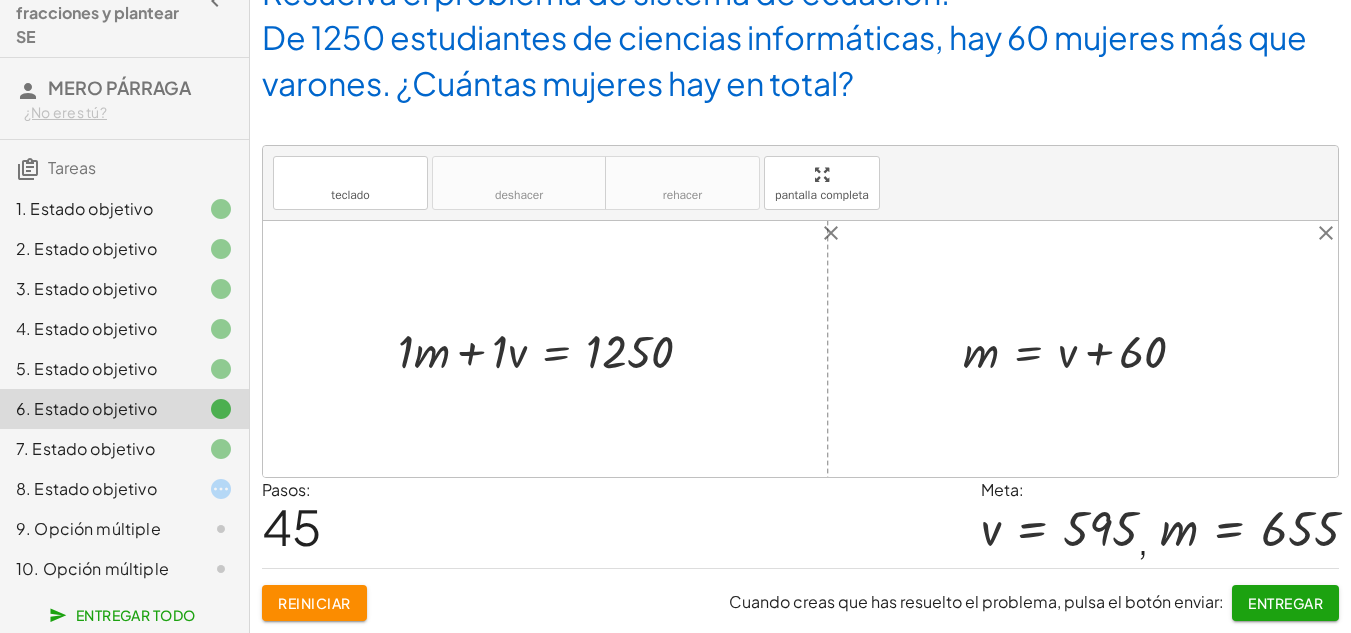 click on "7. Estado objetivo" 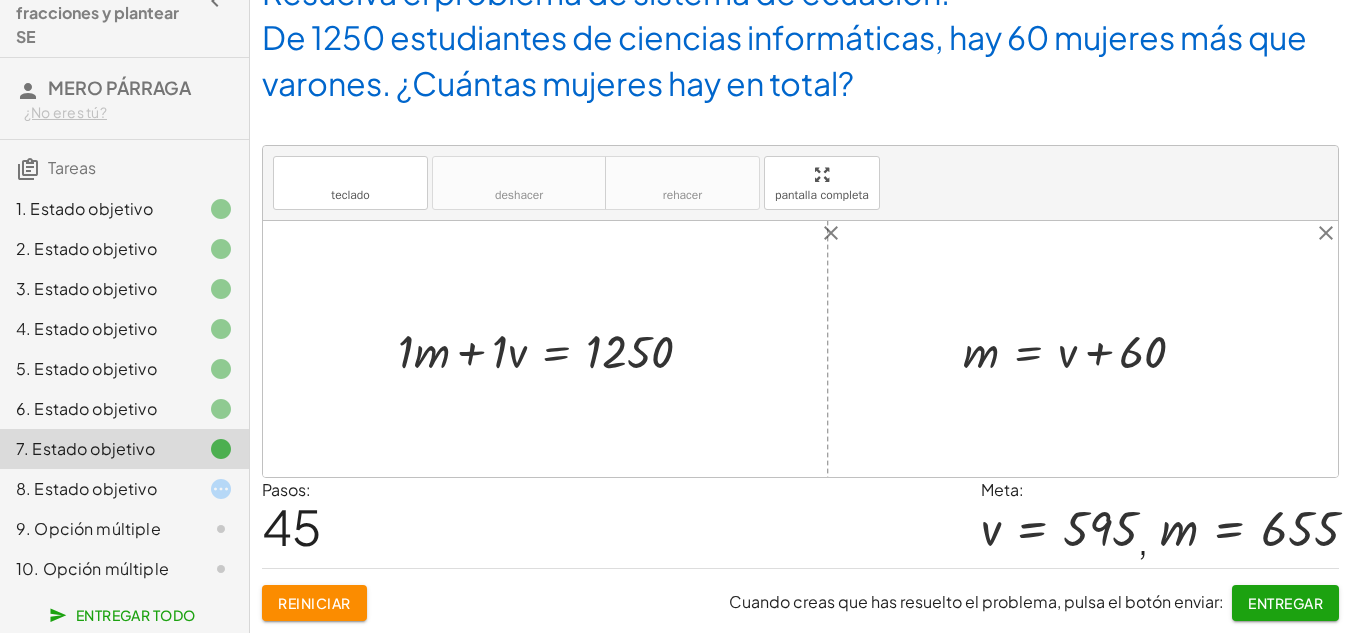 click on "7. Estado objetivo" at bounding box center [85, 448] 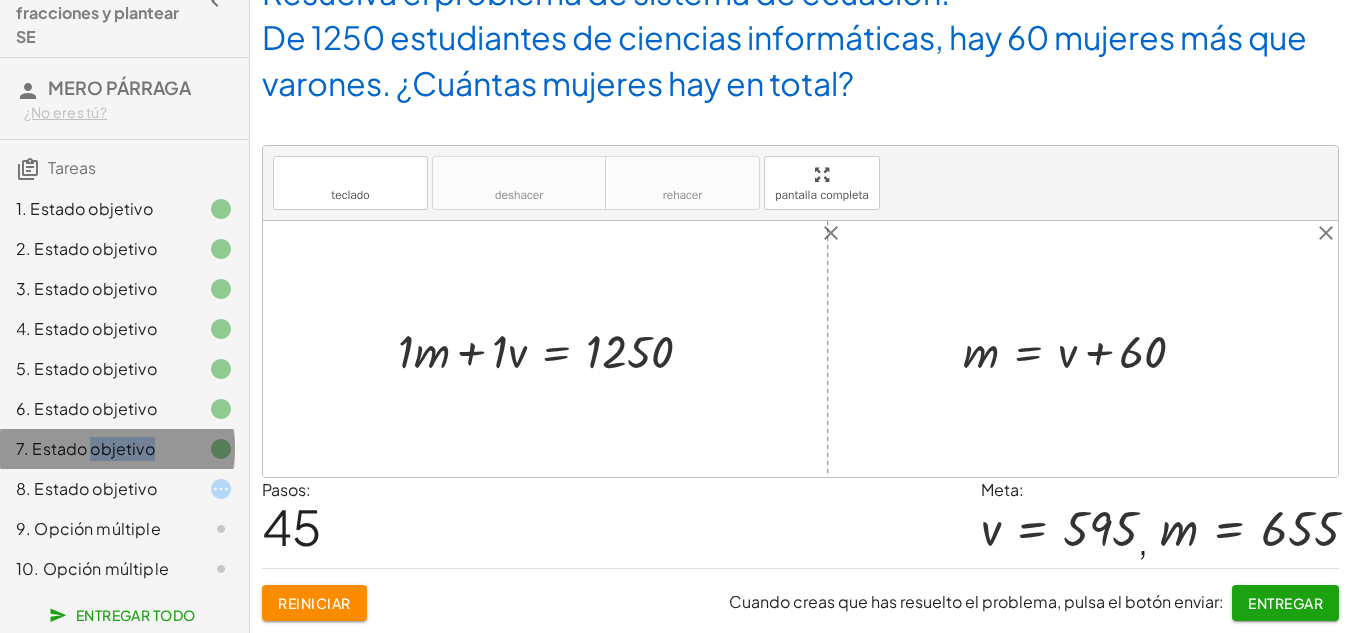 click on "7. Estado objetivo" at bounding box center (85, 448) 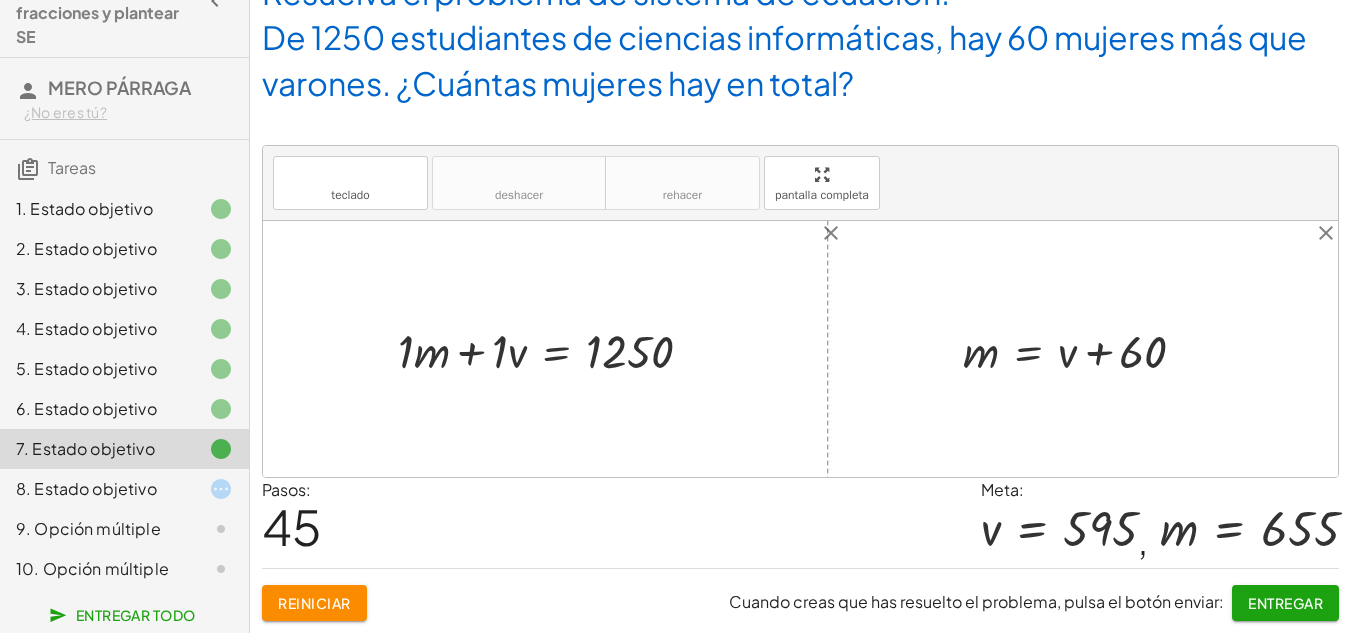 click on "8. Estado objetivo" 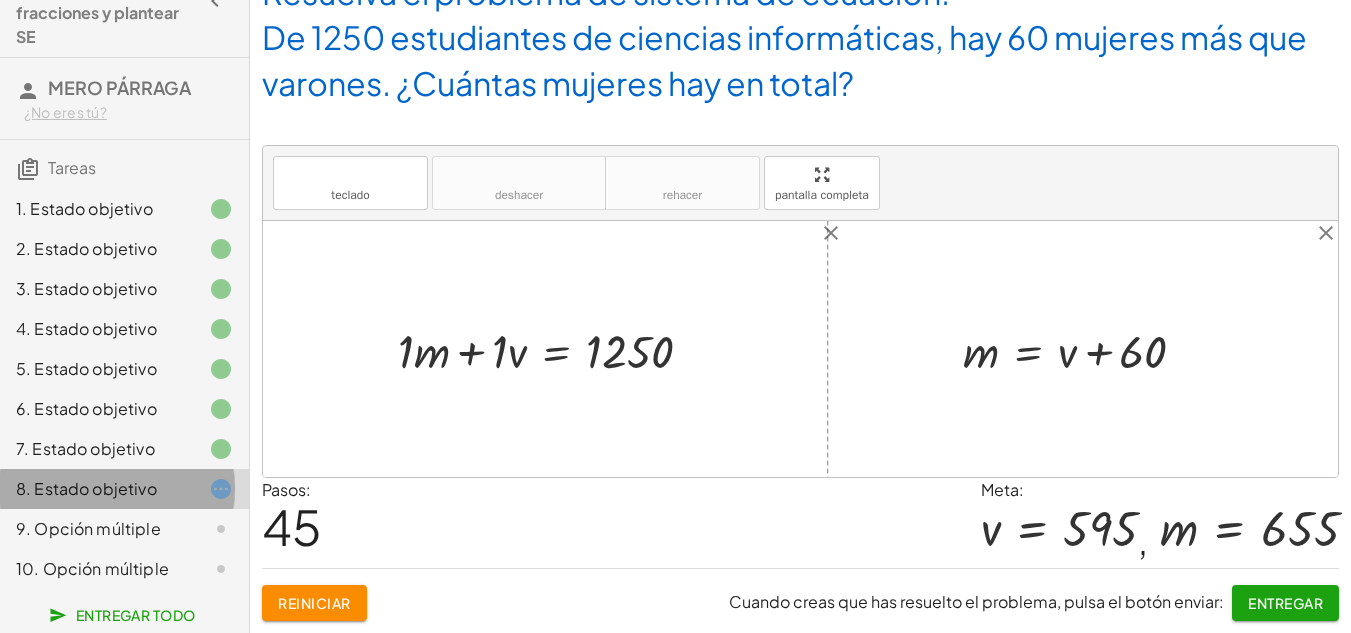 click on "8. Estado objetivo" 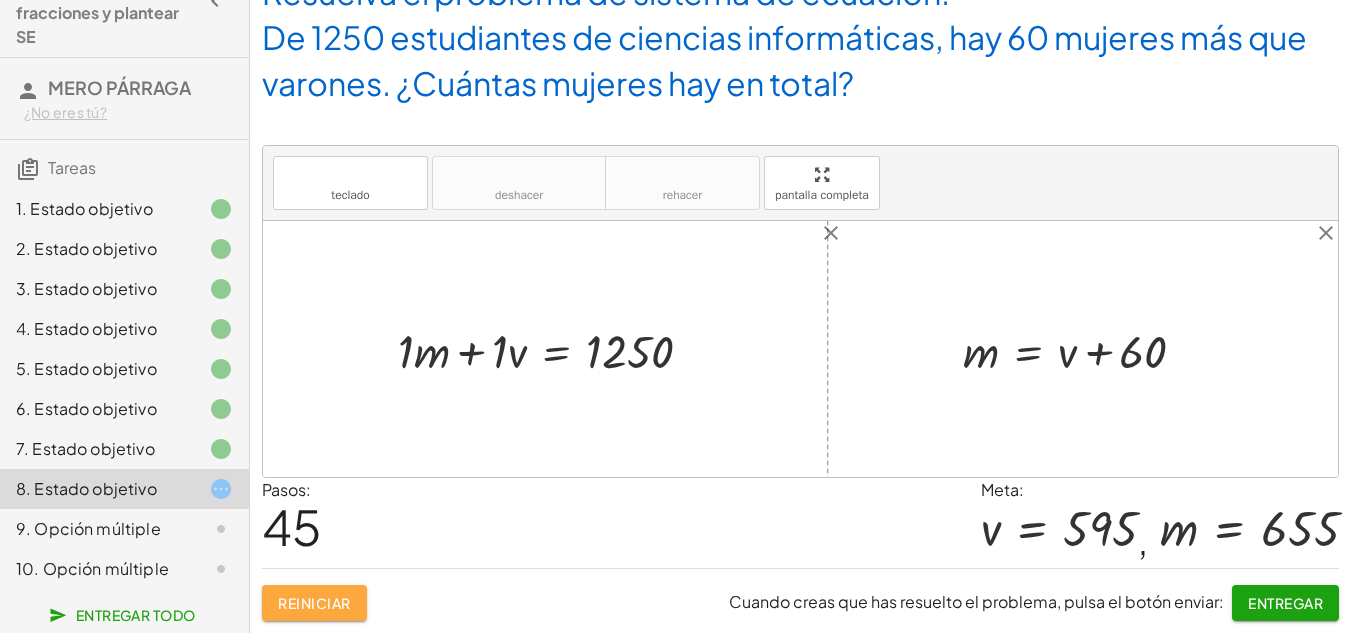 click on "Reiniciar" at bounding box center (314, 603) 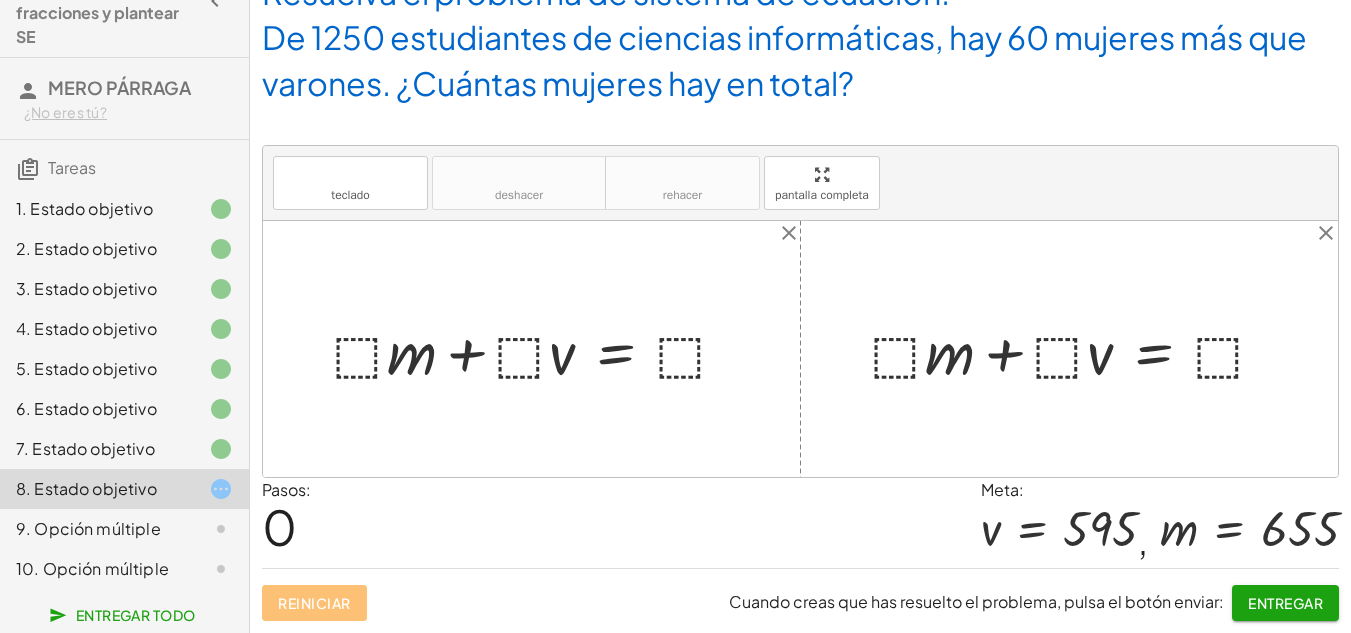 click at bounding box center (539, 349) 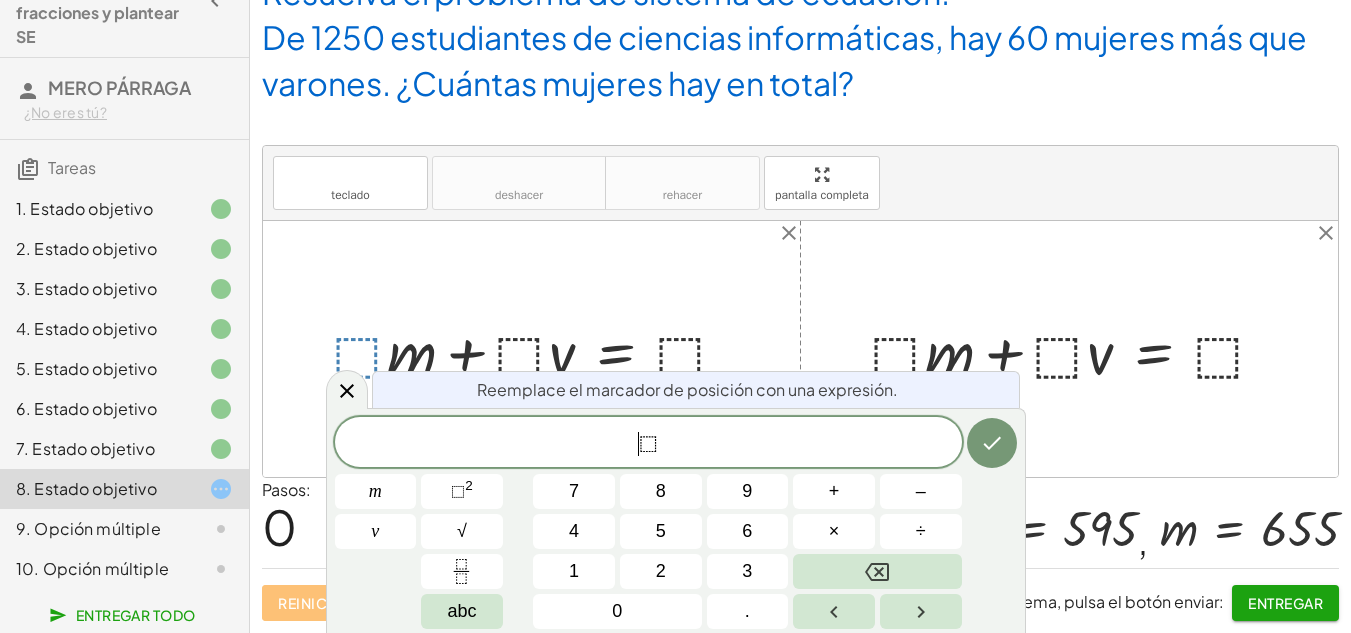 click on "​ ⬚" at bounding box center (648, 444) 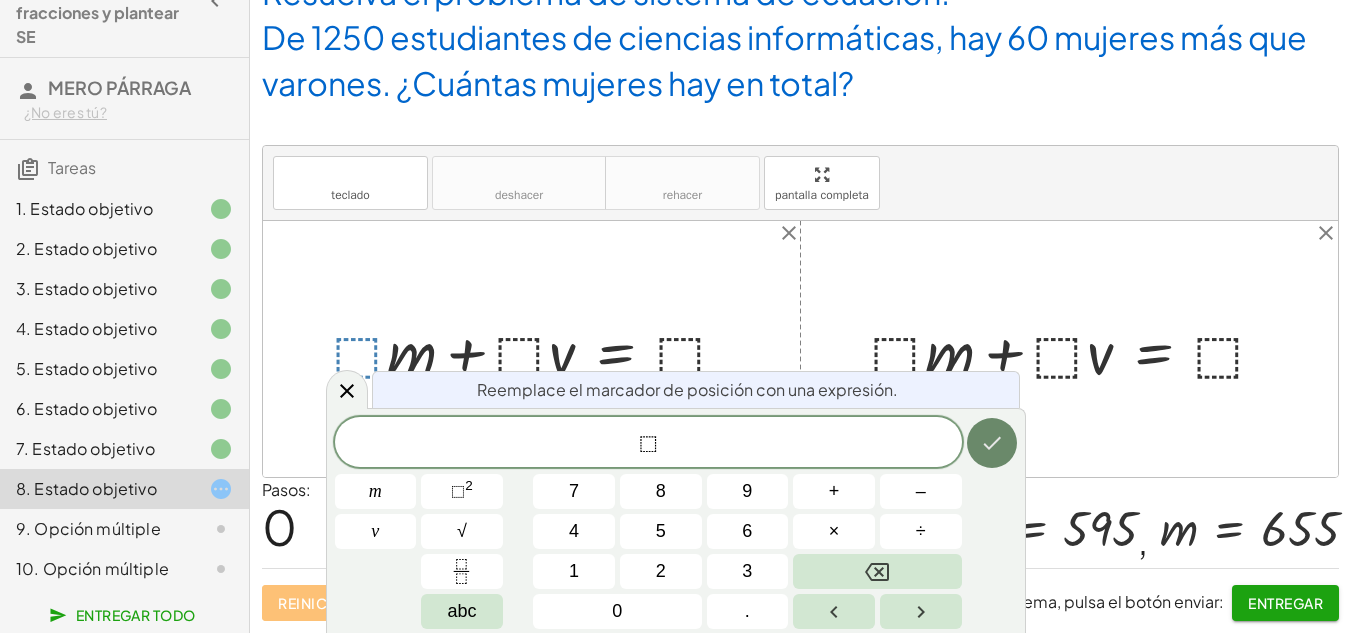 click 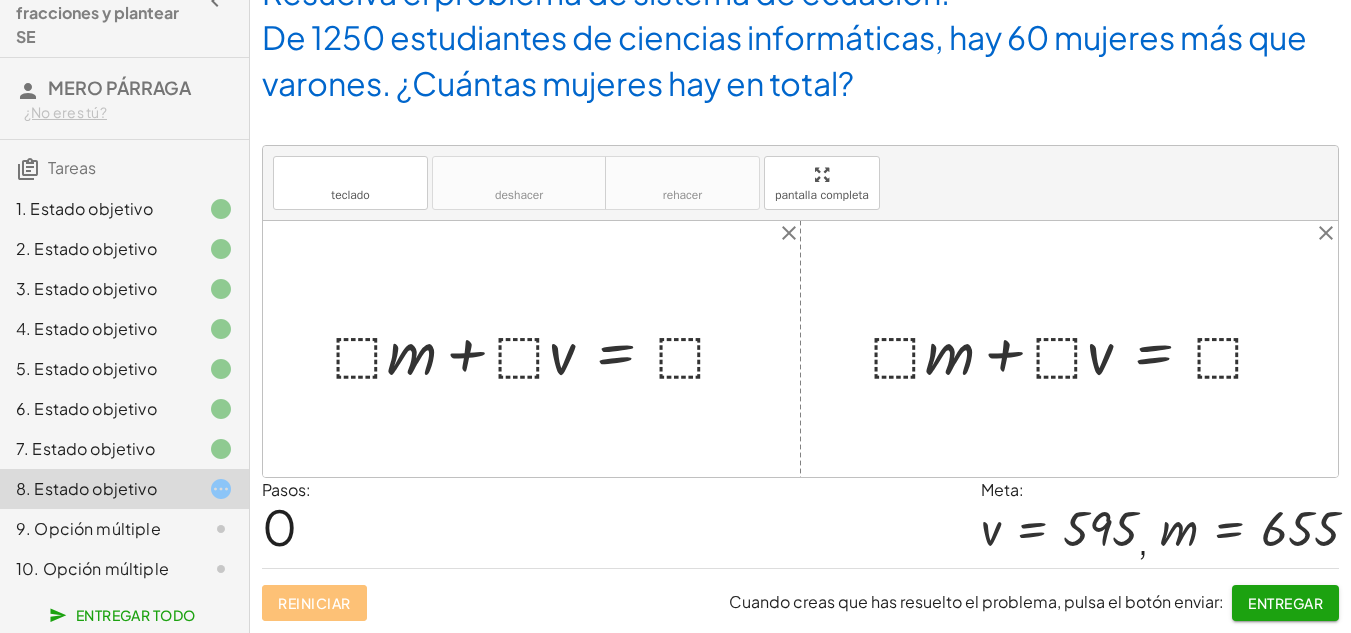 click at bounding box center [539, 349] 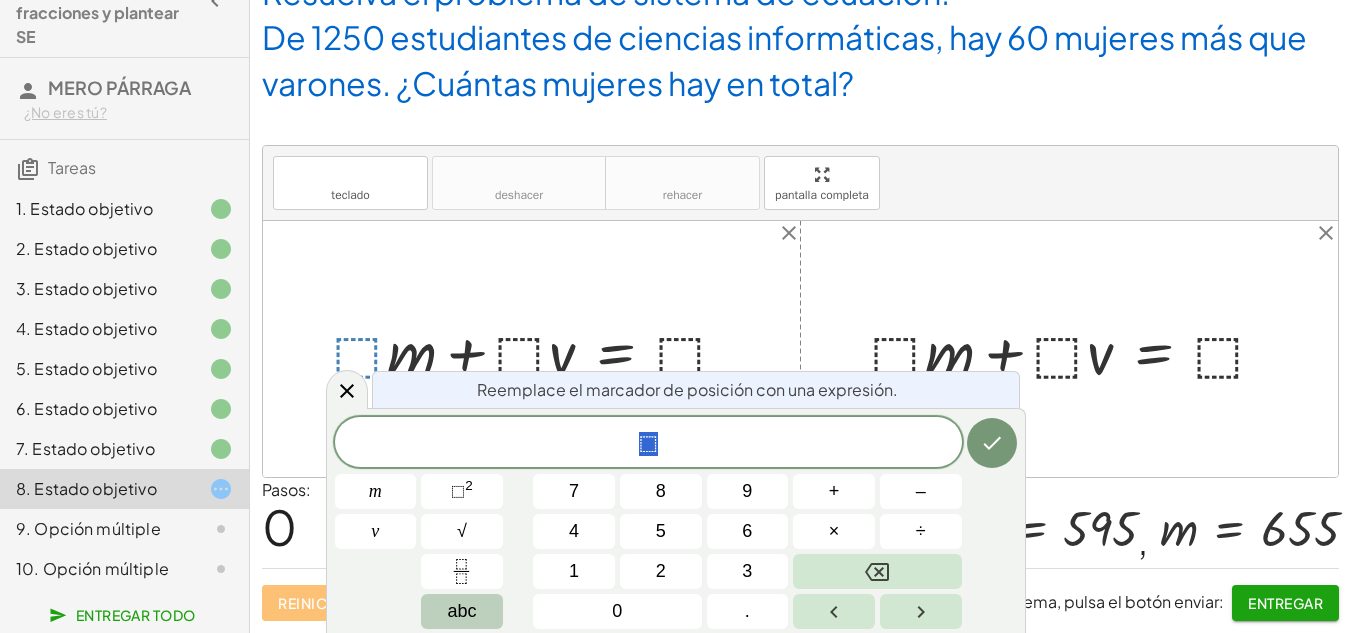 click on "abc" at bounding box center (461, 611) 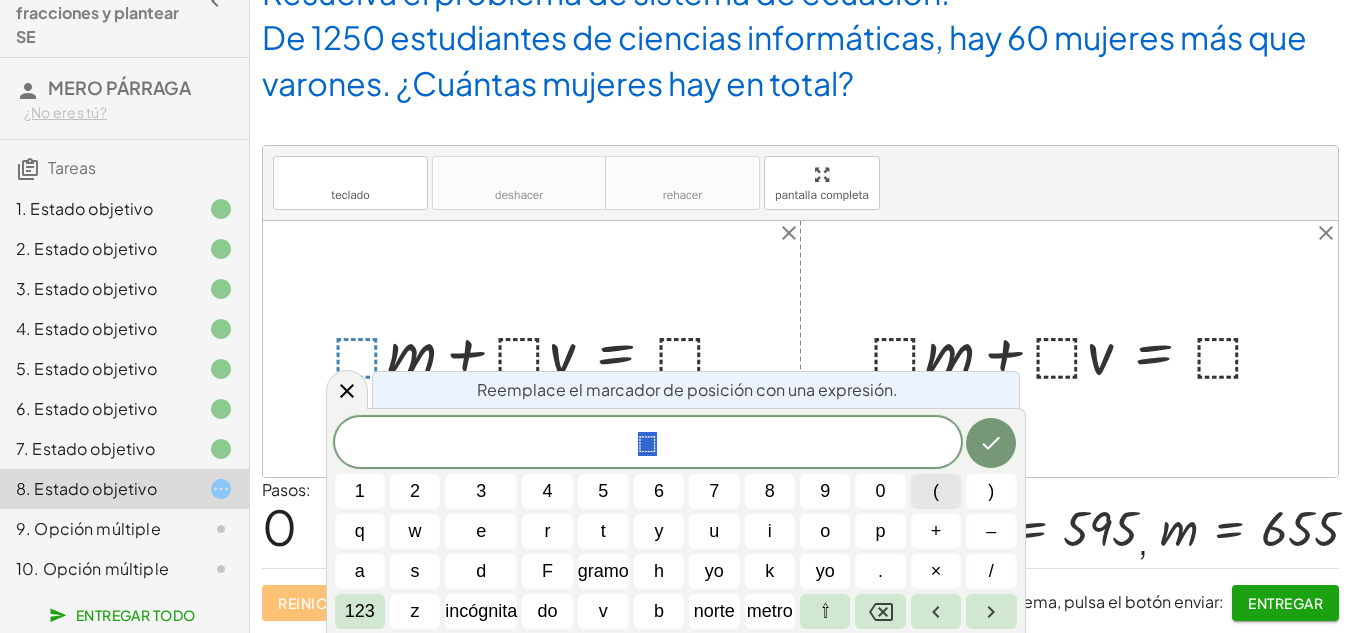 click on "(" at bounding box center [936, 491] 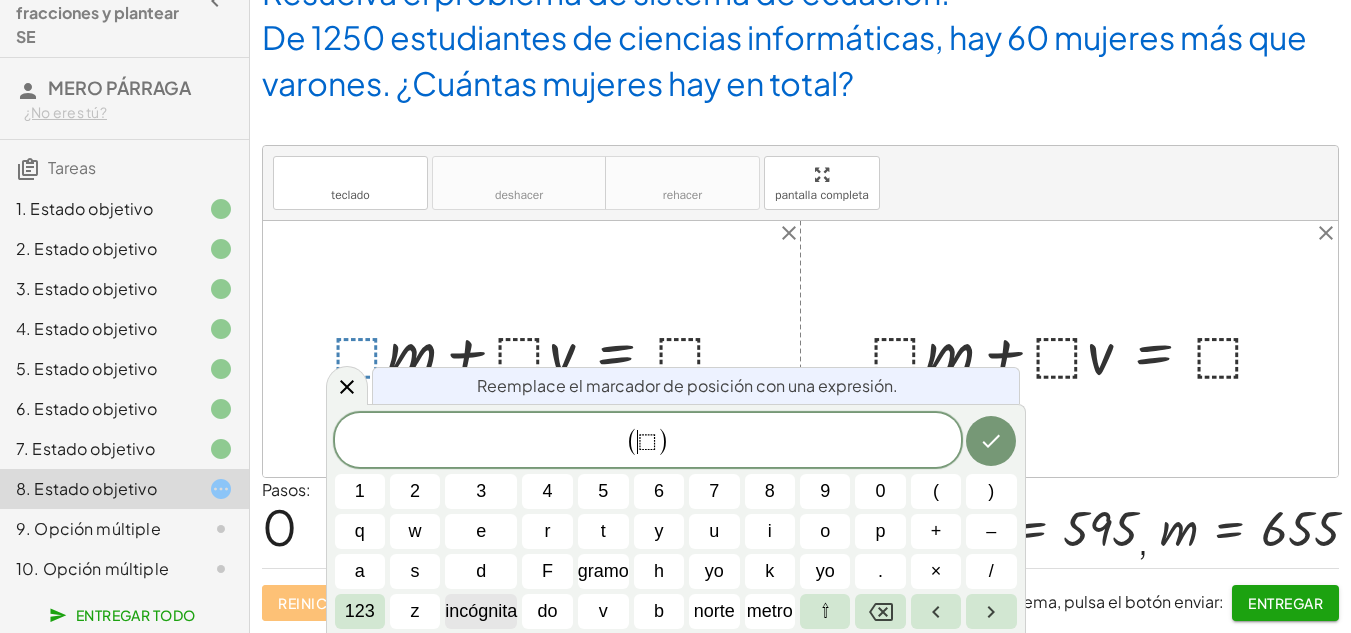 click on "incógnita" at bounding box center [481, 611] 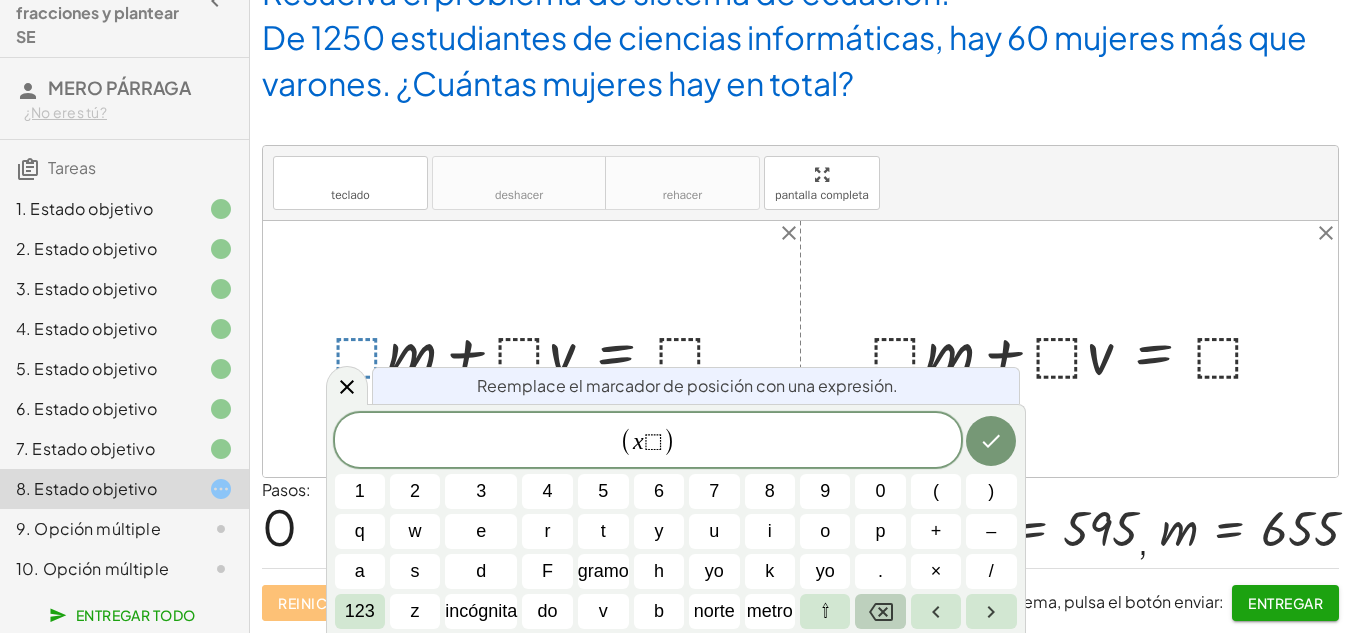 click 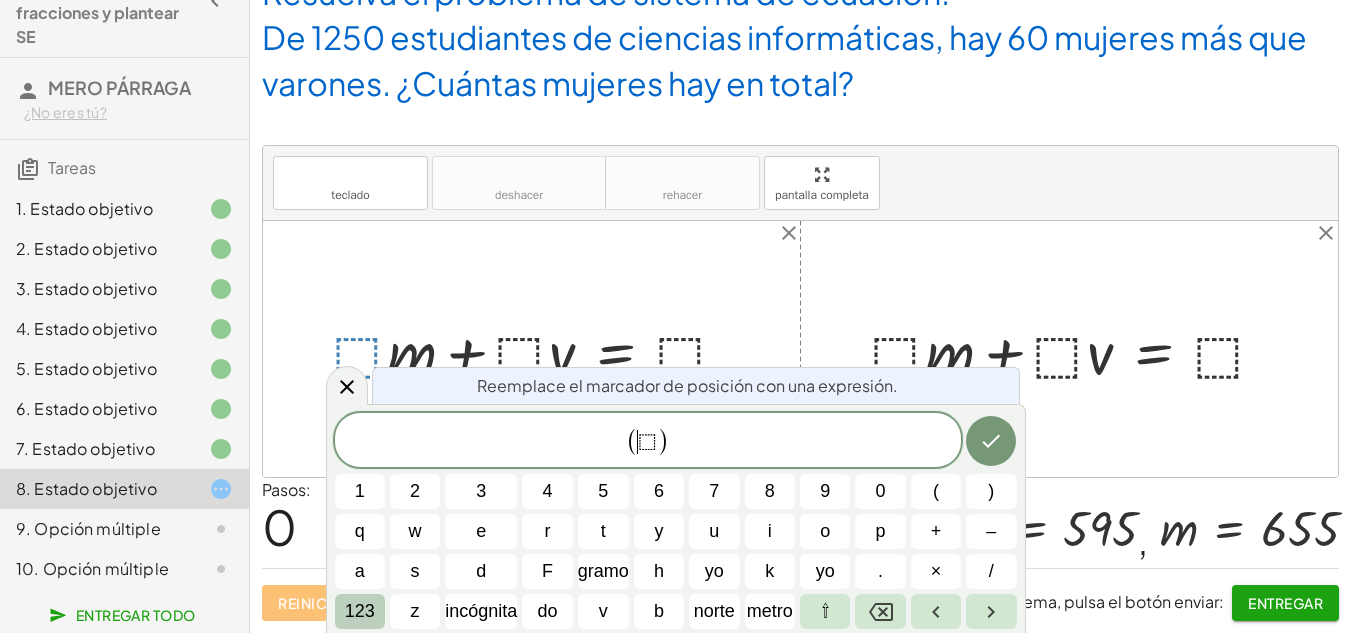 click on "123" at bounding box center [360, 611] 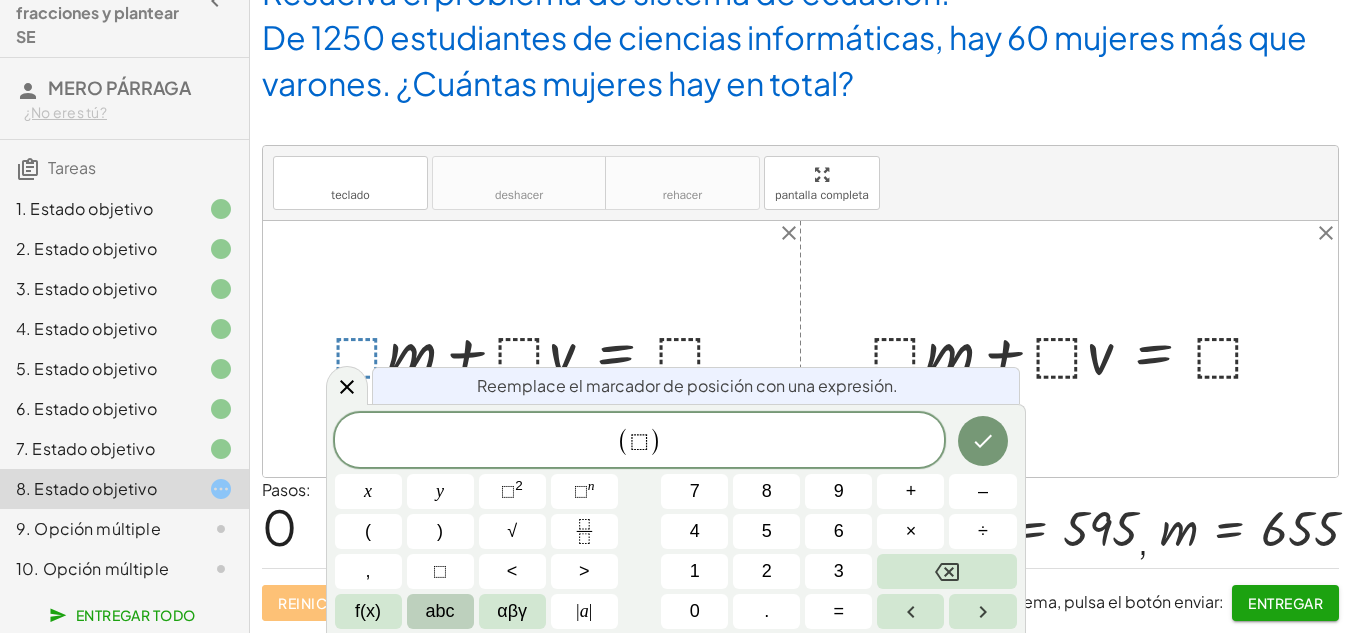 click on "abc" at bounding box center [440, 611] 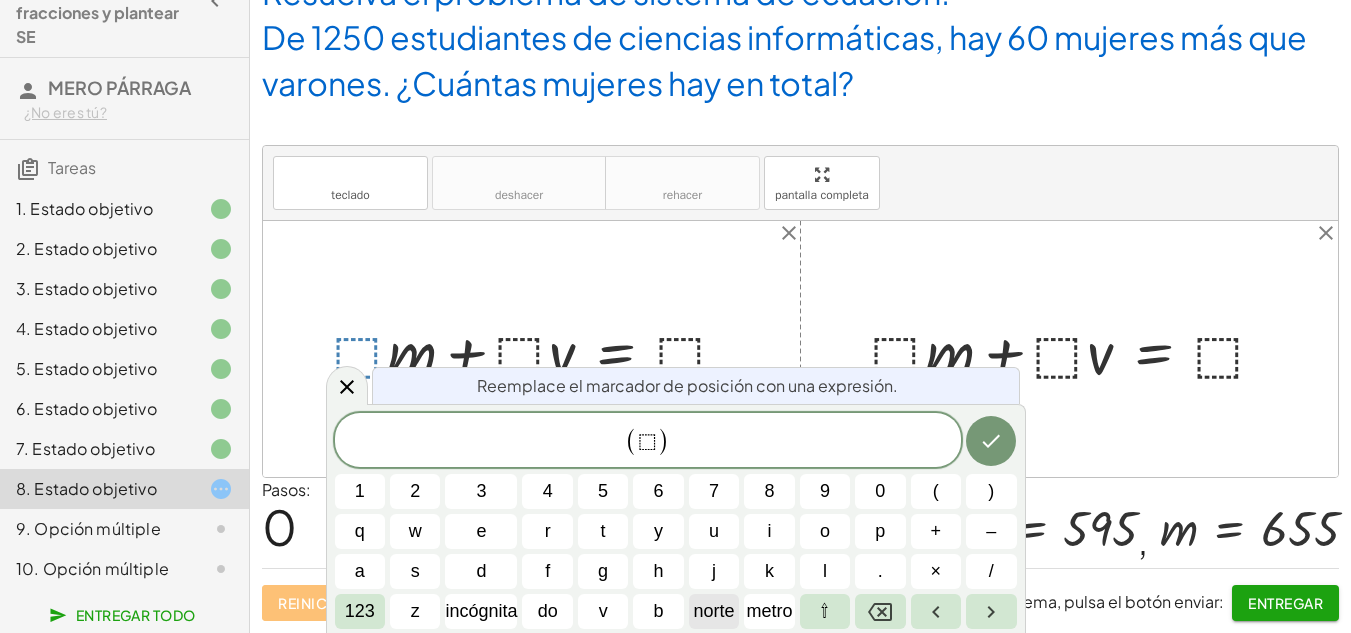 click on "norte" at bounding box center [714, 611] 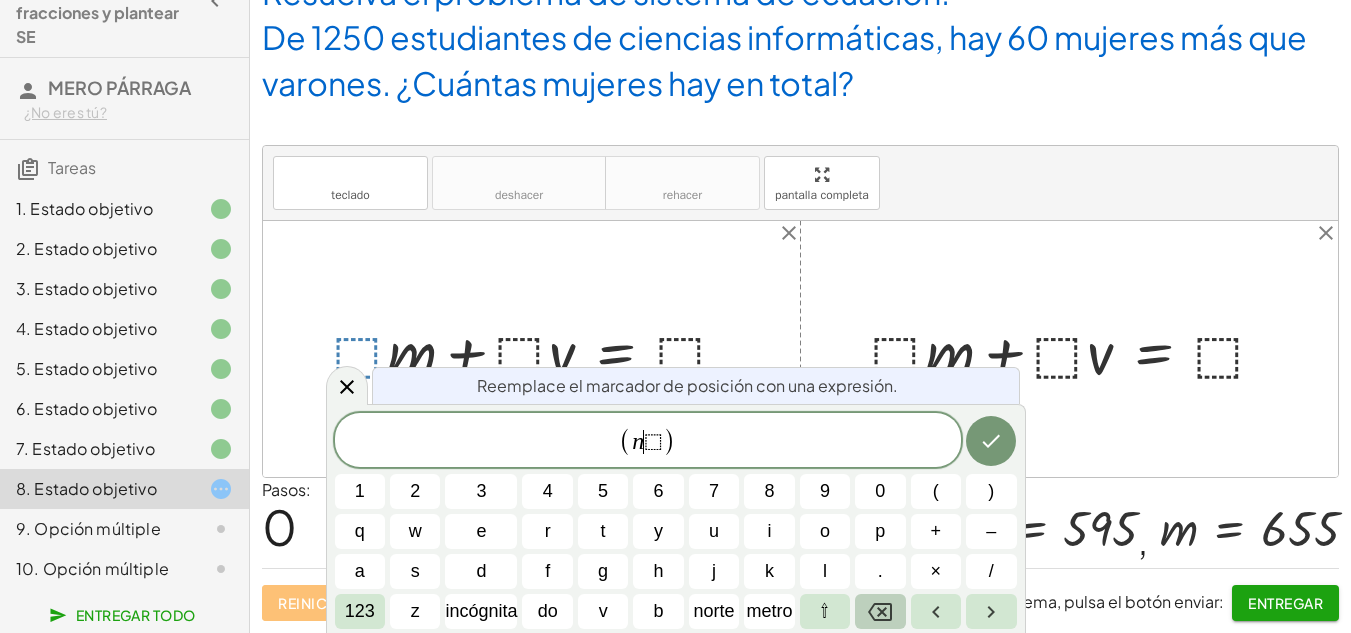 click 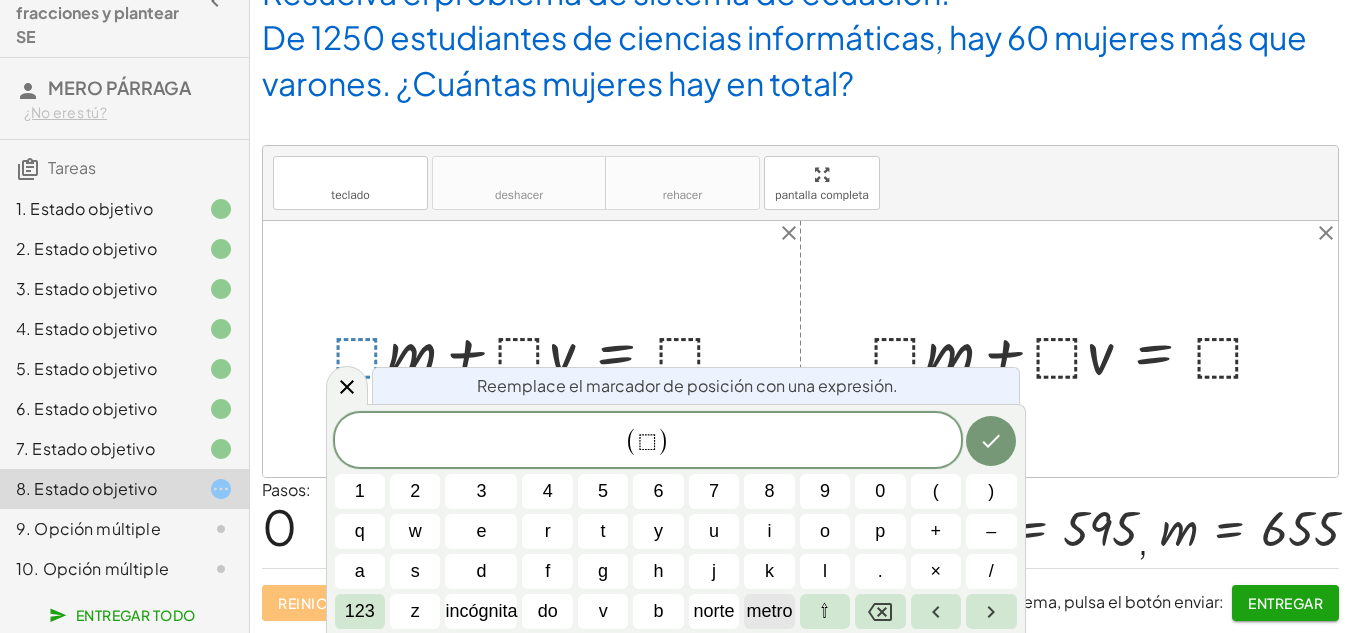 click on "metro" at bounding box center (769, 611) 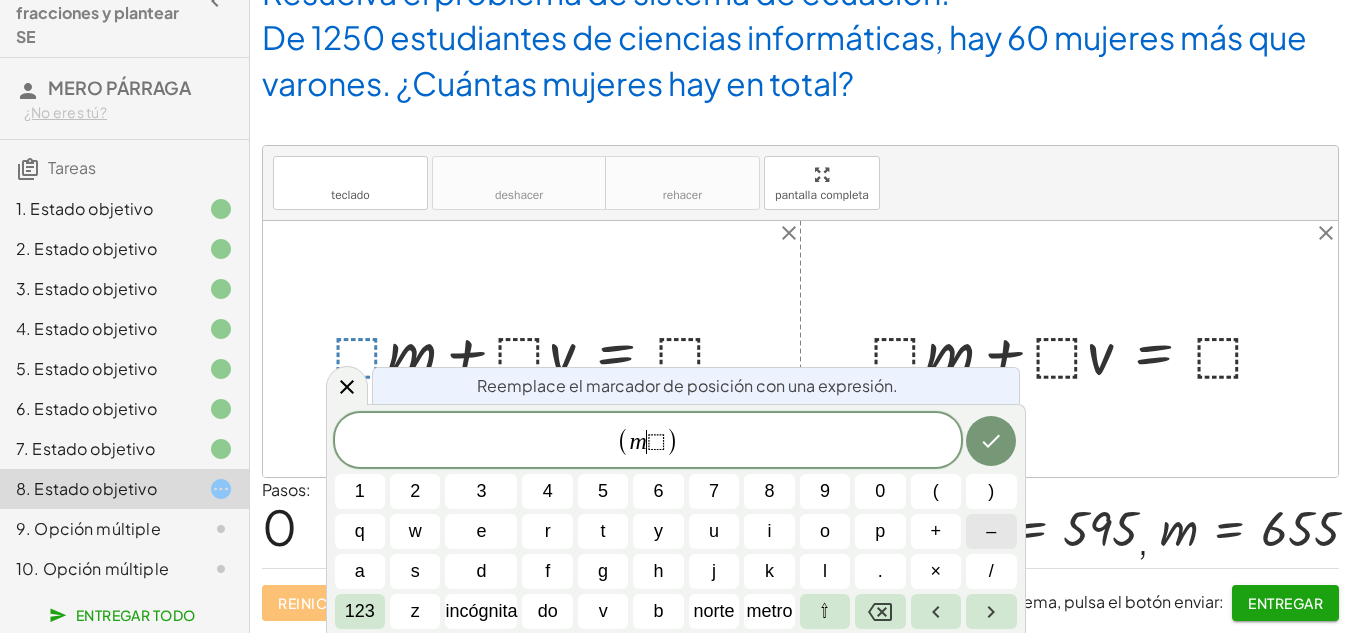 click on "–" at bounding box center (991, 531) 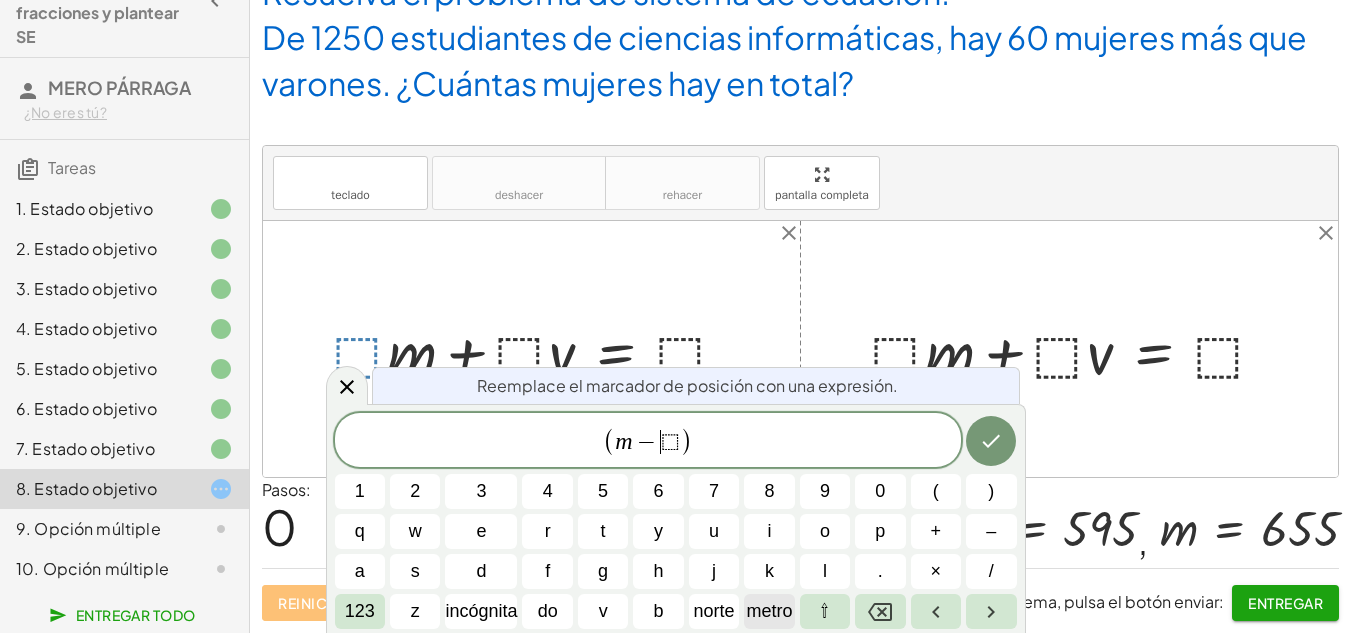 click on "metro" at bounding box center [769, 611] 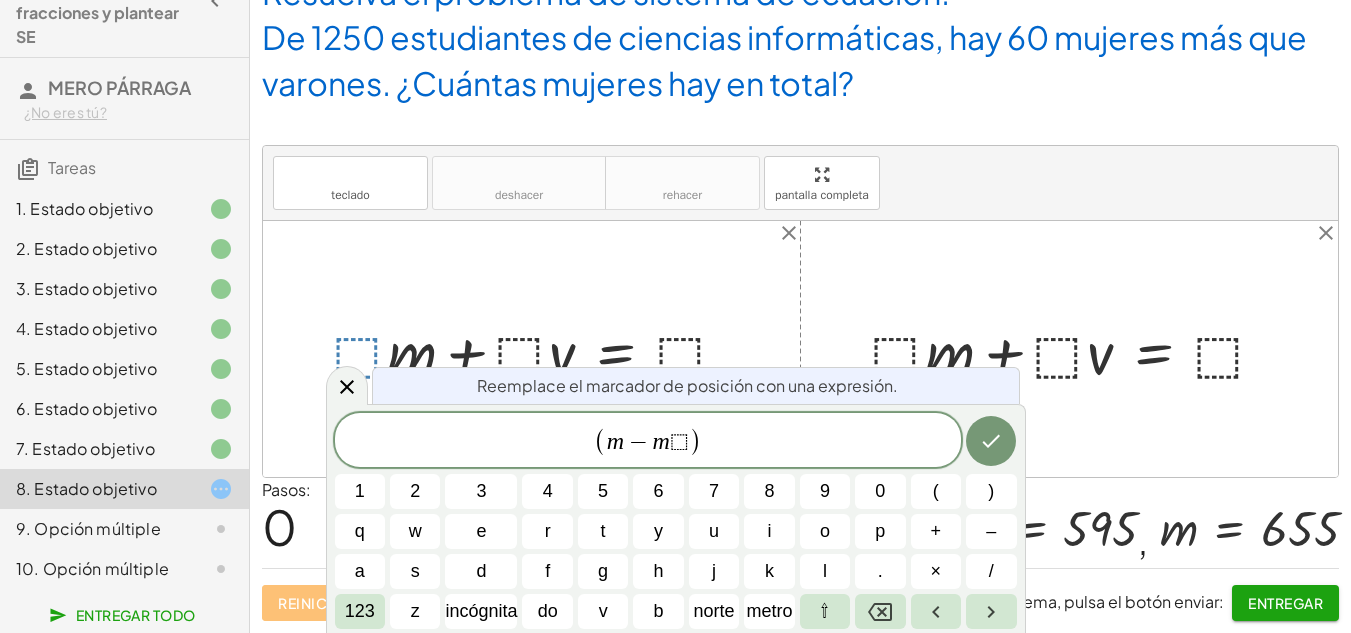 click on "Reemplace el marcador de posición con una expresión. ( m − m ​ ⬚ ) 1 2 3 4 5 6 7 8 9 0 ( ) q w e r t y u i o p + – a s d f g h j k l . × / 123 z incógnita do v b norte metro ⇧" at bounding box center (676, 518) 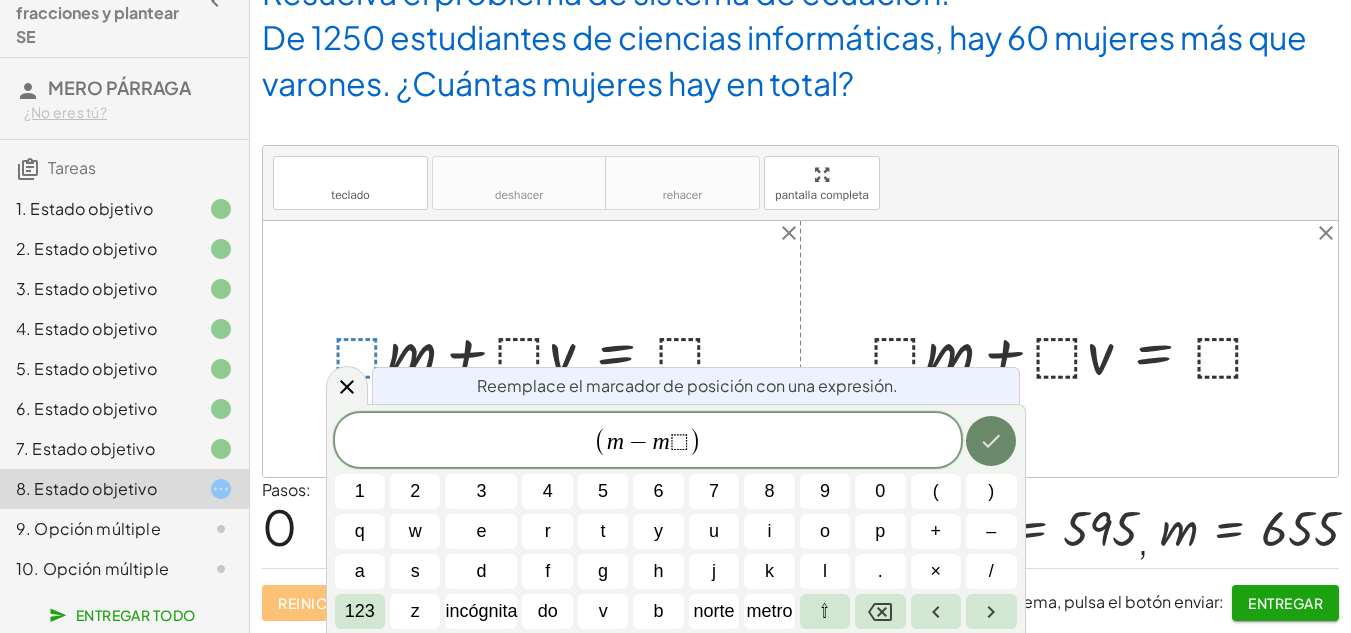 click at bounding box center (991, 441) 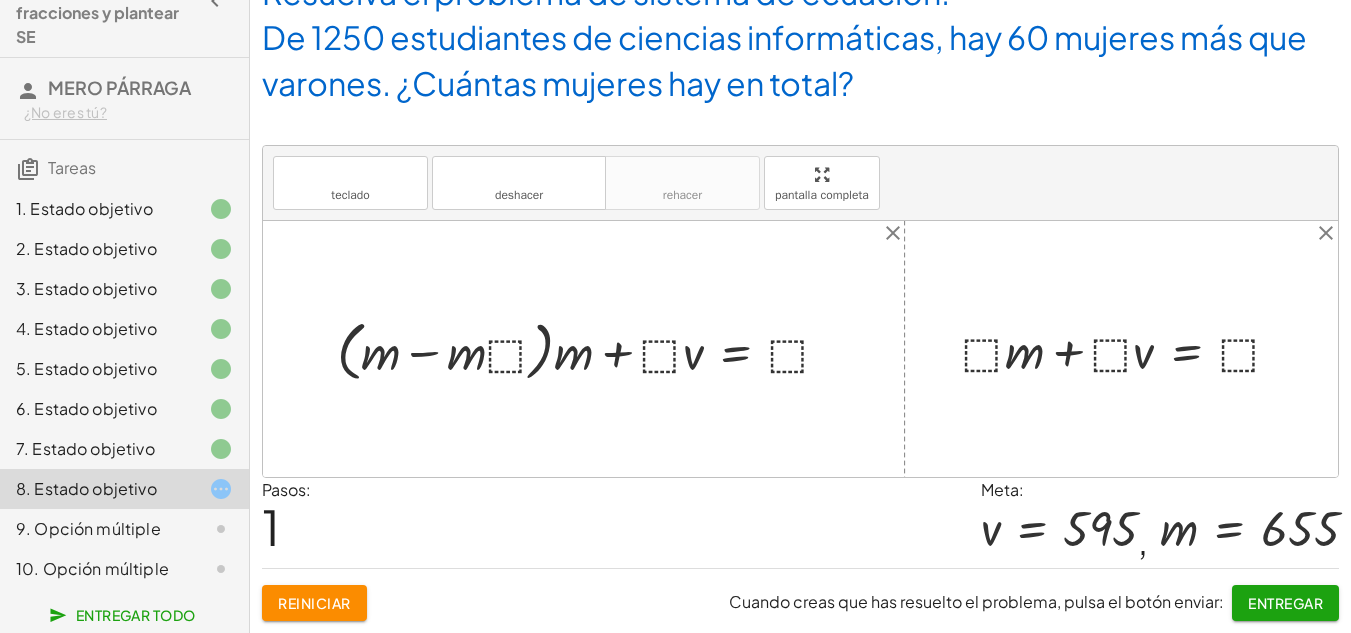 click on "Reiniciar" at bounding box center (314, 603) 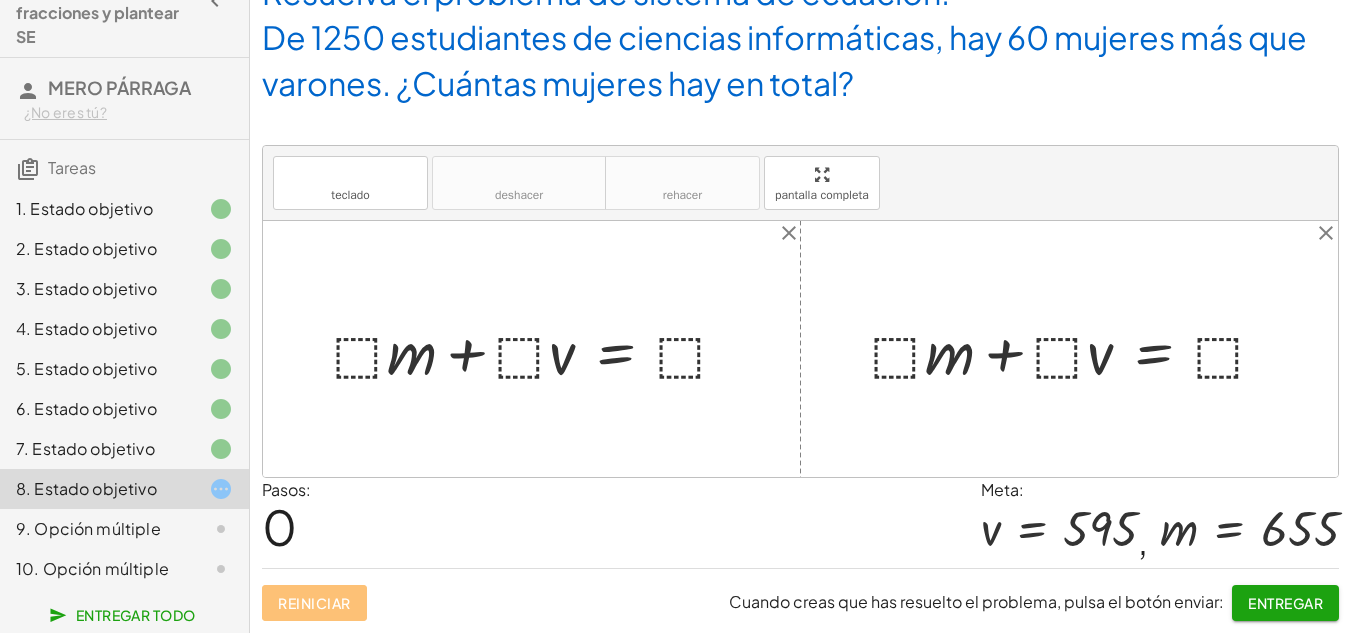 click at bounding box center [539, 349] 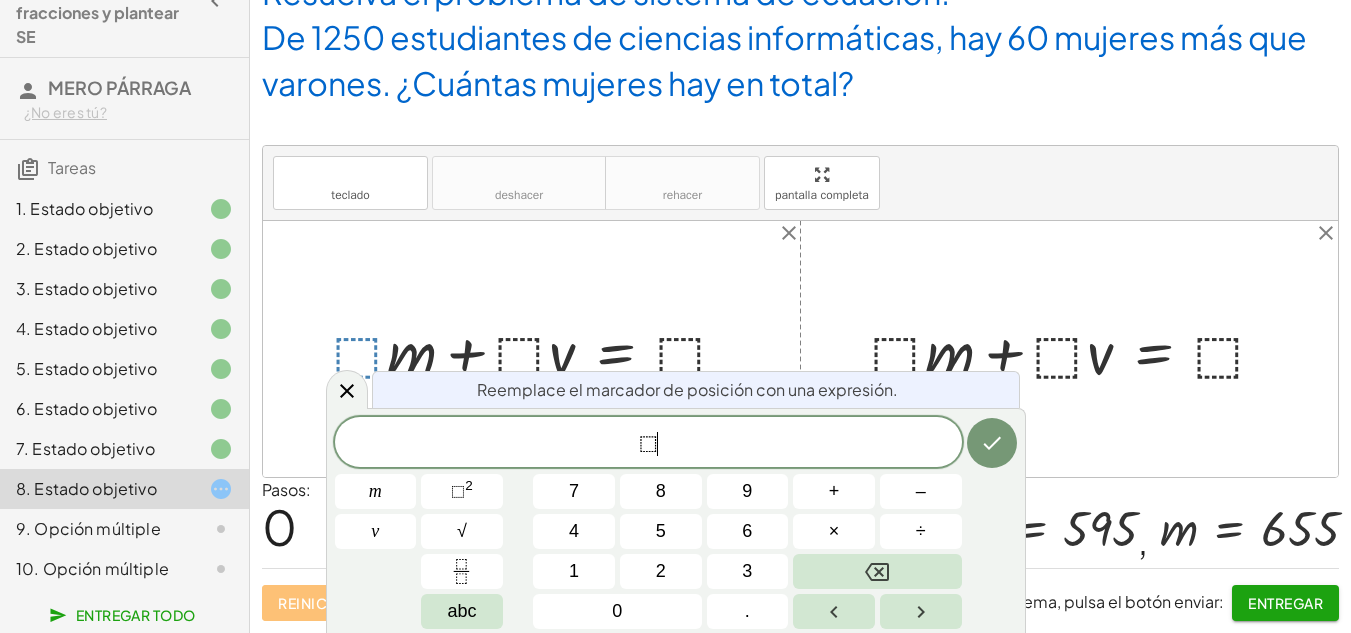 click on "⬚" at bounding box center (648, 444) 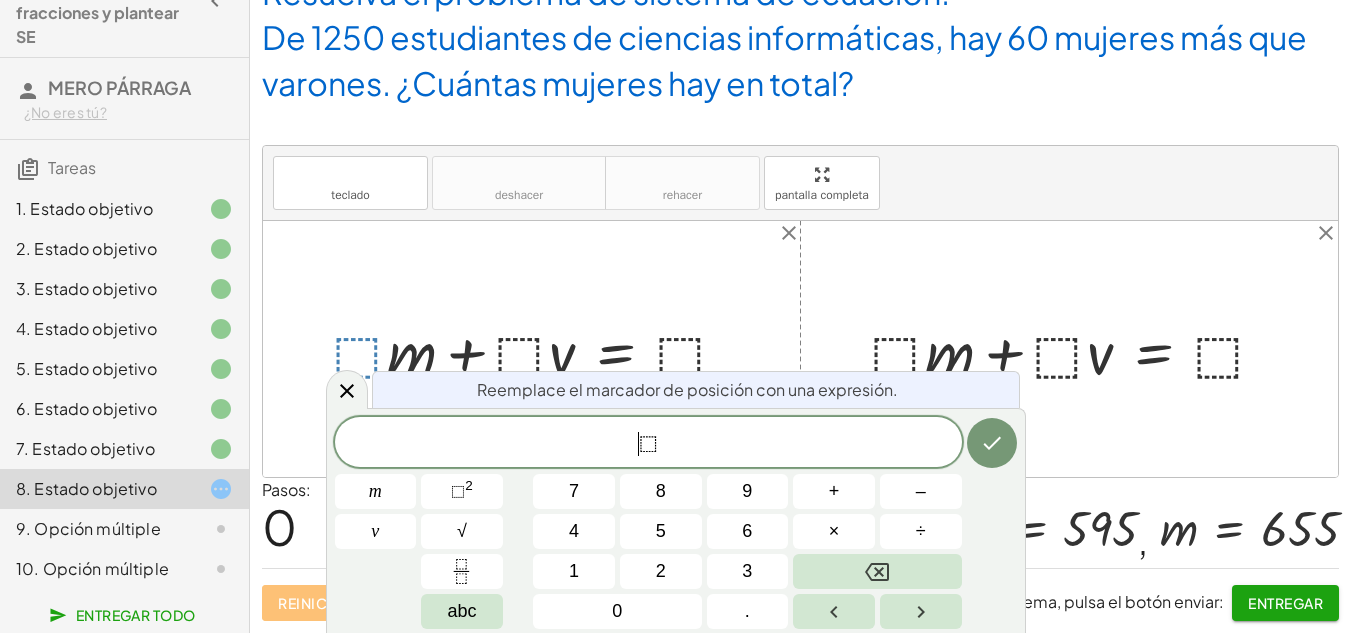click on "⬚" at bounding box center (648, 444) 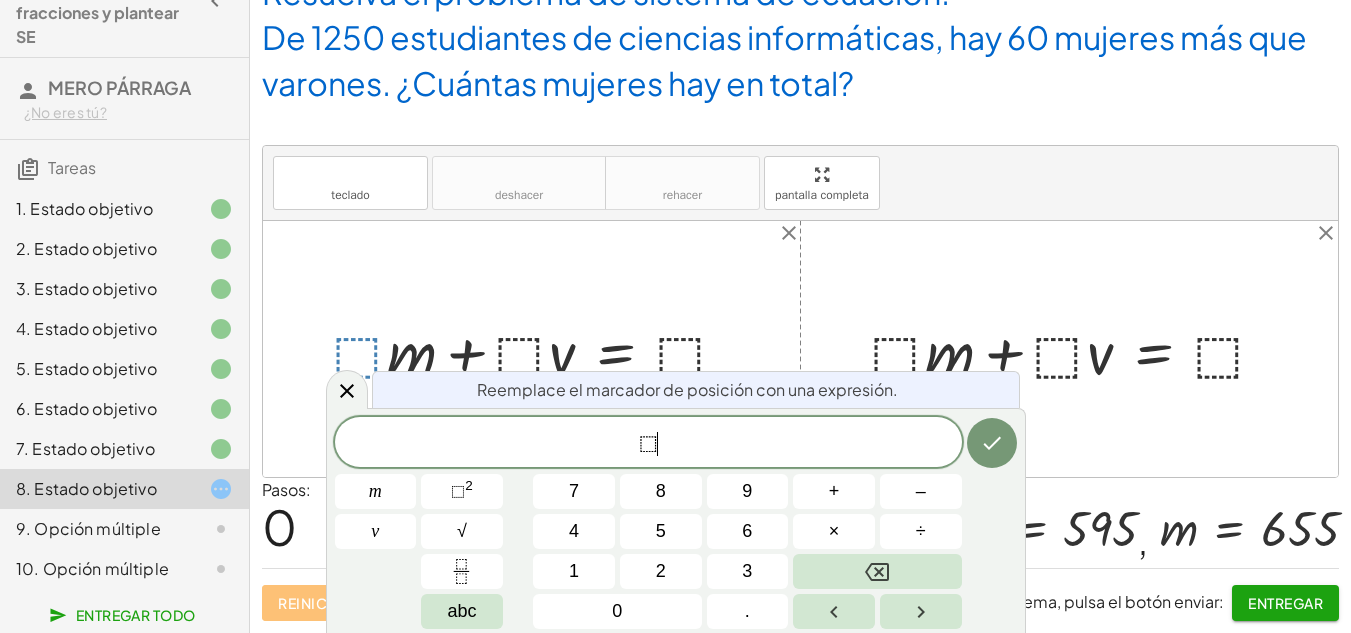 click on "⬚" at bounding box center [648, 444] 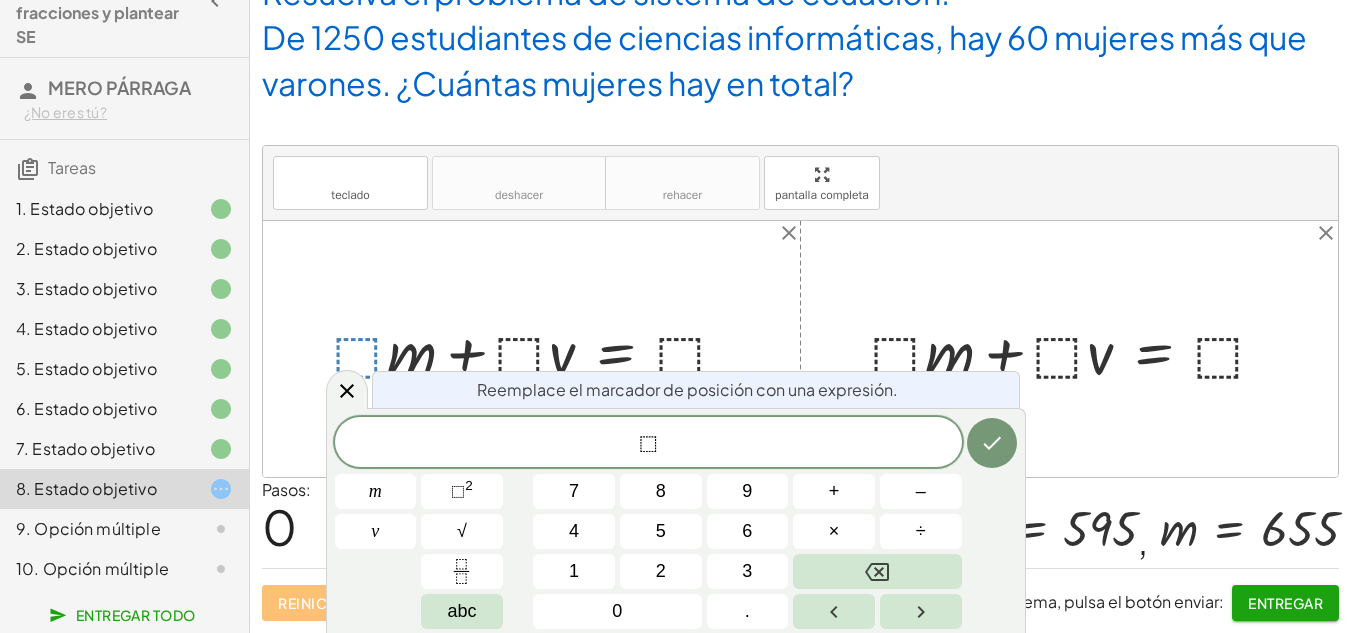 click at bounding box center [800, 349] 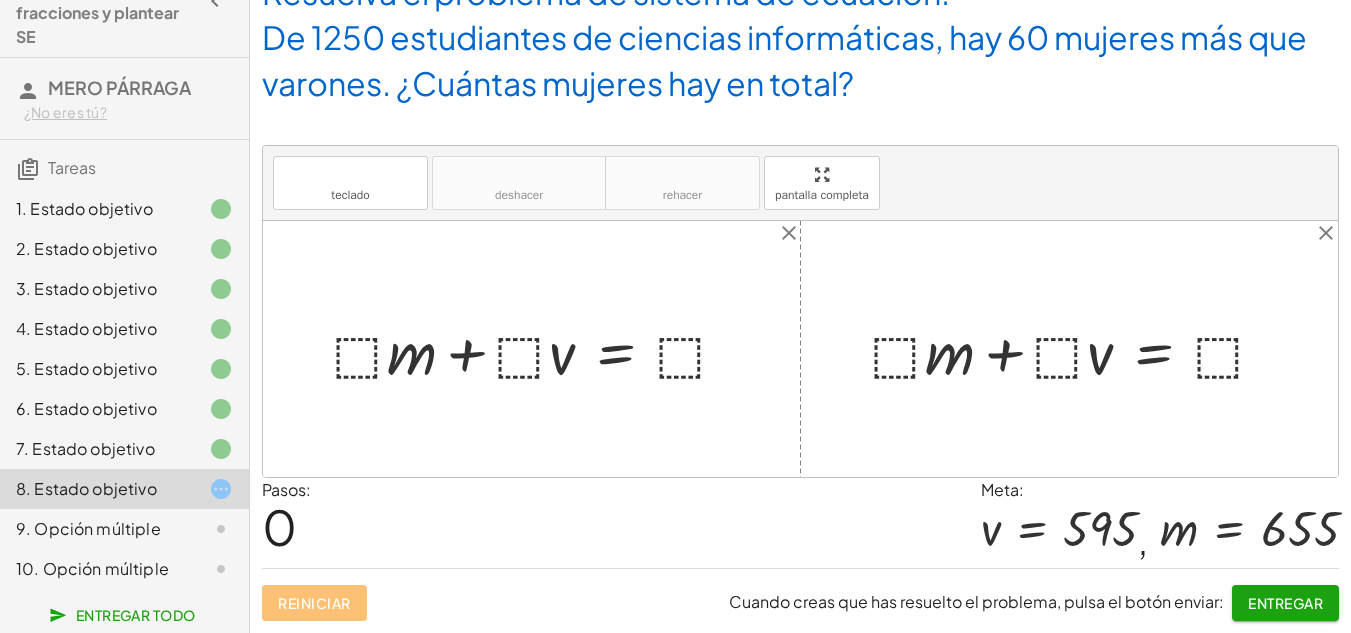 click at bounding box center [539, 349] 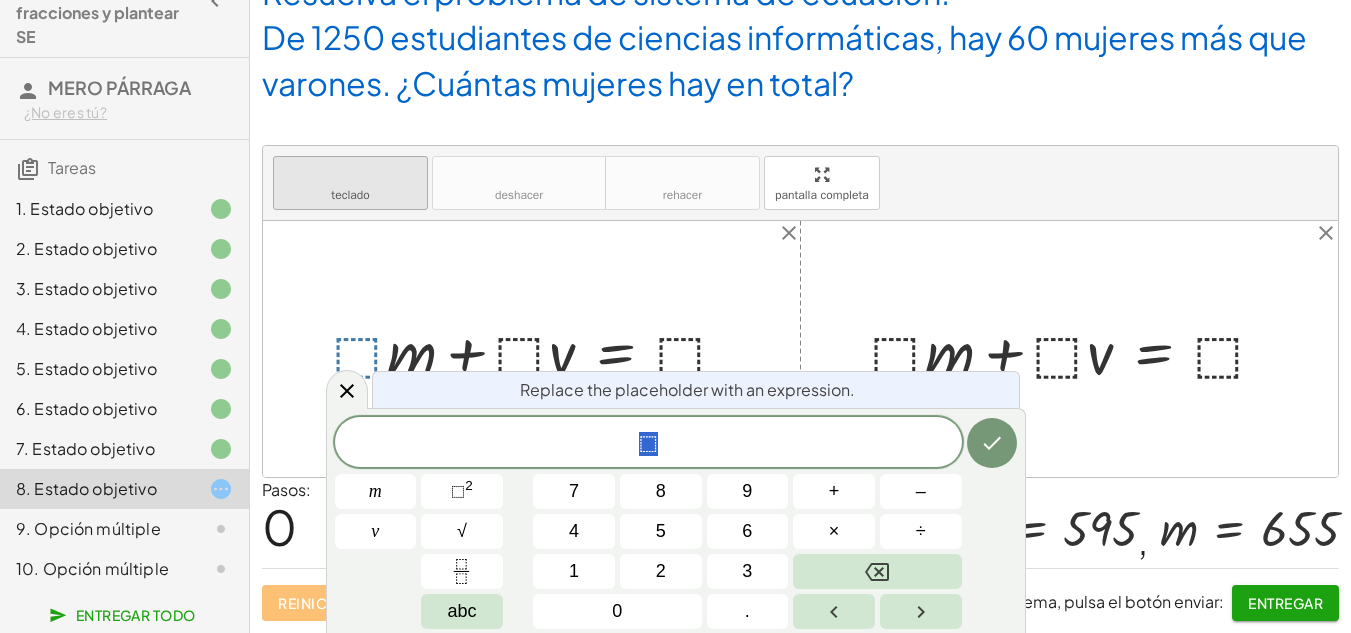 drag, startPoint x: 348, startPoint y: 155, endPoint x: 348, endPoint y: 168, distance: 13 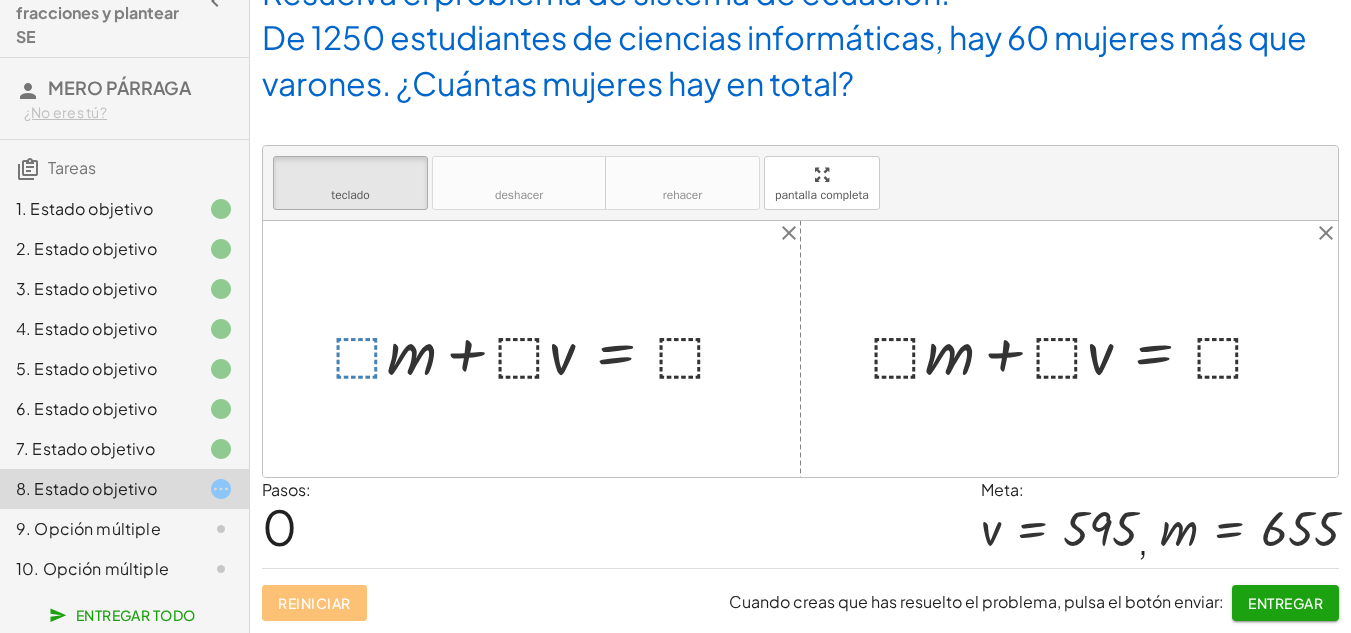 drag, startPoint x: 354, startPoint y: 186, endPoint x: 369, endPoint y: 218, distance: 35.341194 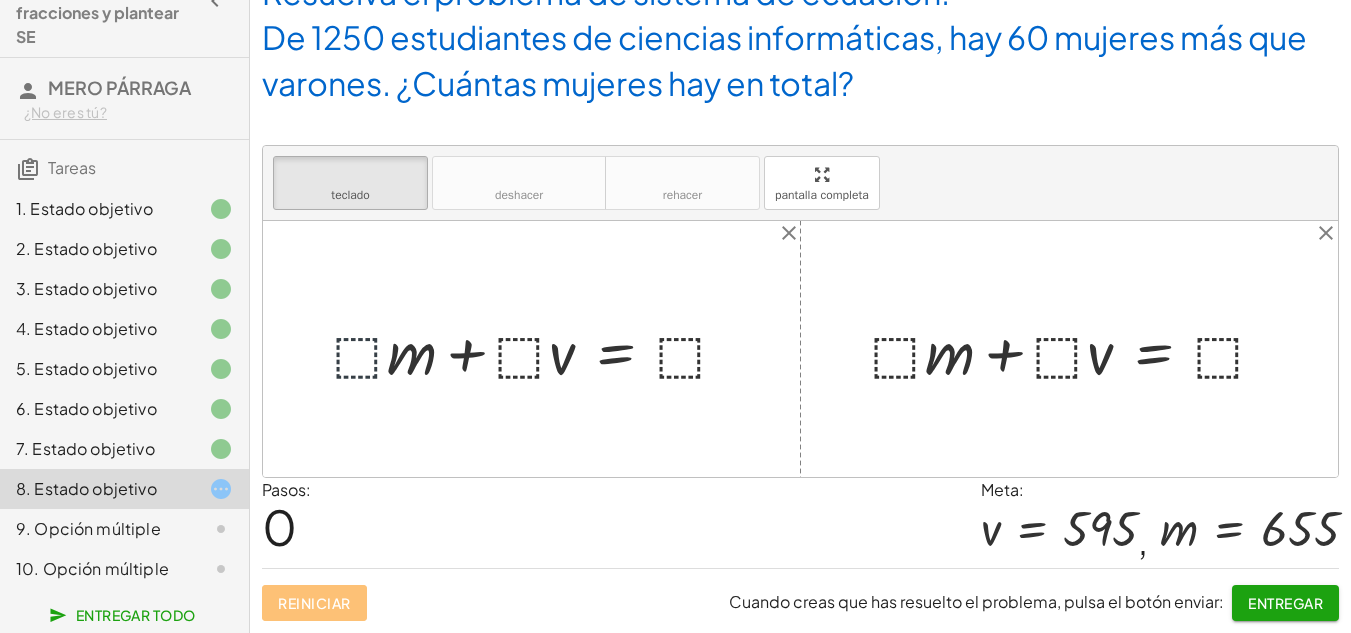 click at bounding box center [539, 349] 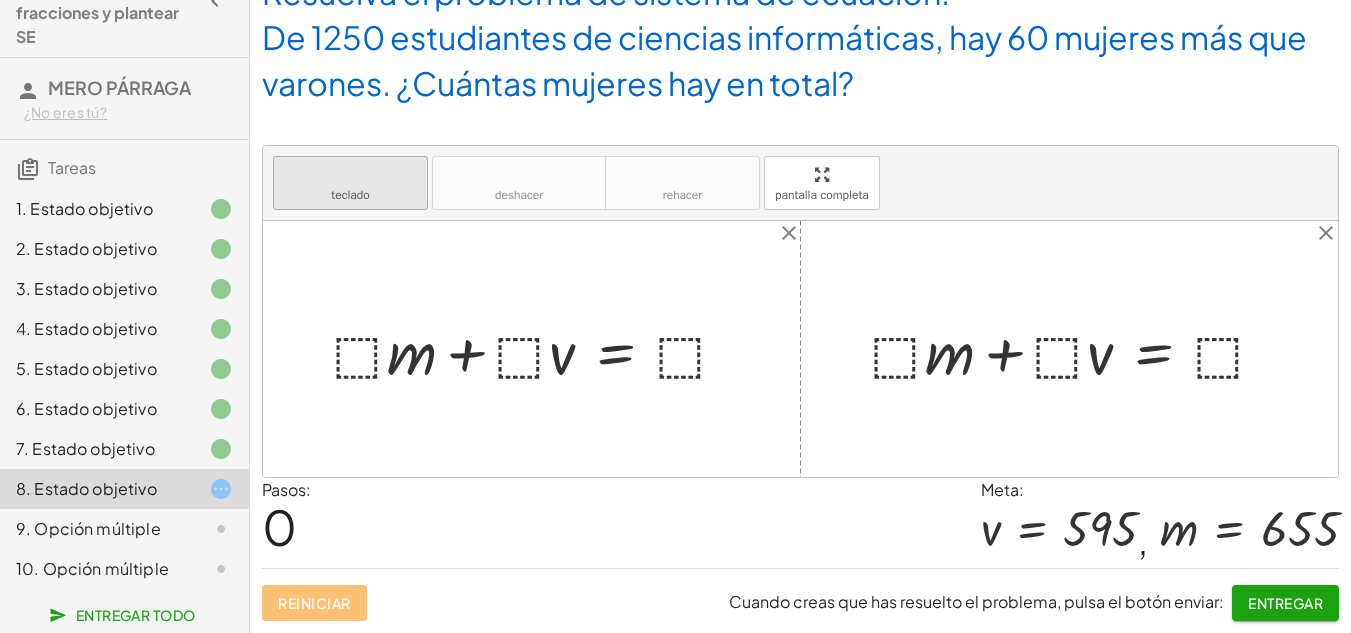 click on "teclado" at bounding box center [350, 174] 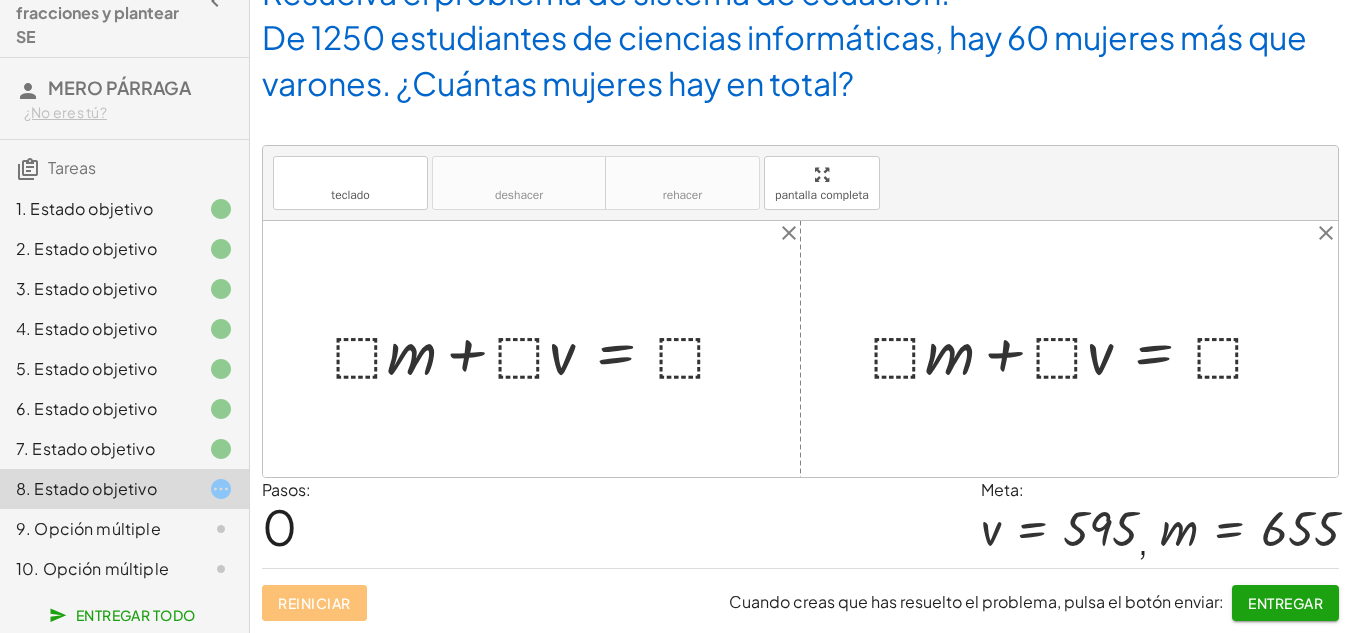 click at bounding box center [539, 349] 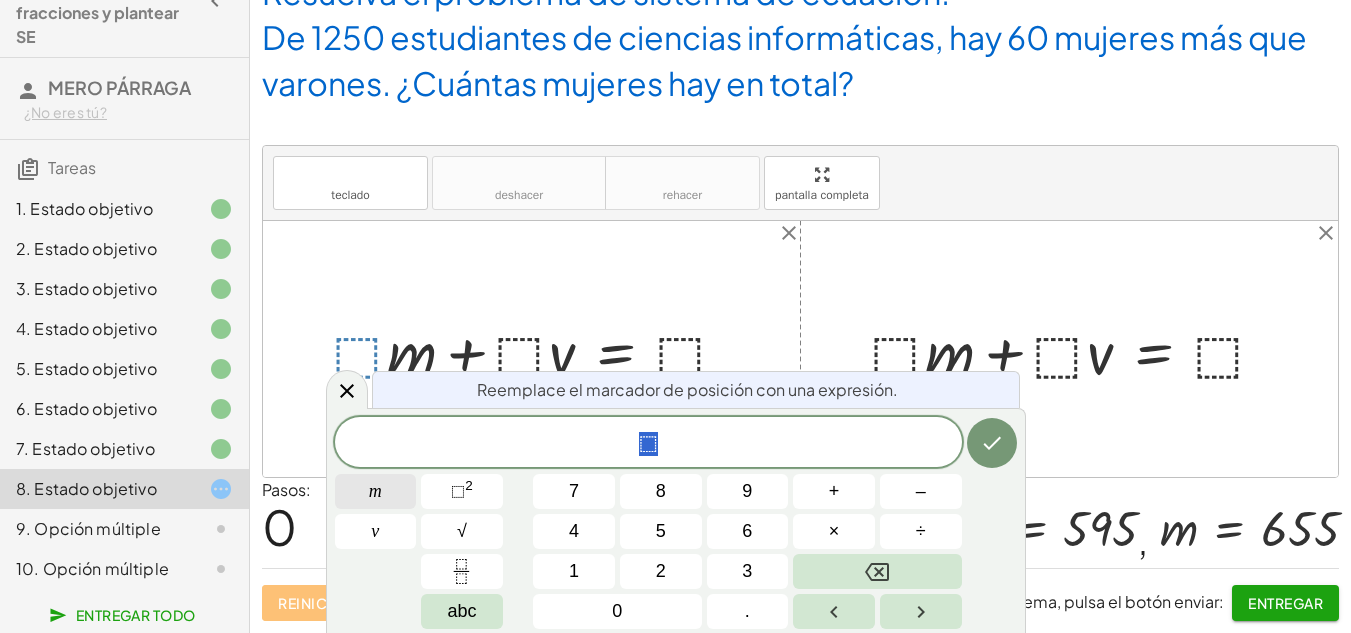 click on "m" at bounding box center [375, 491] 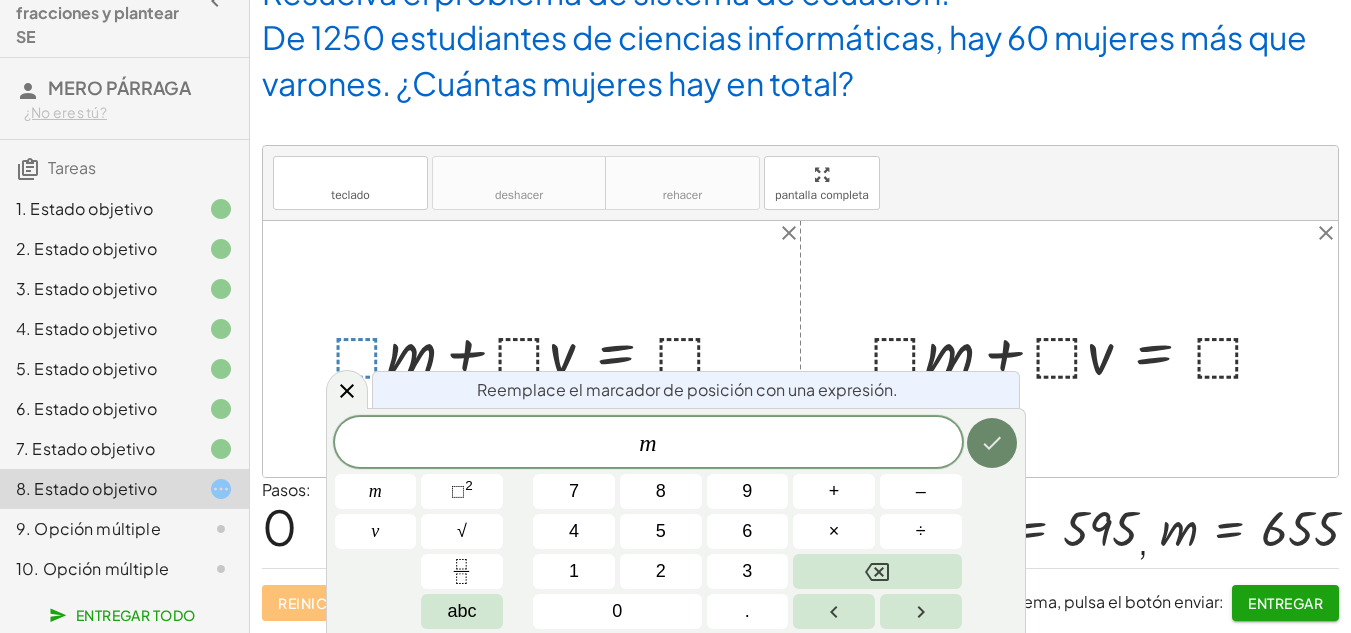 click at bounding box center [992, 443] 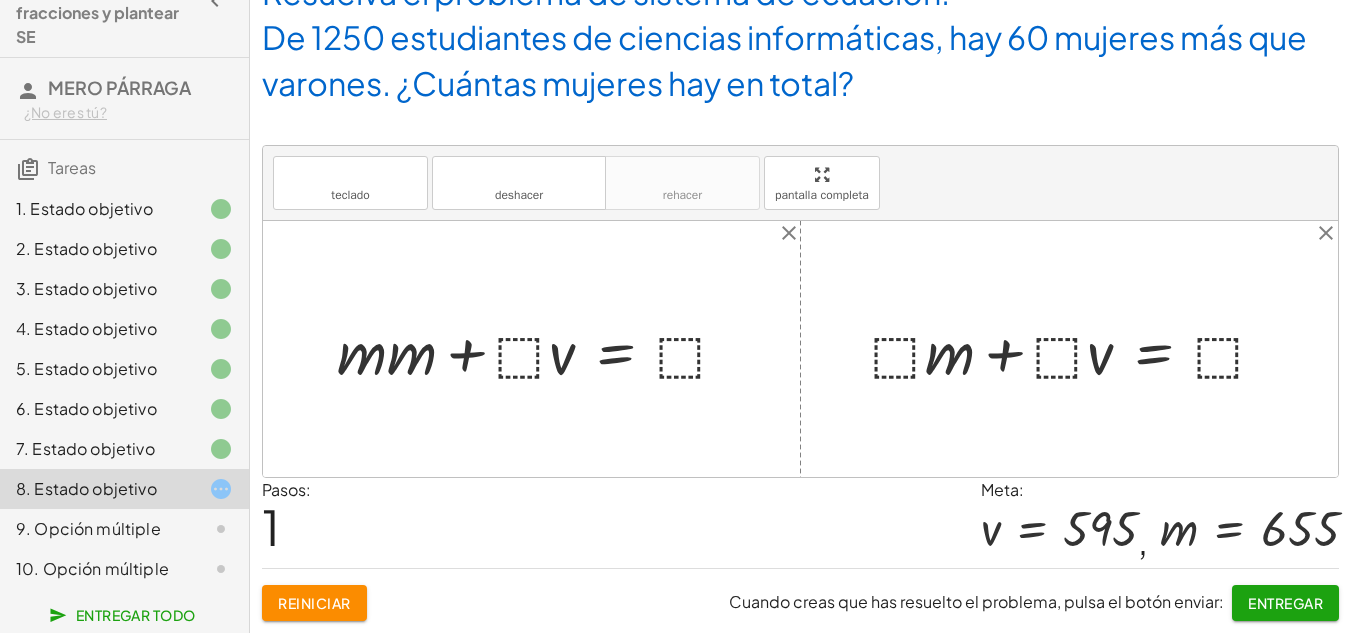 click on "Reiniciar" at bounding box center [314, 603] 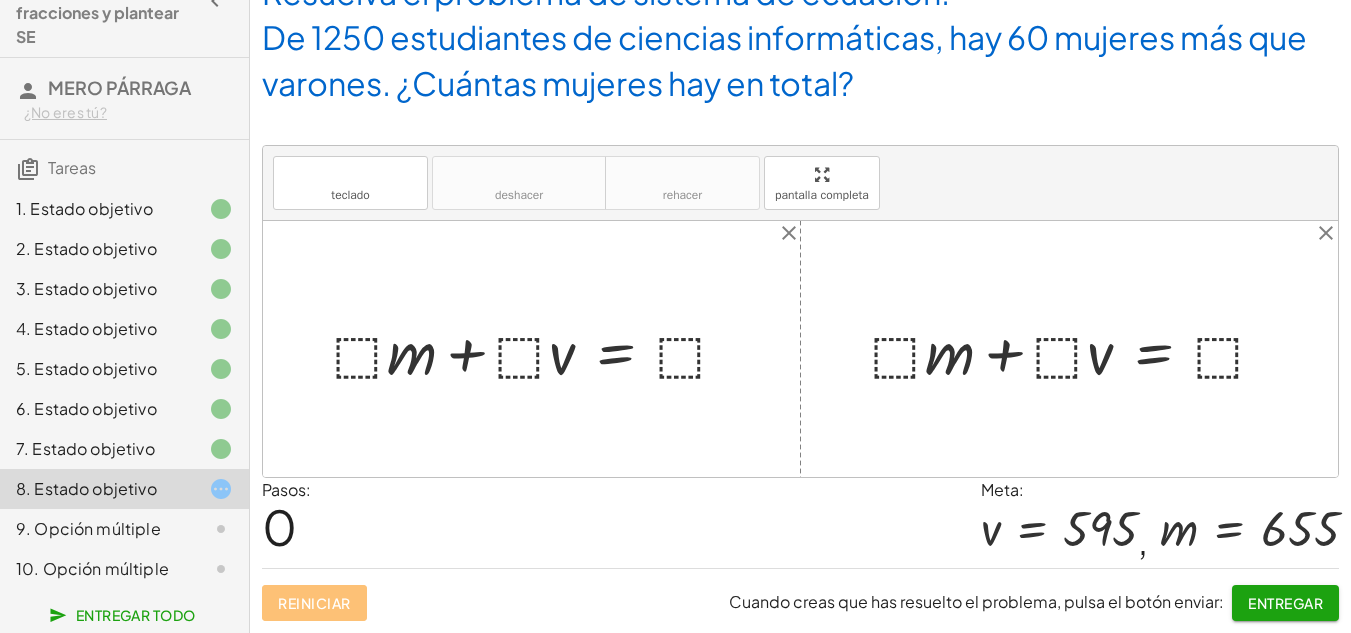 click at bounding box center [539, 349] 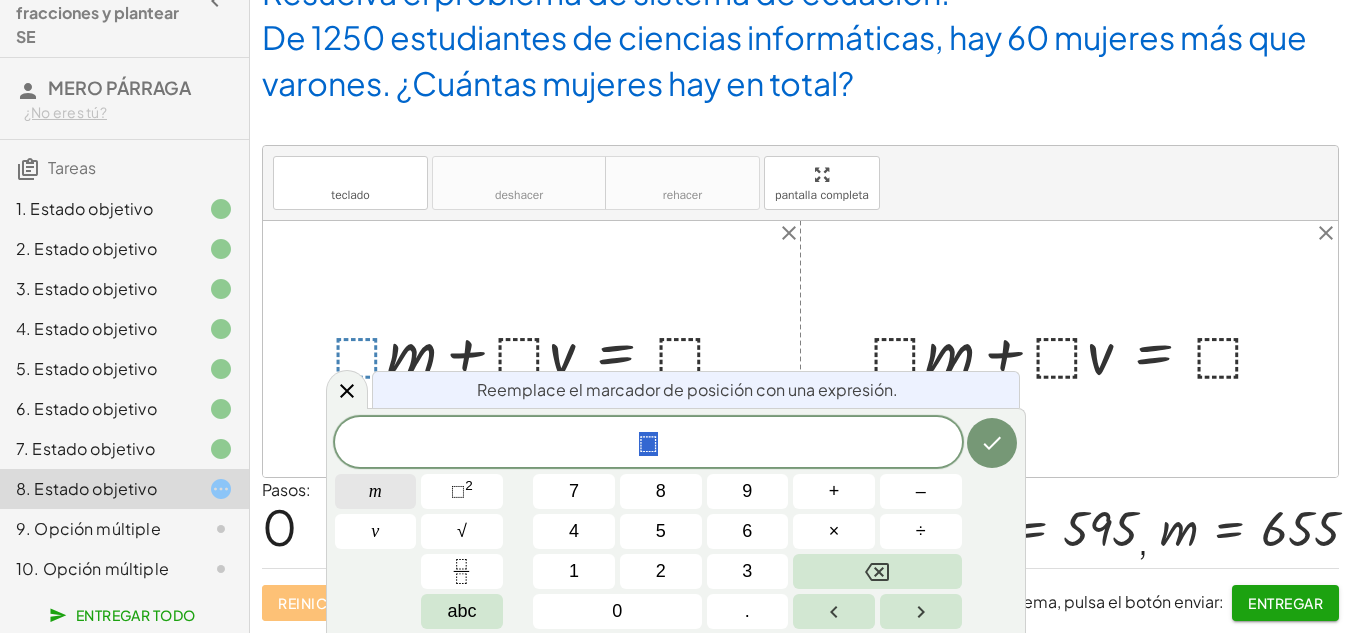 click on "m" at bounding box center (376, 491) 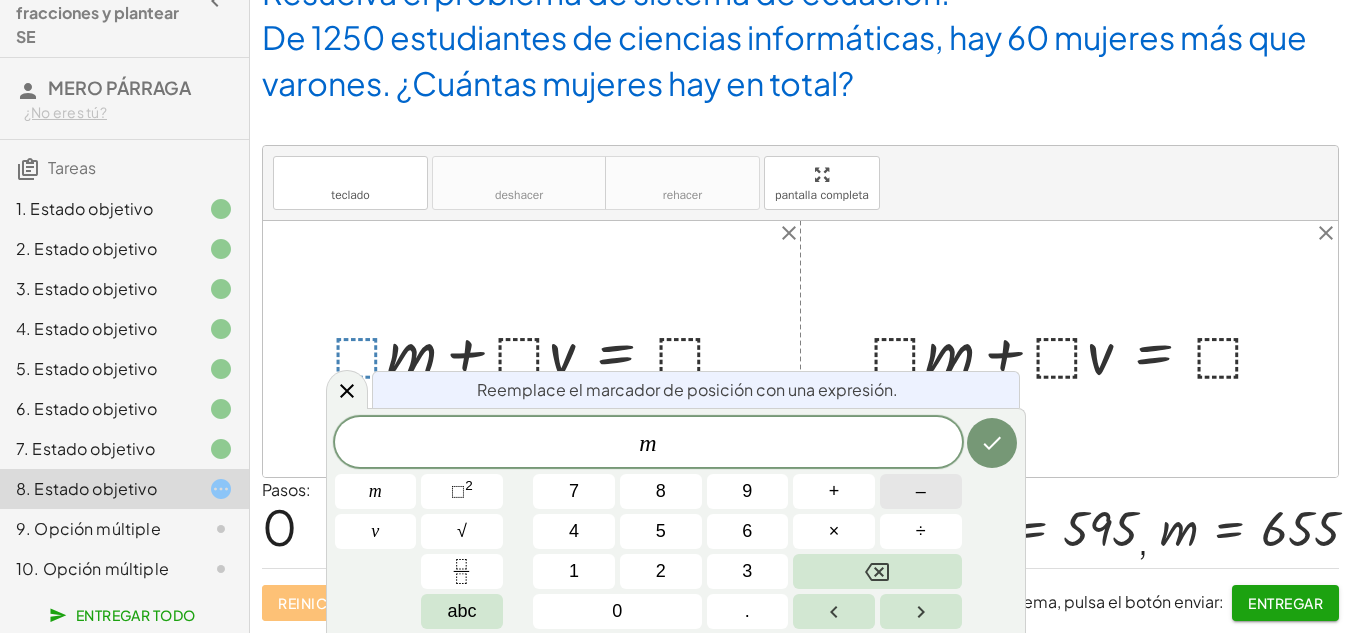 click on "–" at bounding box center (921, 491) 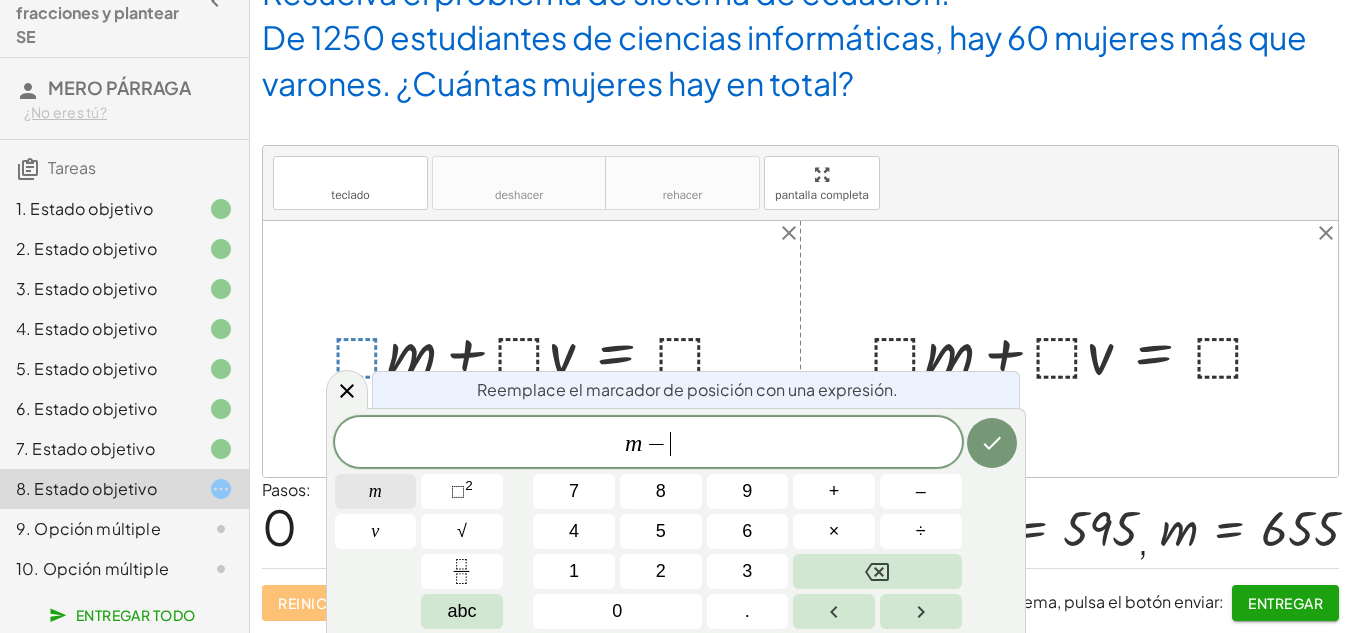 click on "m" at bounding box center (375, 491) 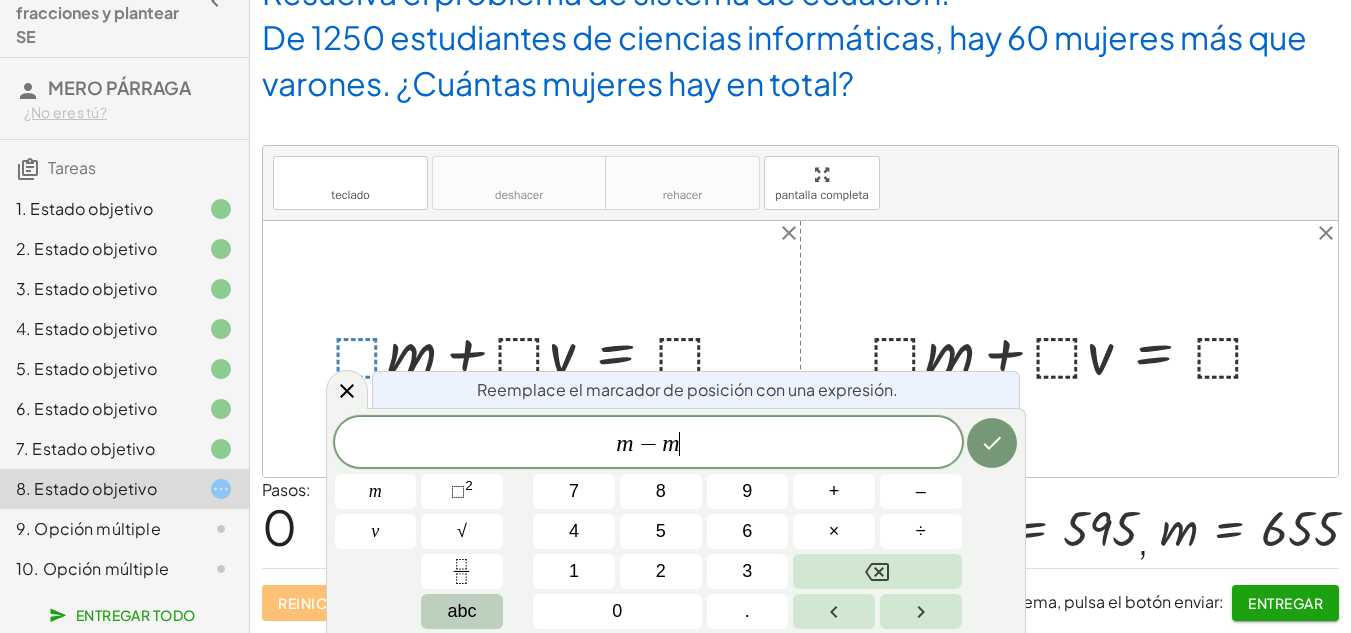click on "abc" at bounding box center (461, 611) 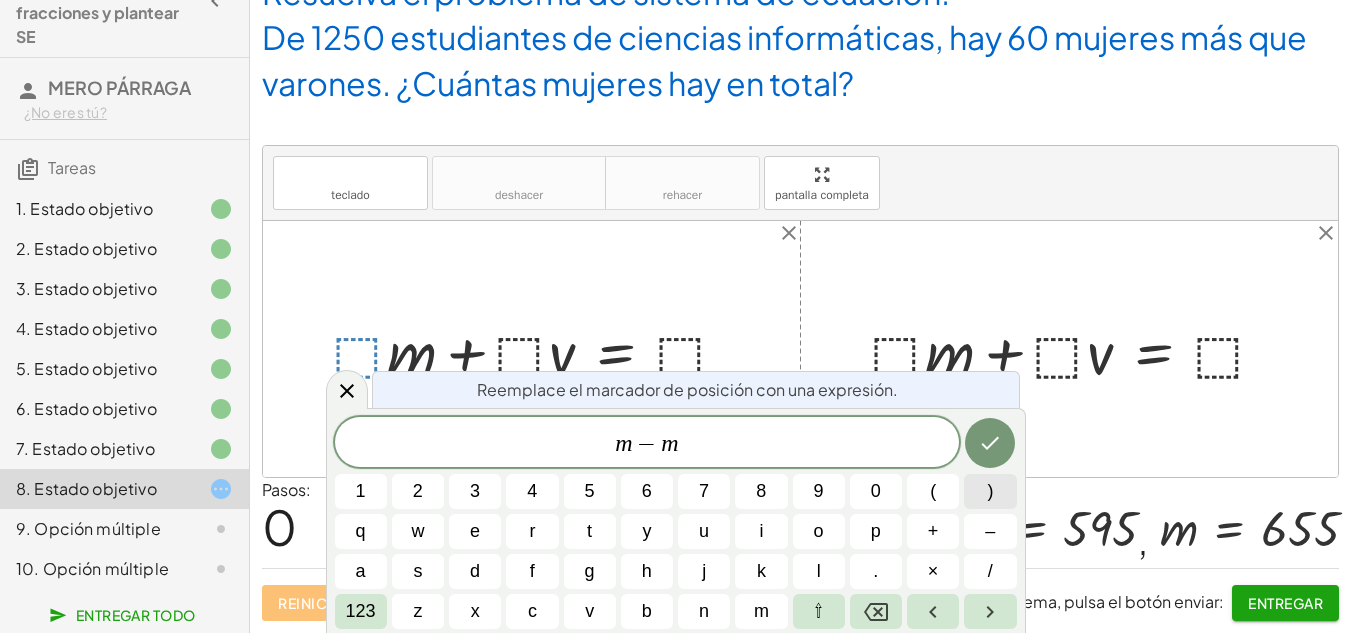 click on ")" at bounding box center (990, 491) 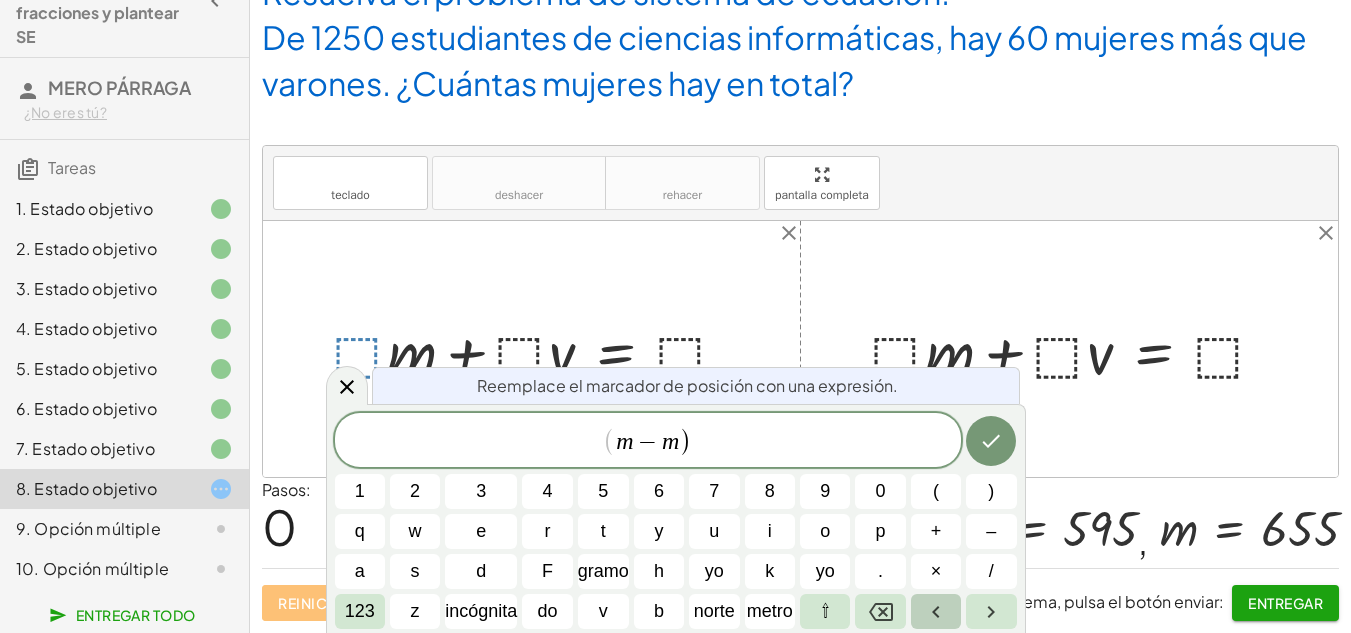 click 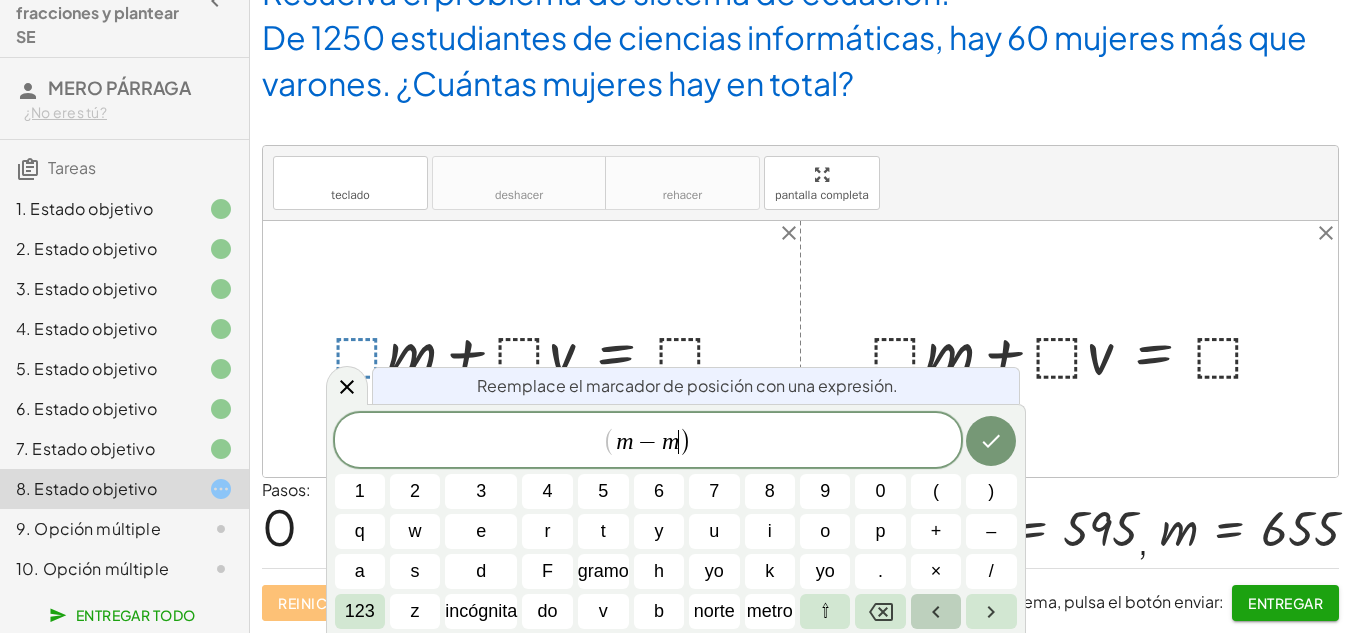 click 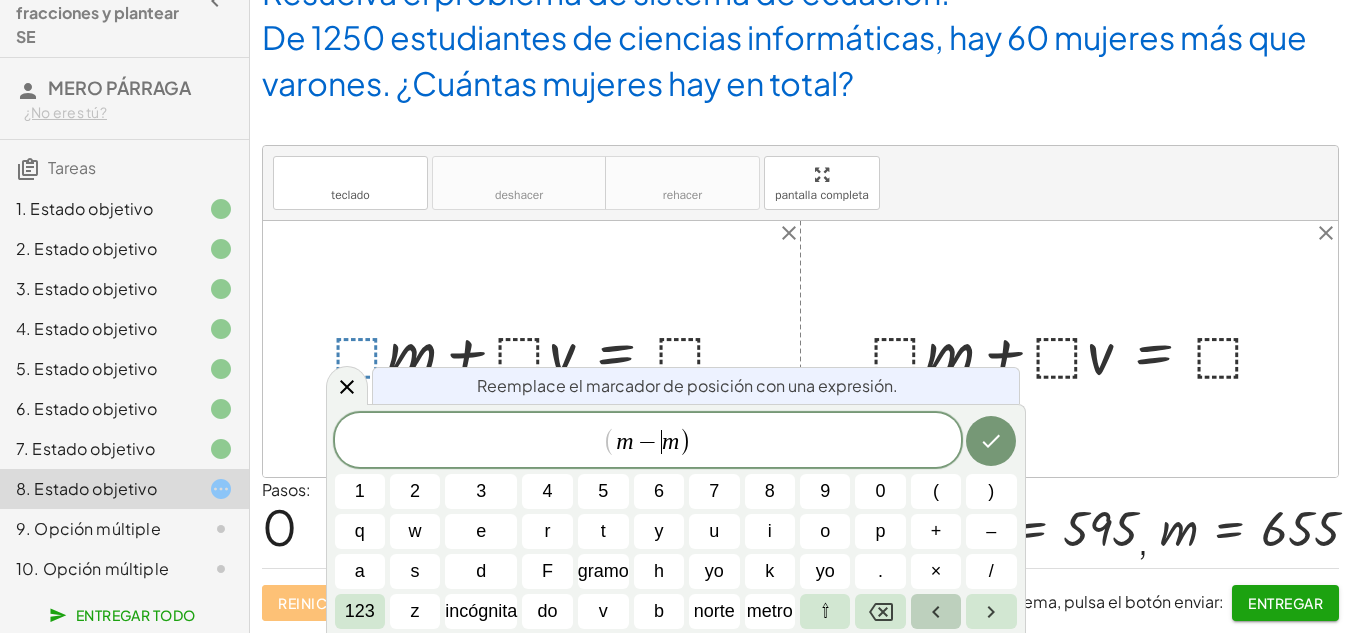 click 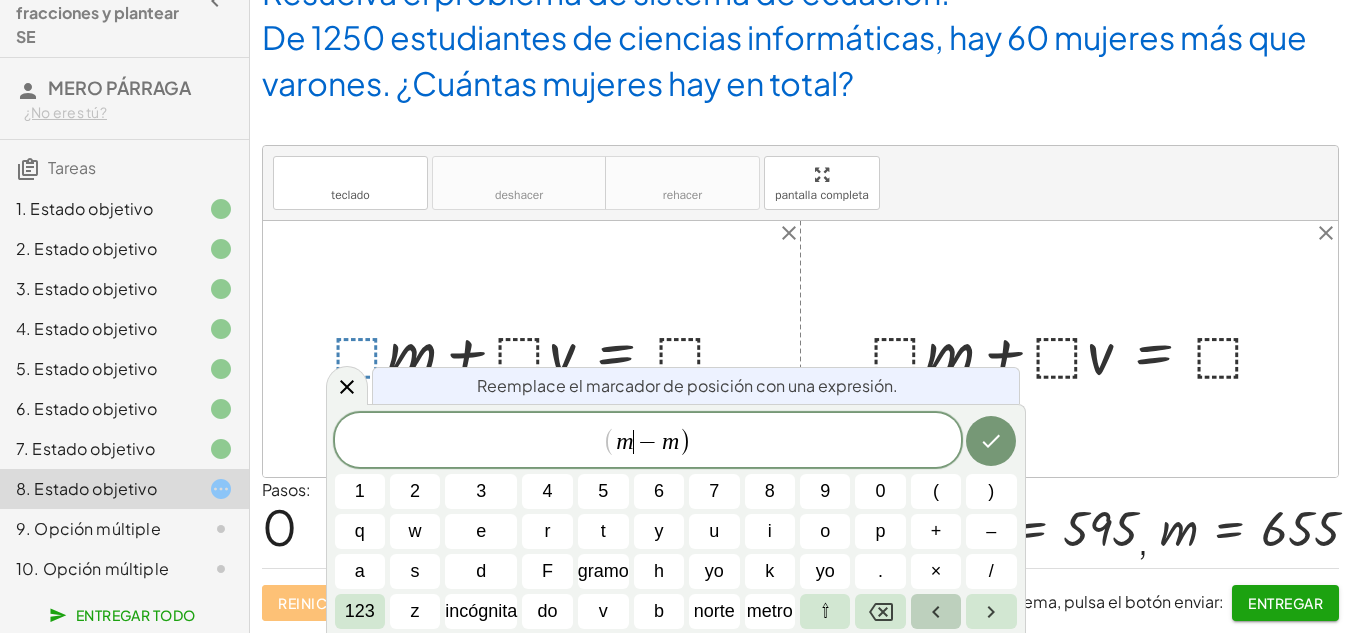 click 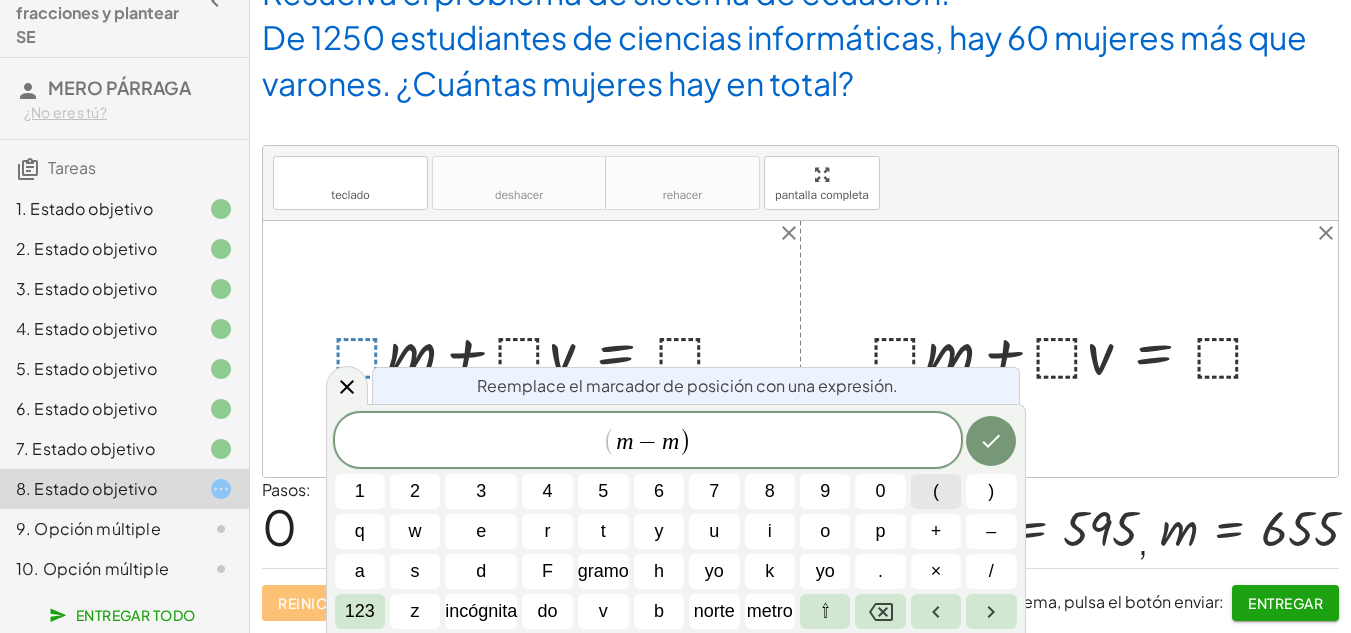 click on "(" at bounding box center [936, 491] 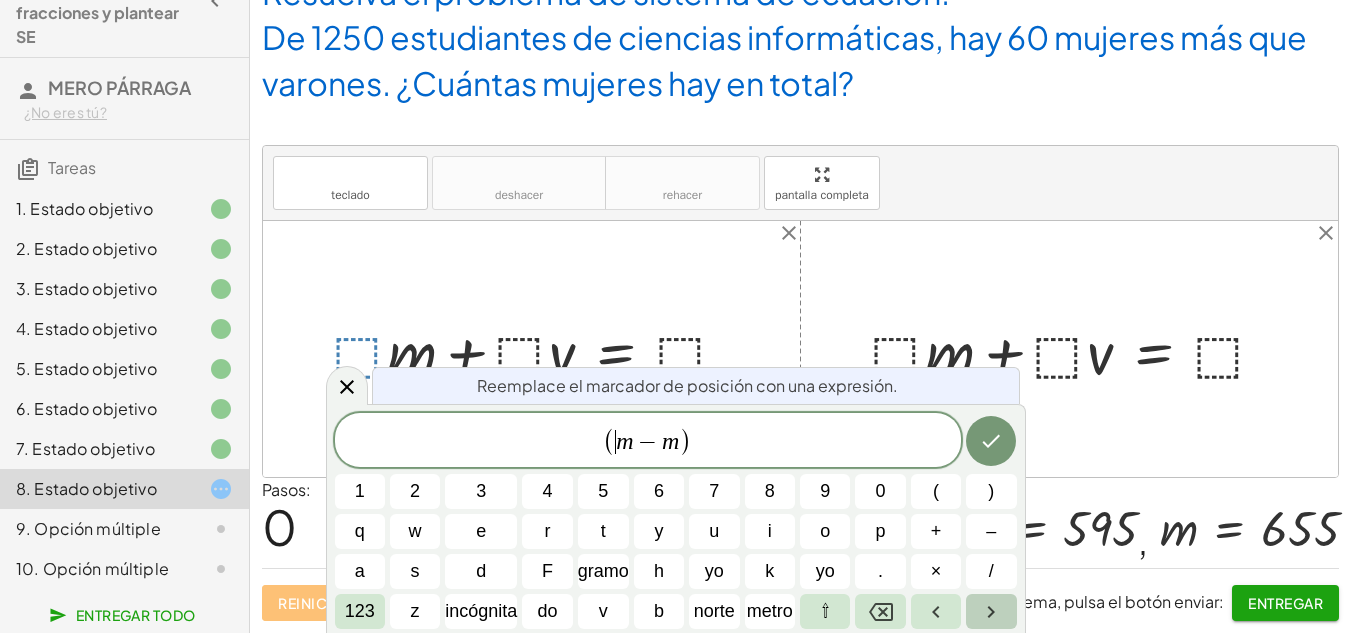 click 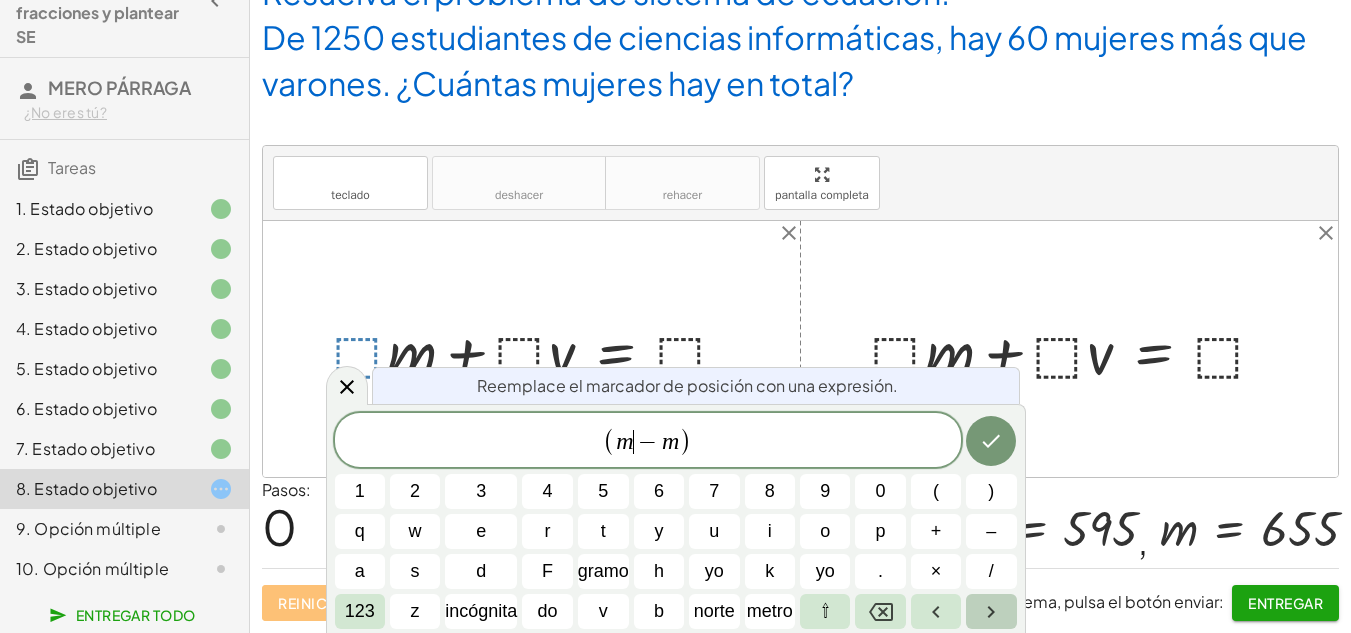 click 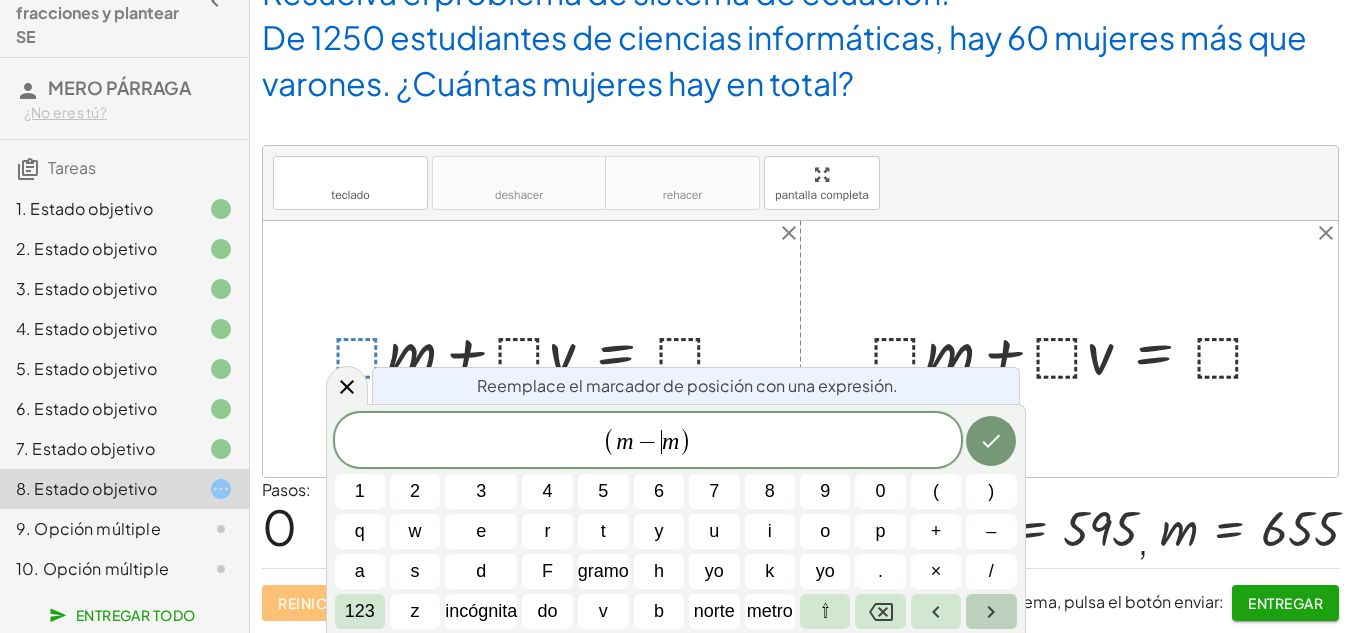 click 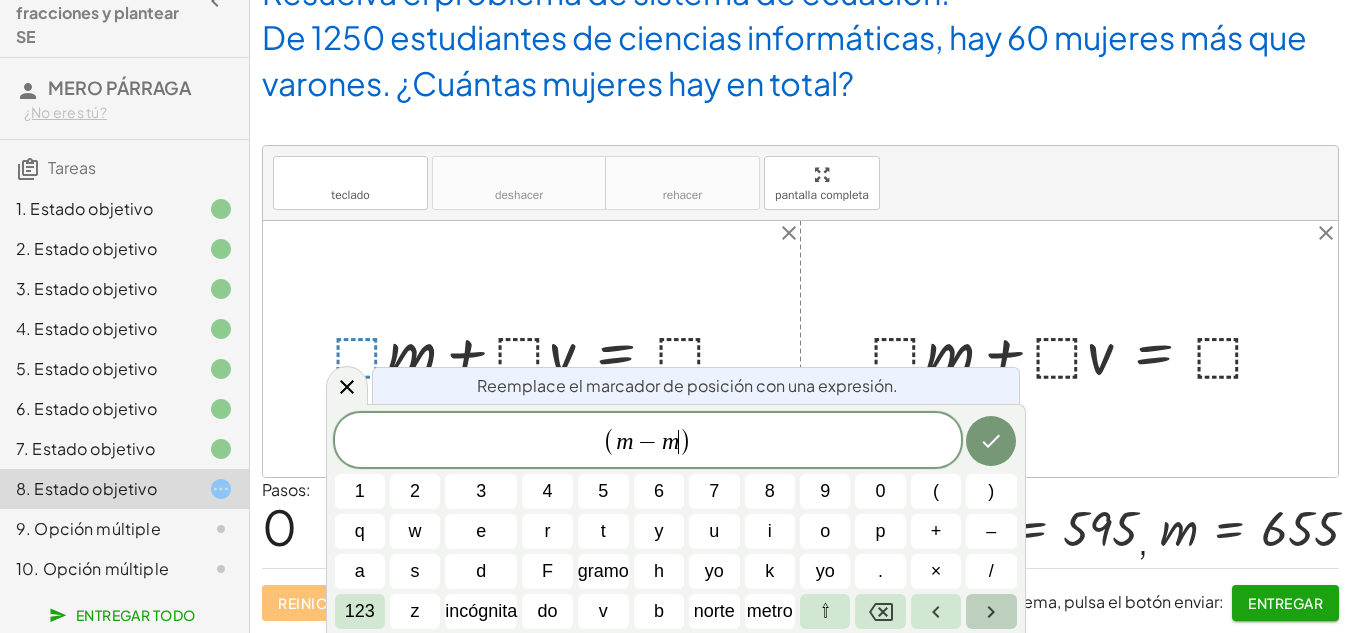 click 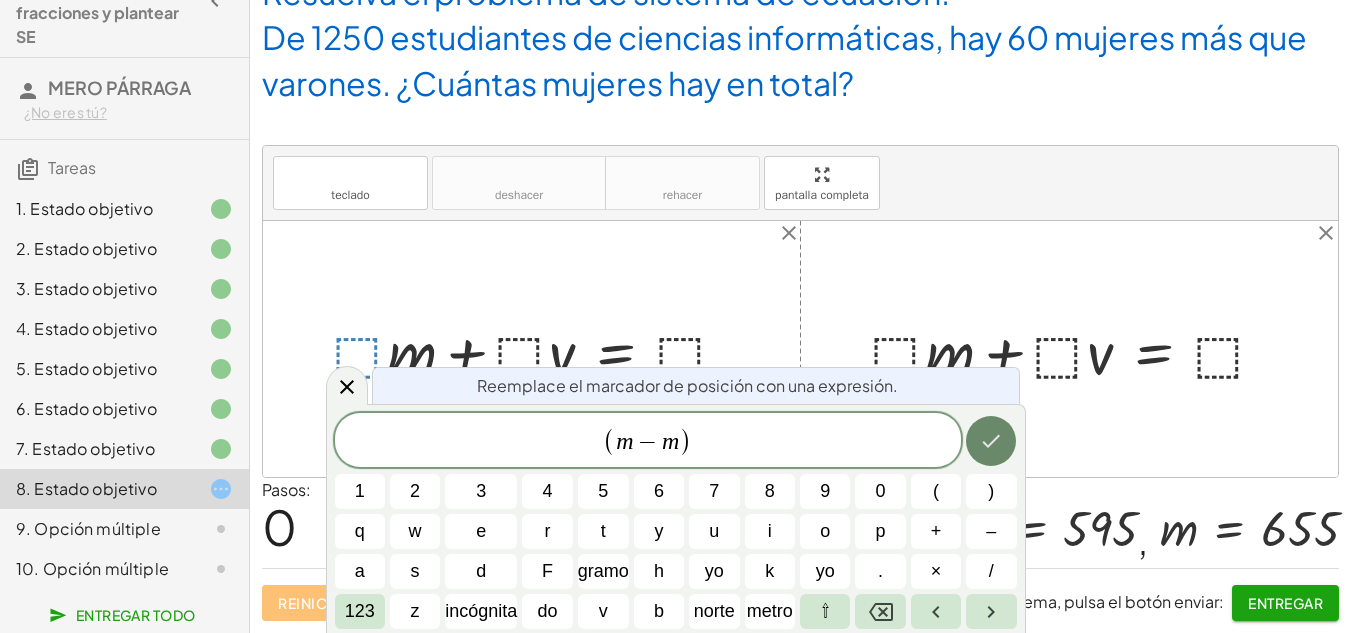 click 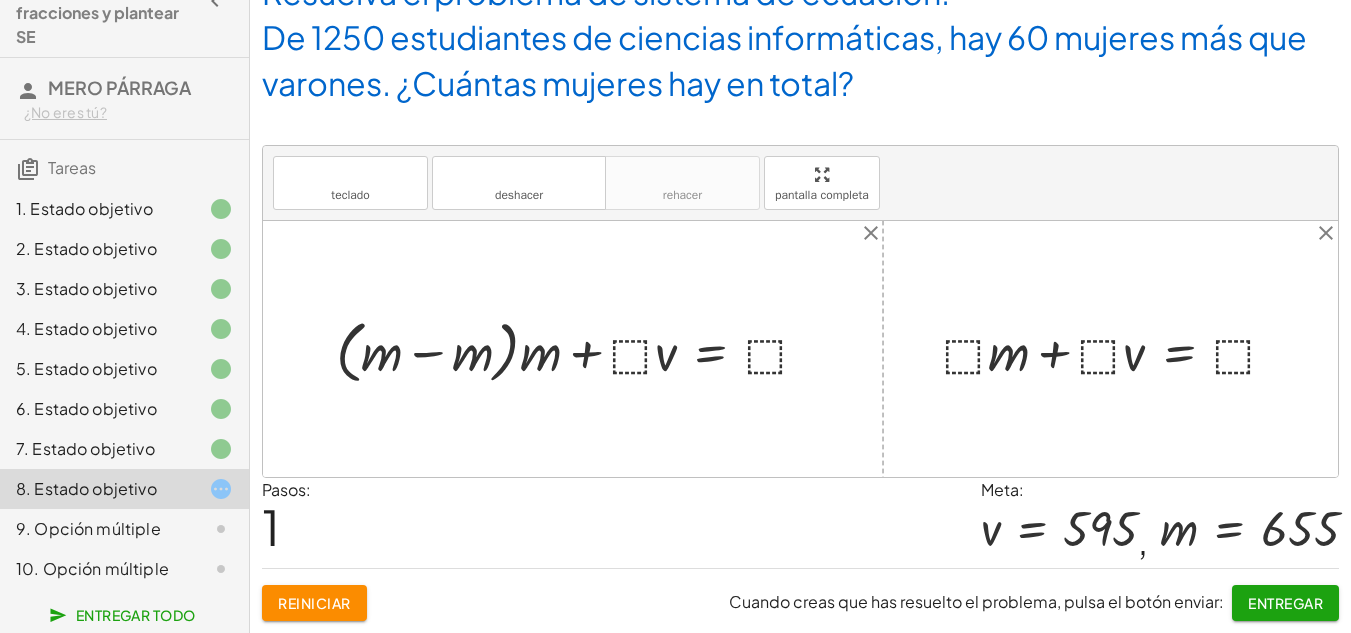 click at bounding box center [580, 349] 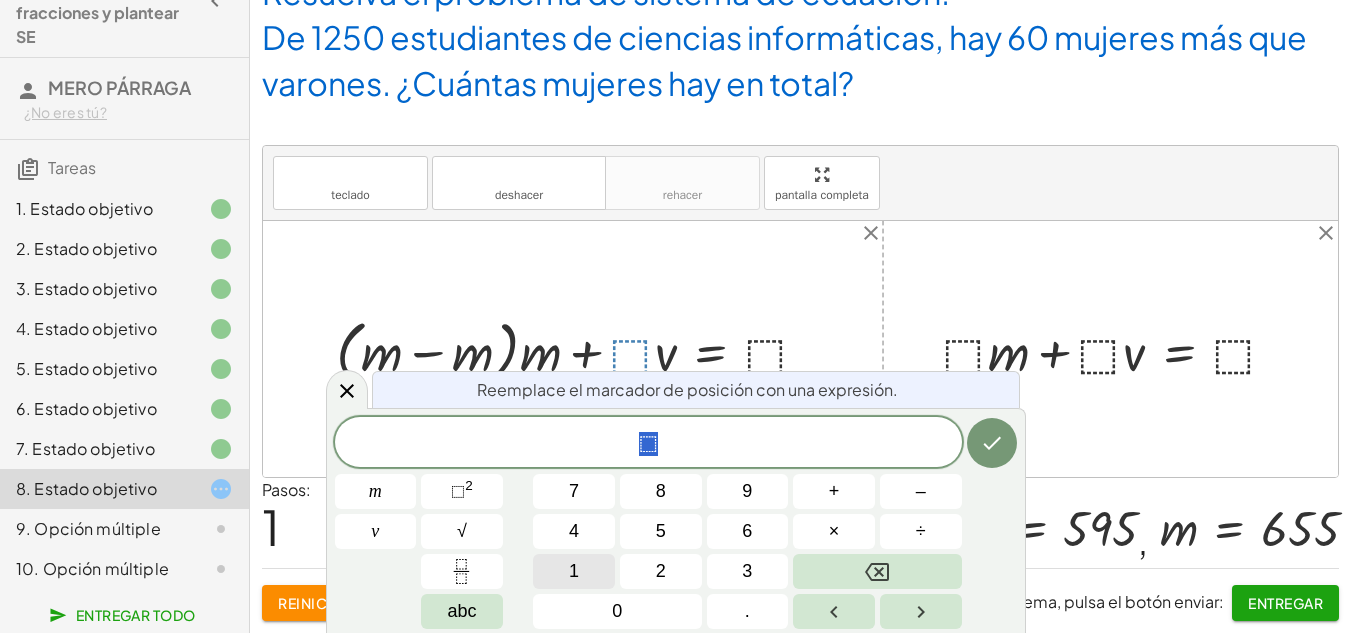 click on "1" at bounding box center (574, 571) 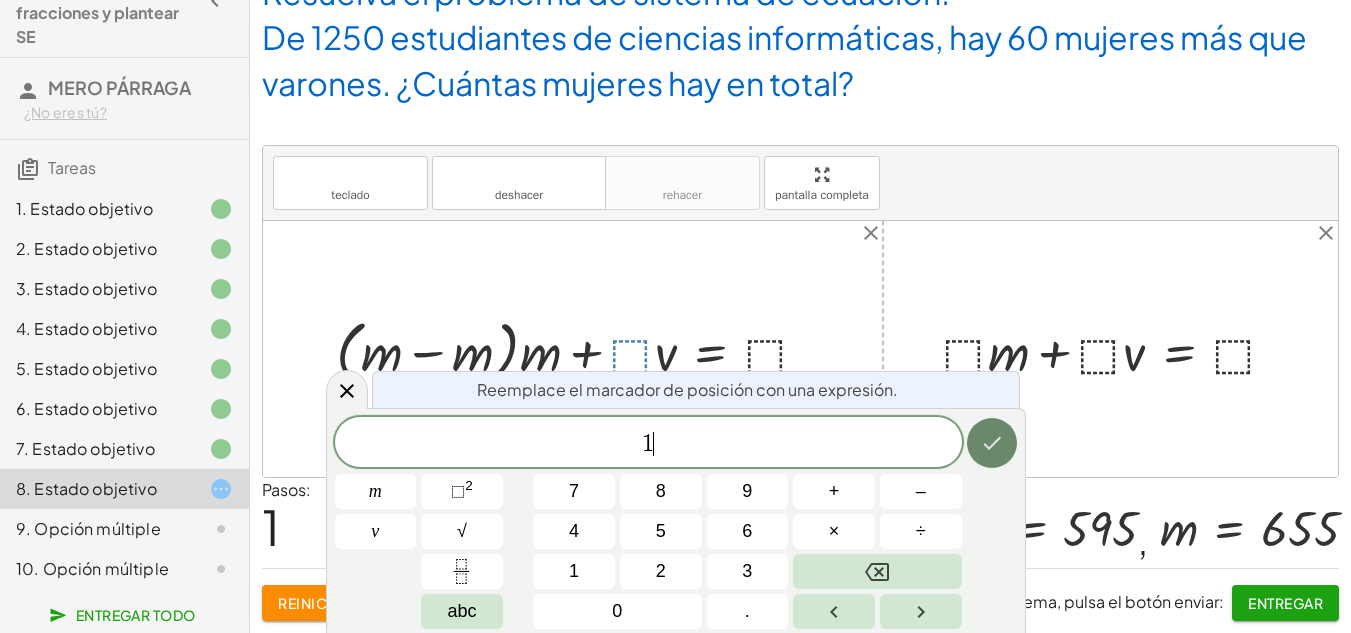 click 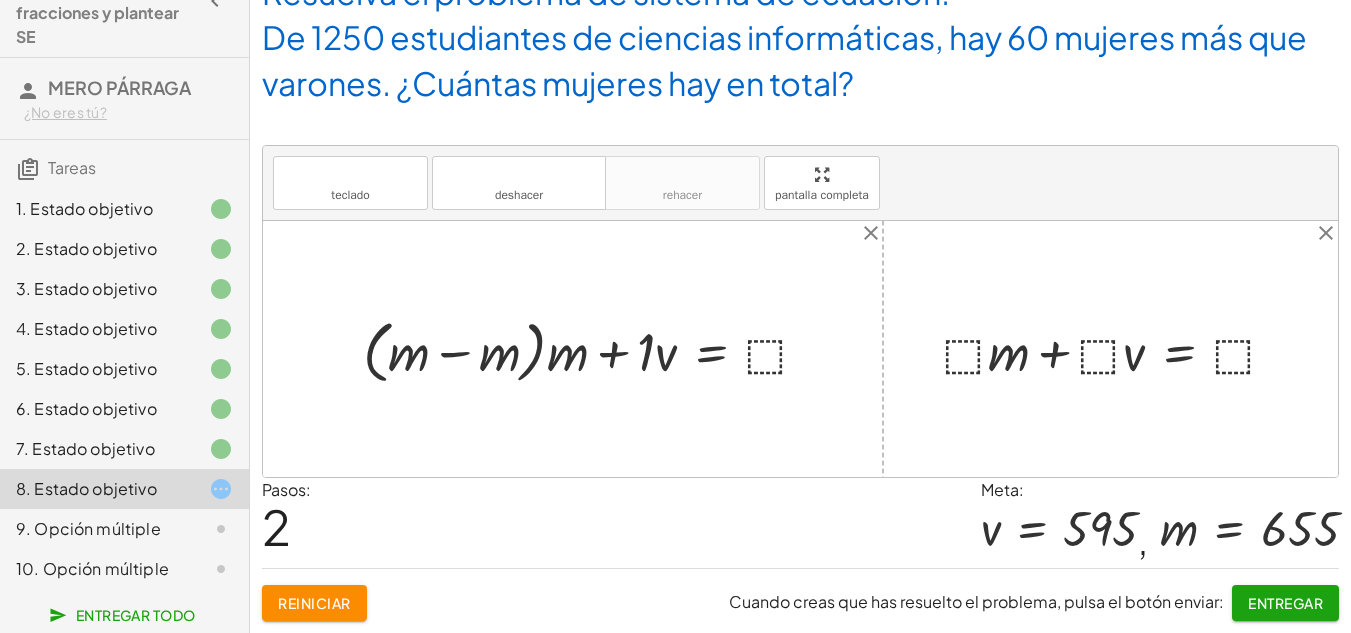 click at bounding box center [594, 349] 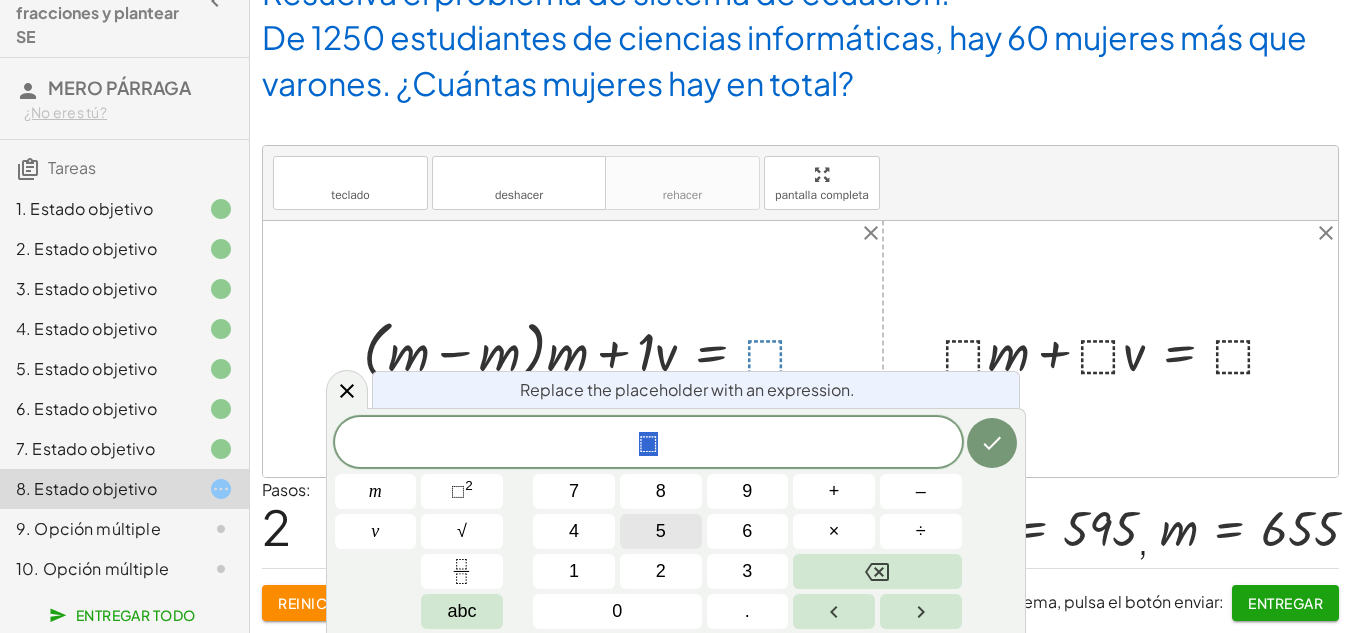 click on "5" at bounding box center (661, 531) 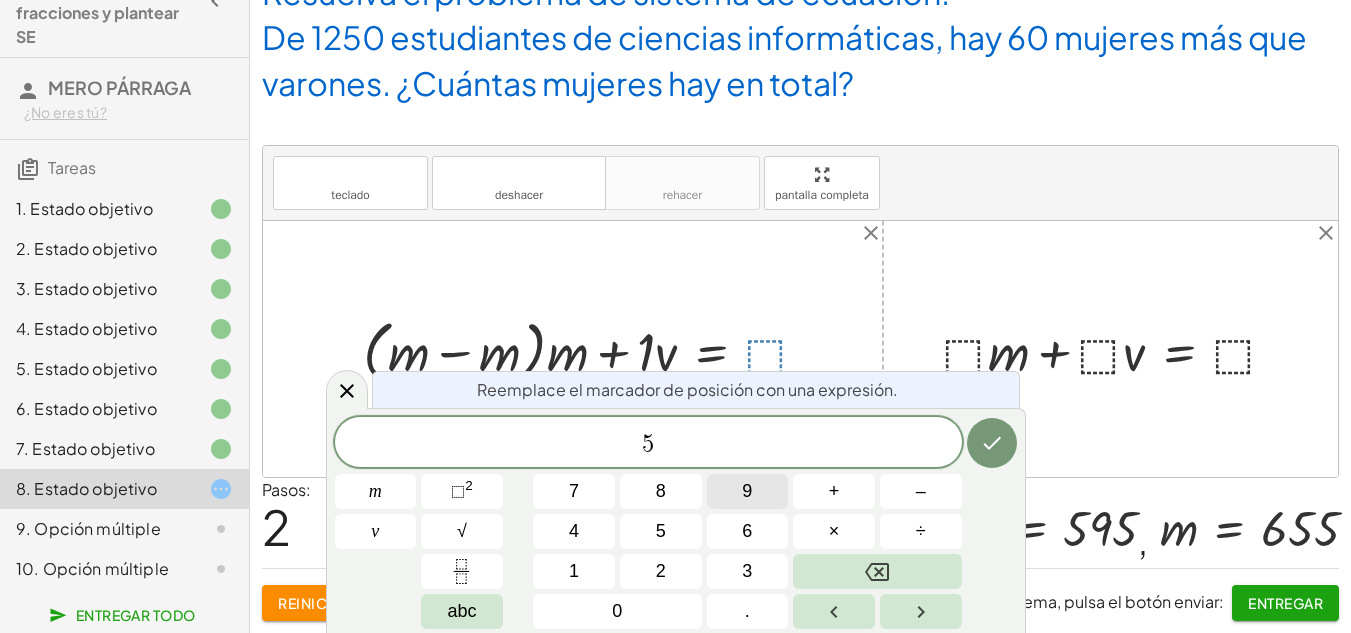 click on "9" at bounding box center (748, 491) 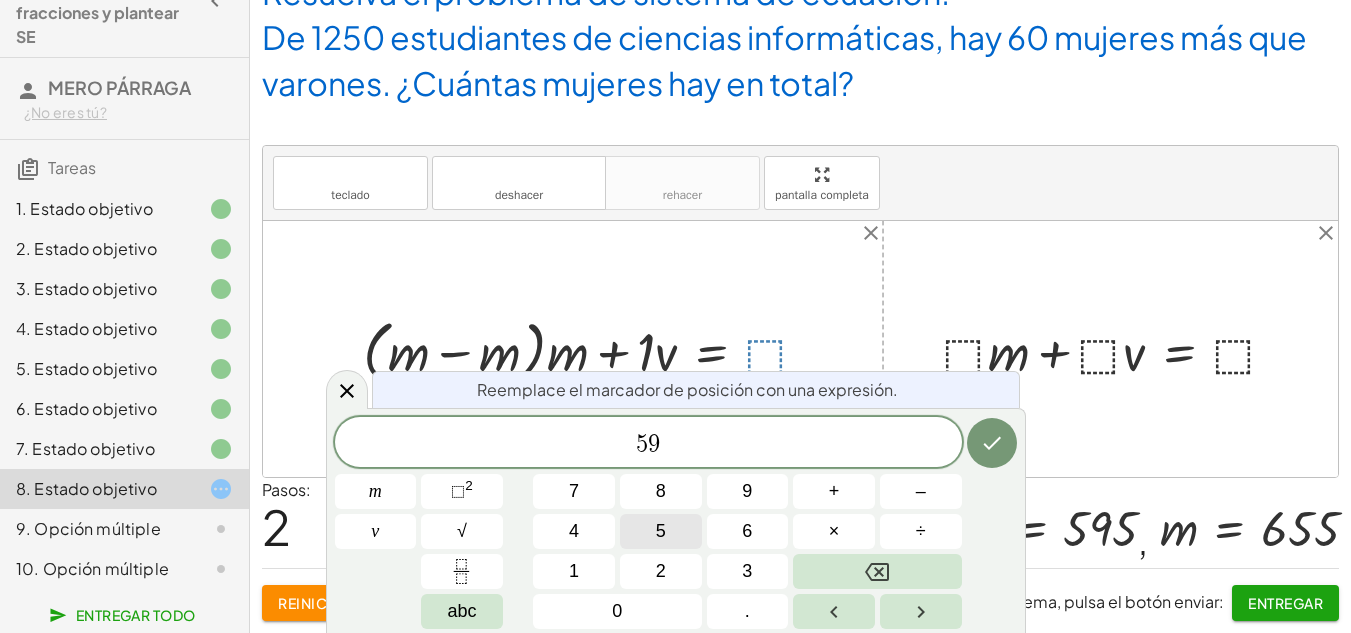 click on "5" at bounding box center (661, 531) 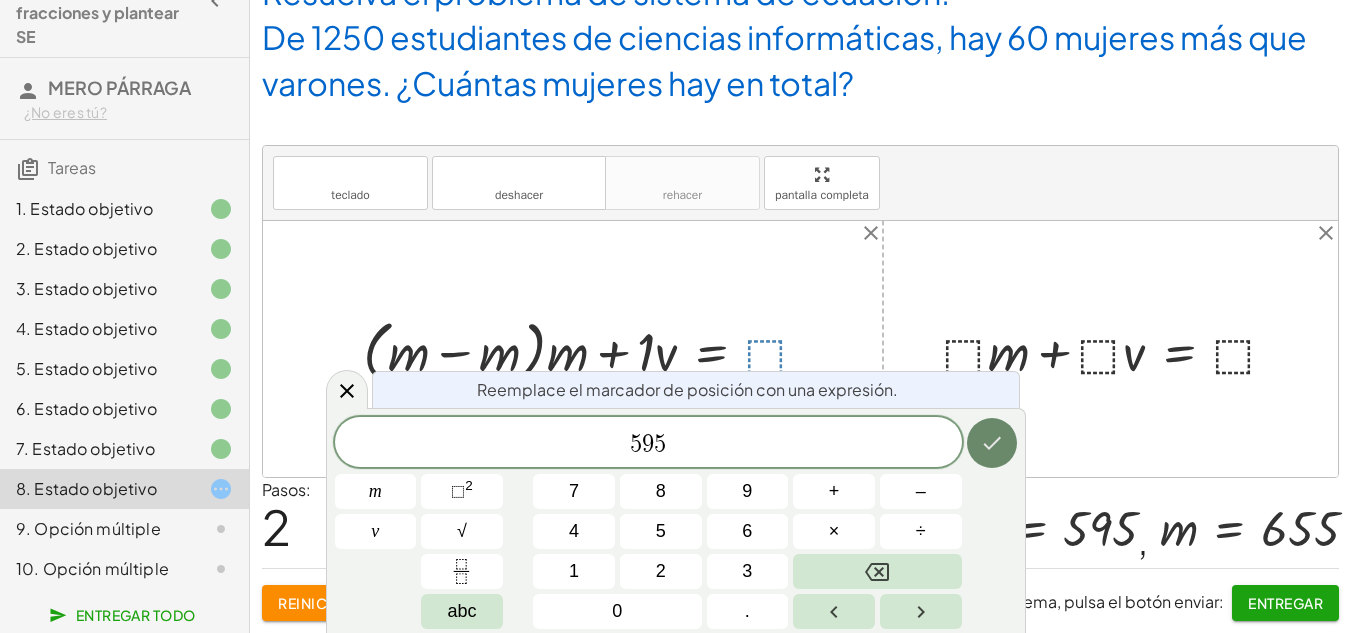click at bounding box center [992, 443] 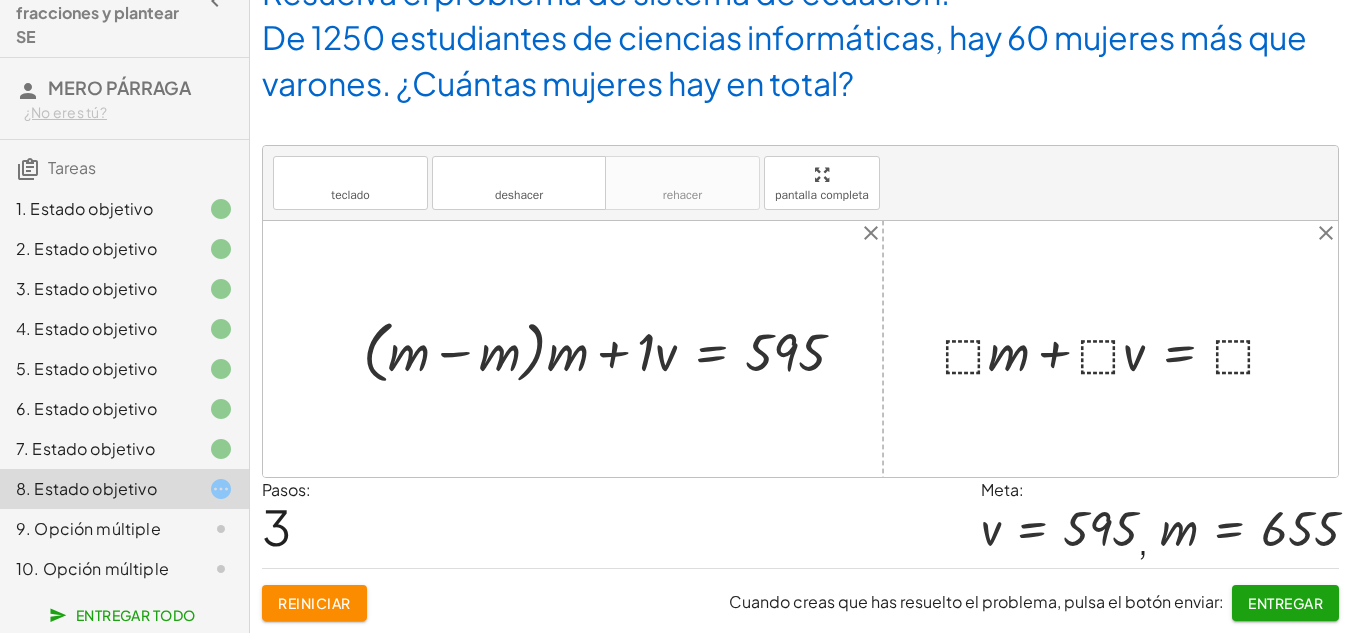 click at bounding box center [1118, 349] 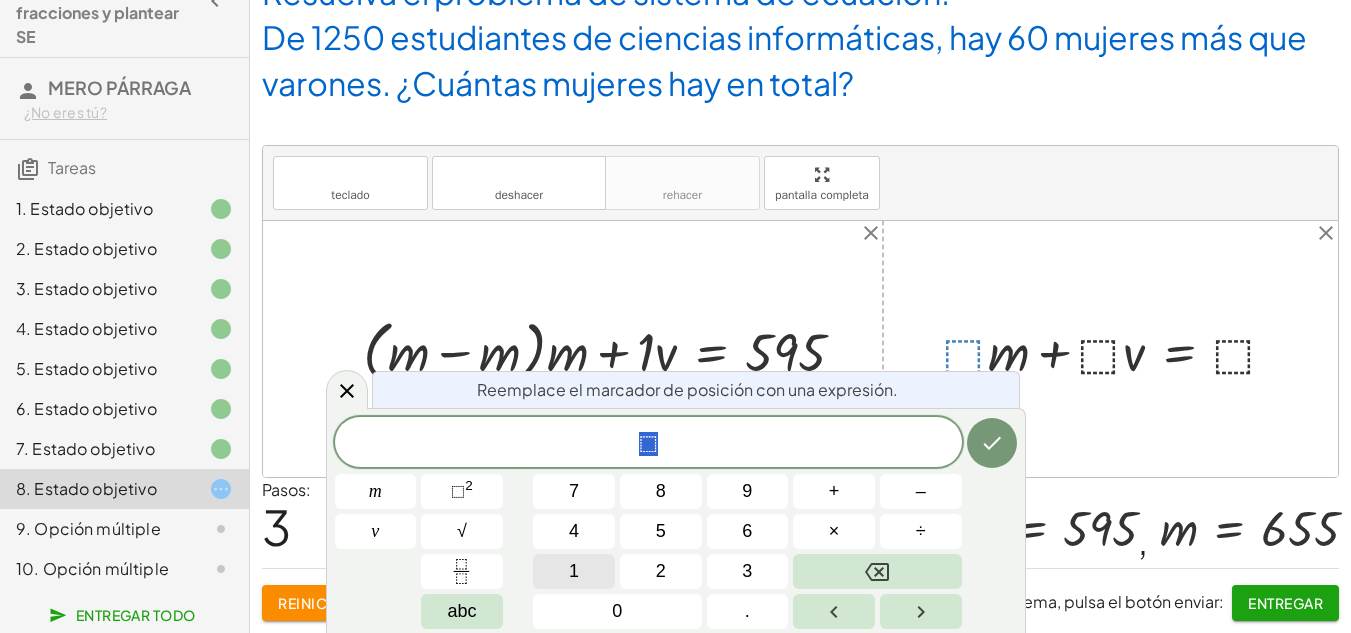 click on "1" at bounding box center [574, 571] 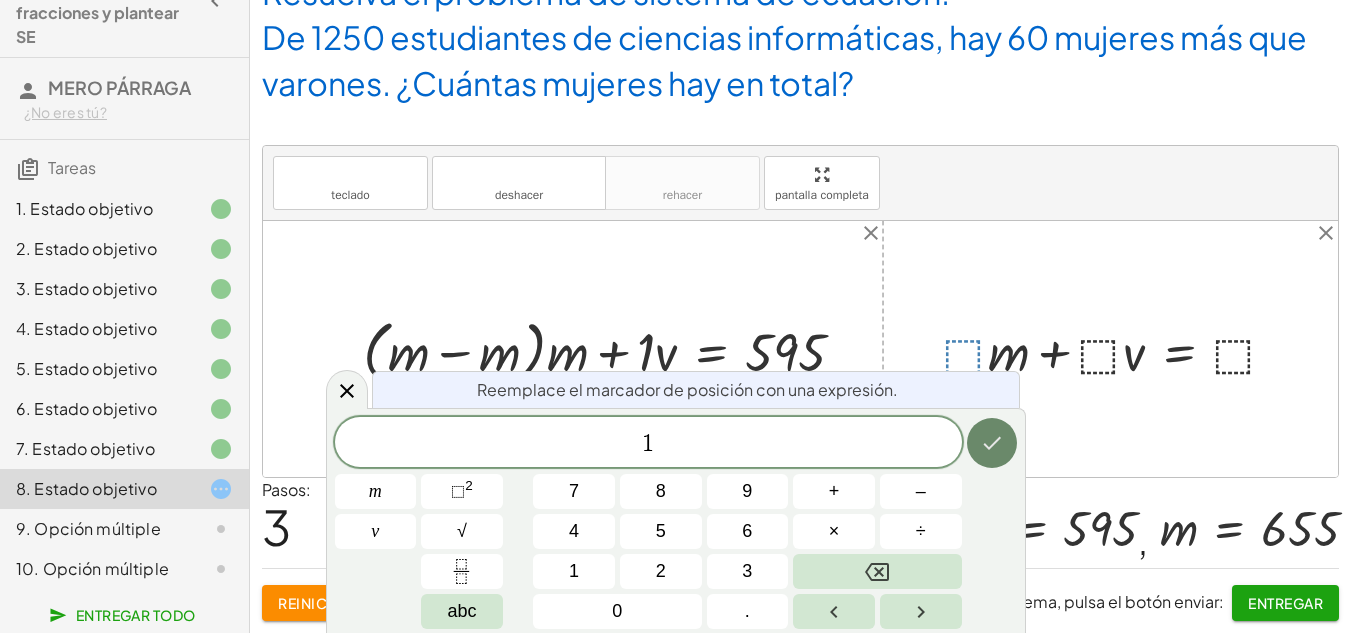 click 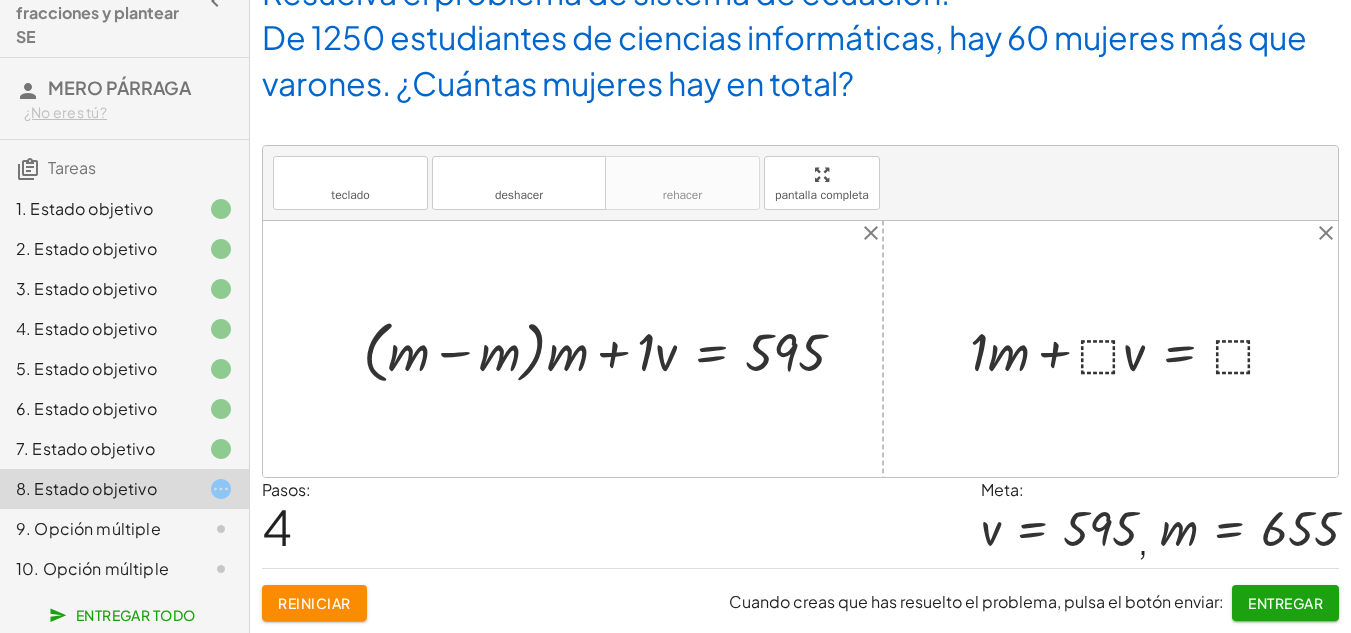 click at bounding box center [1131, 349] 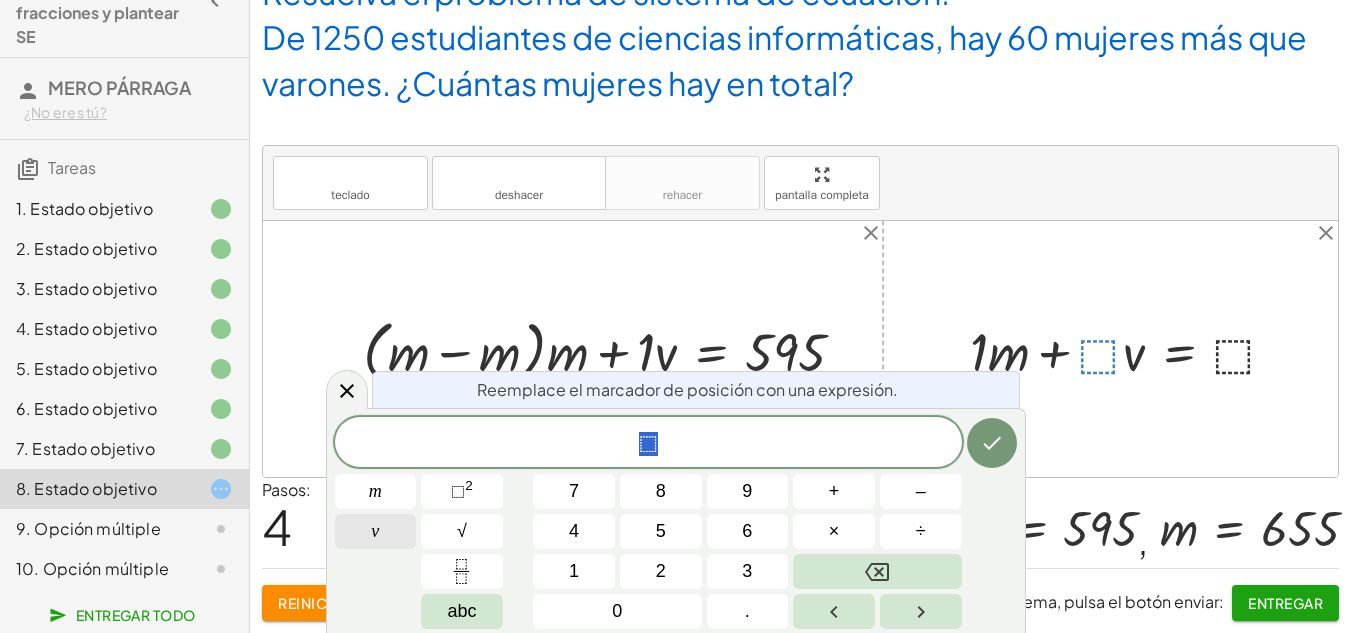 click on "v" at bounding box center (376, 531) 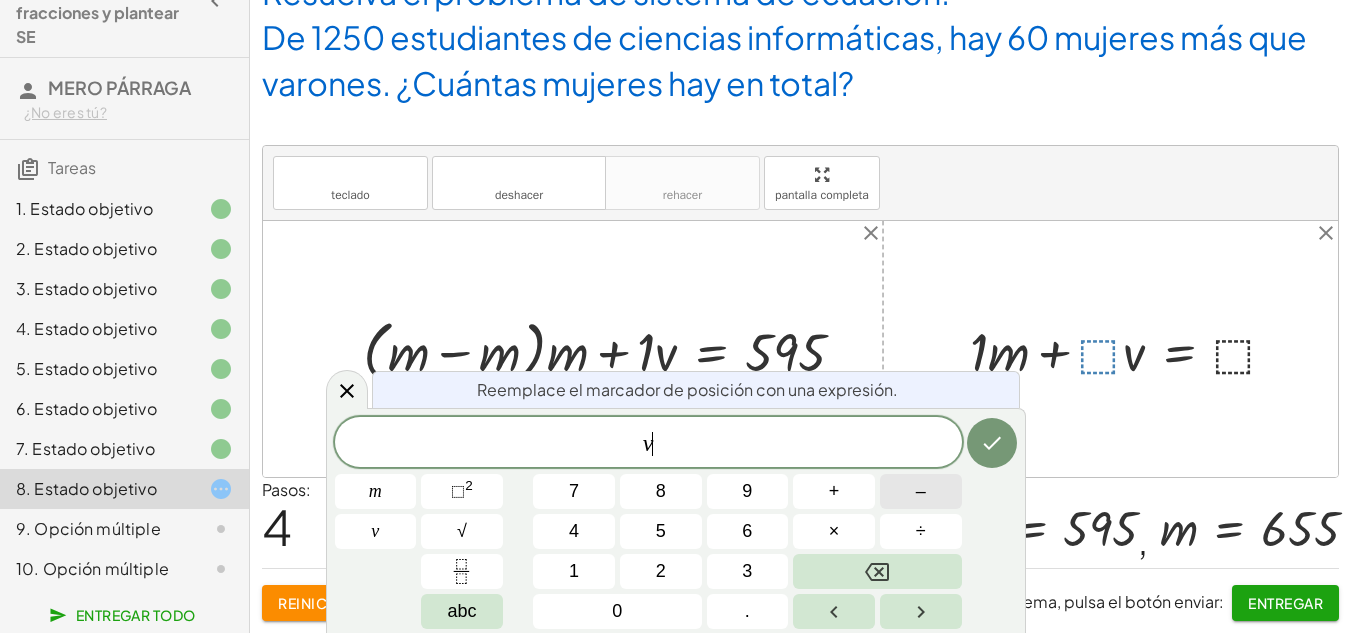 click on "–" at bounding box center [921, 491] 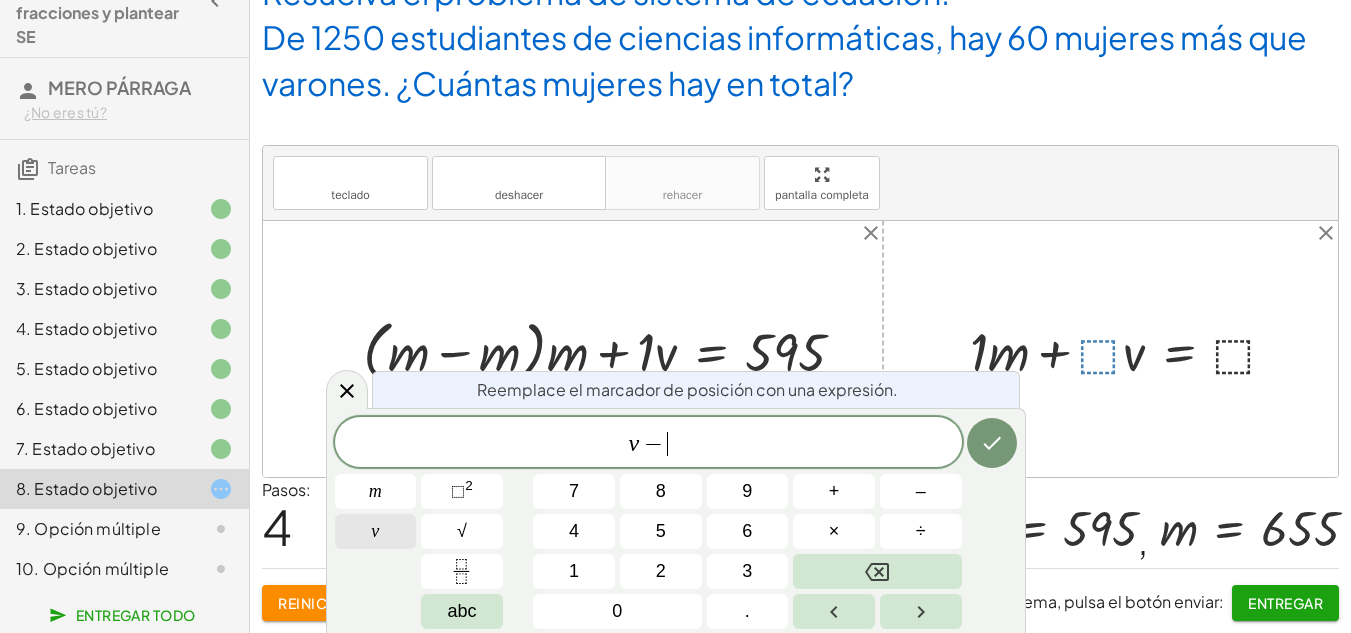 click on "v" at bounding box center [376, 531] 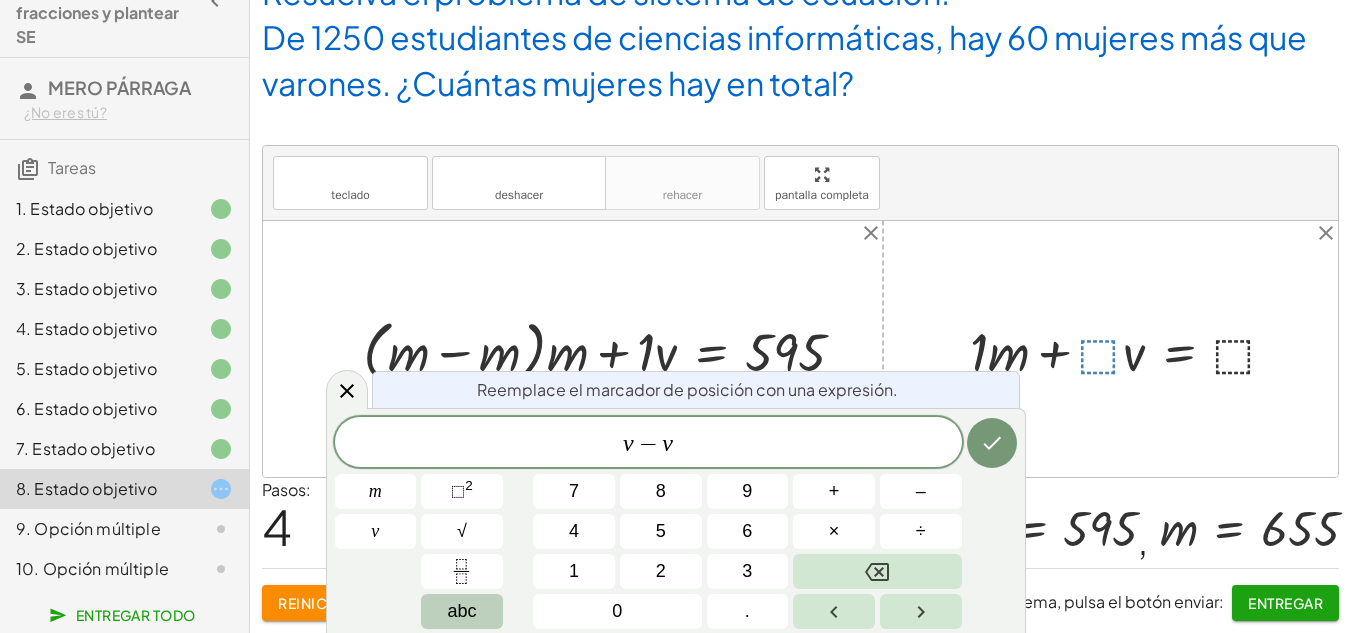 click on "abc" at bounding box center (461, 611) 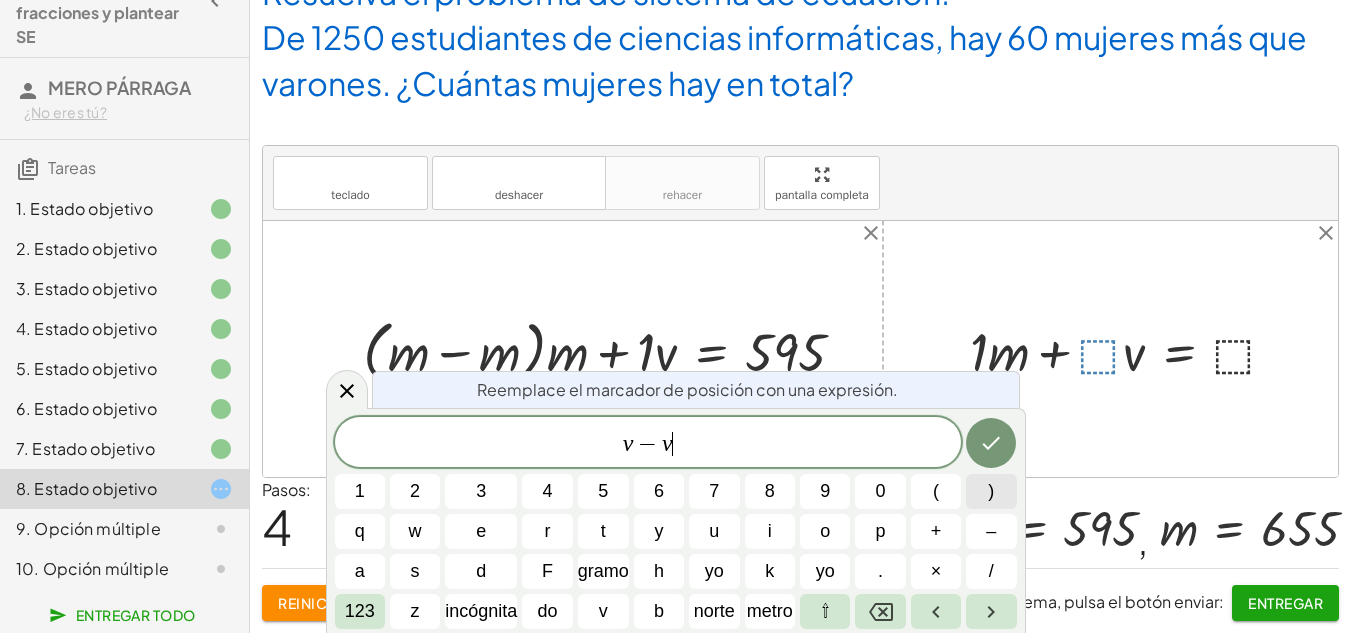 click on ")" at bounding box center [991, 491] 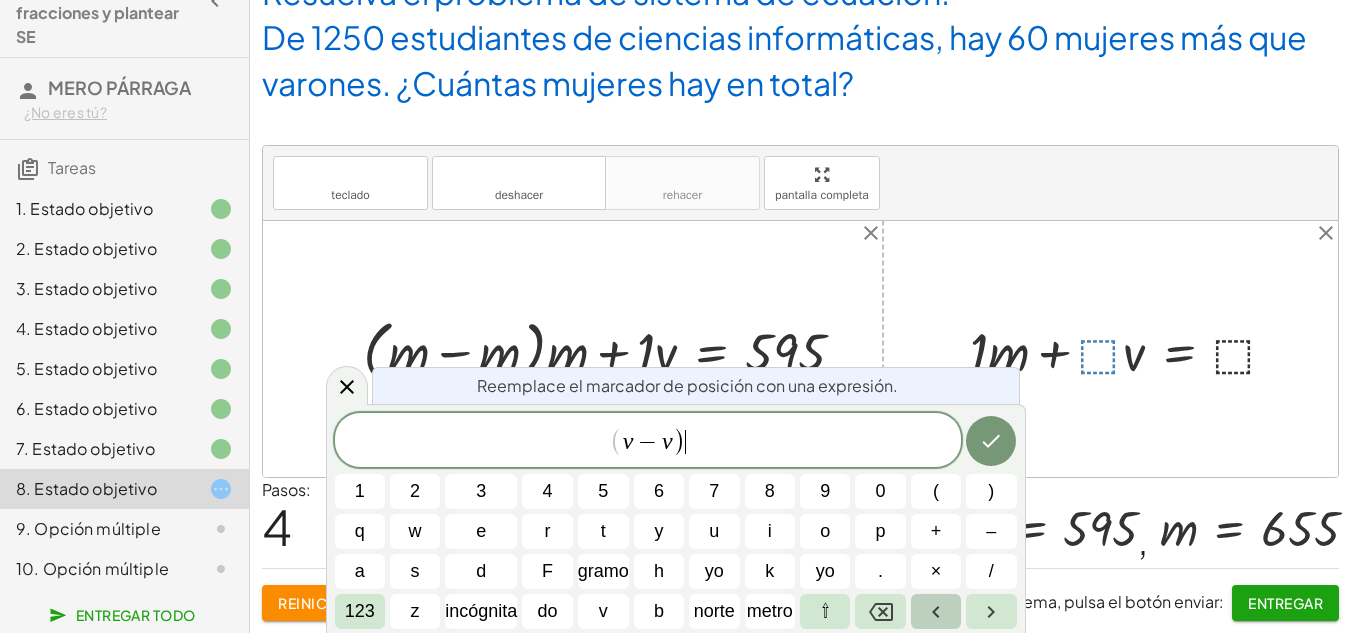 click at bounding box center (936, 611) 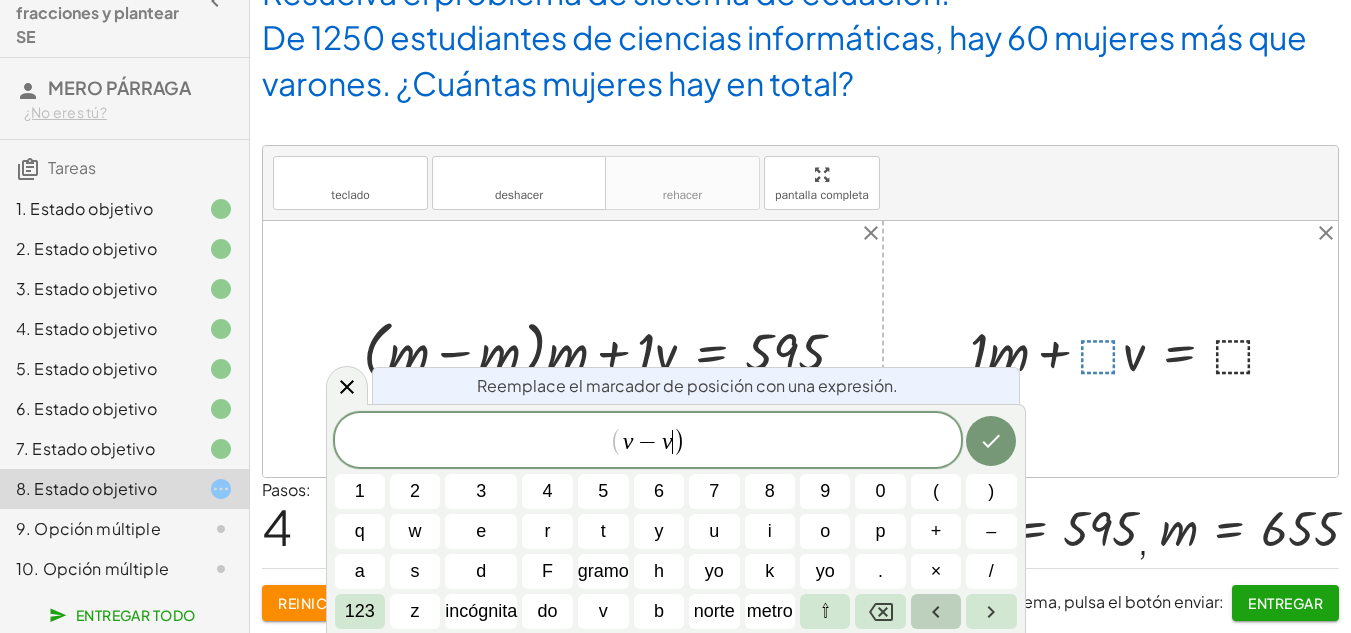 click at bounding box center [936, 611] 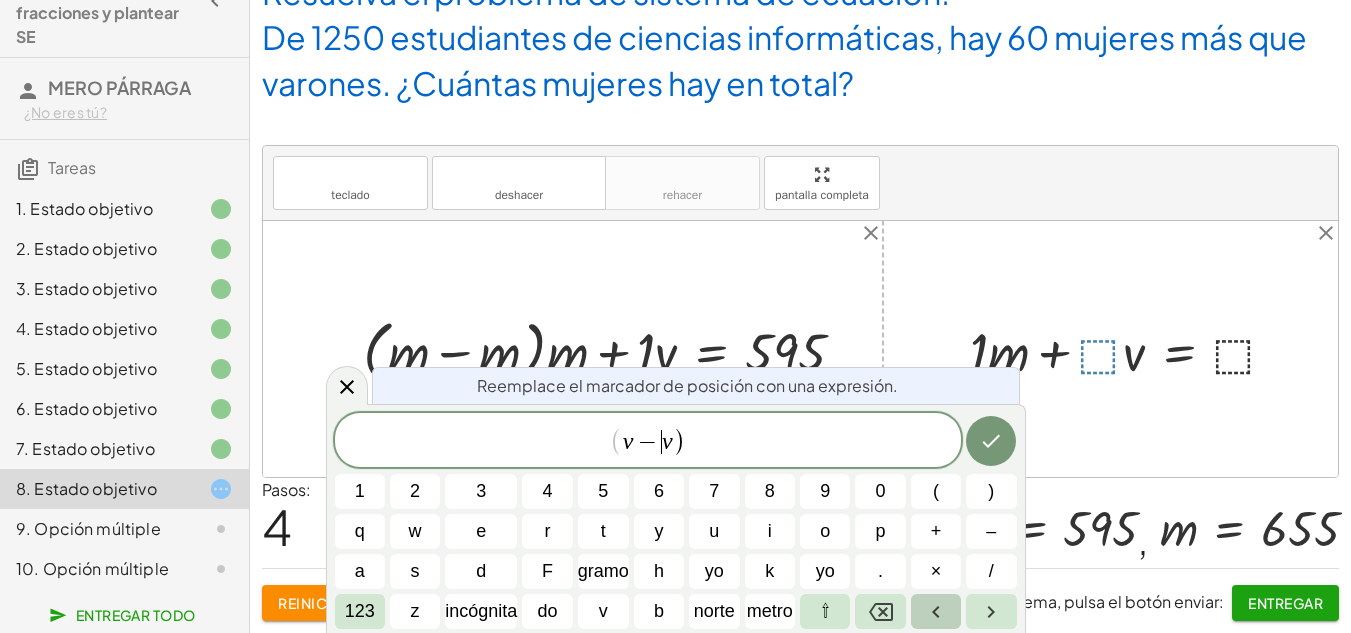 click at bounding box center (936, 611) 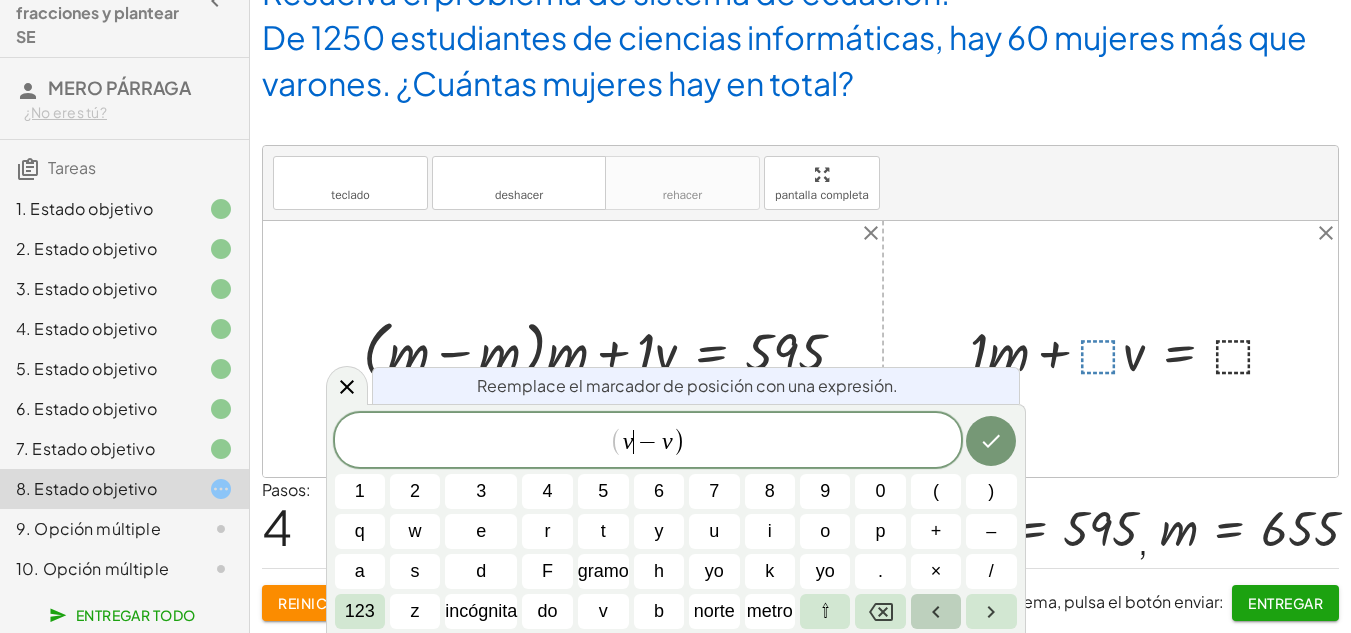 click at bounding box center (936, 611) 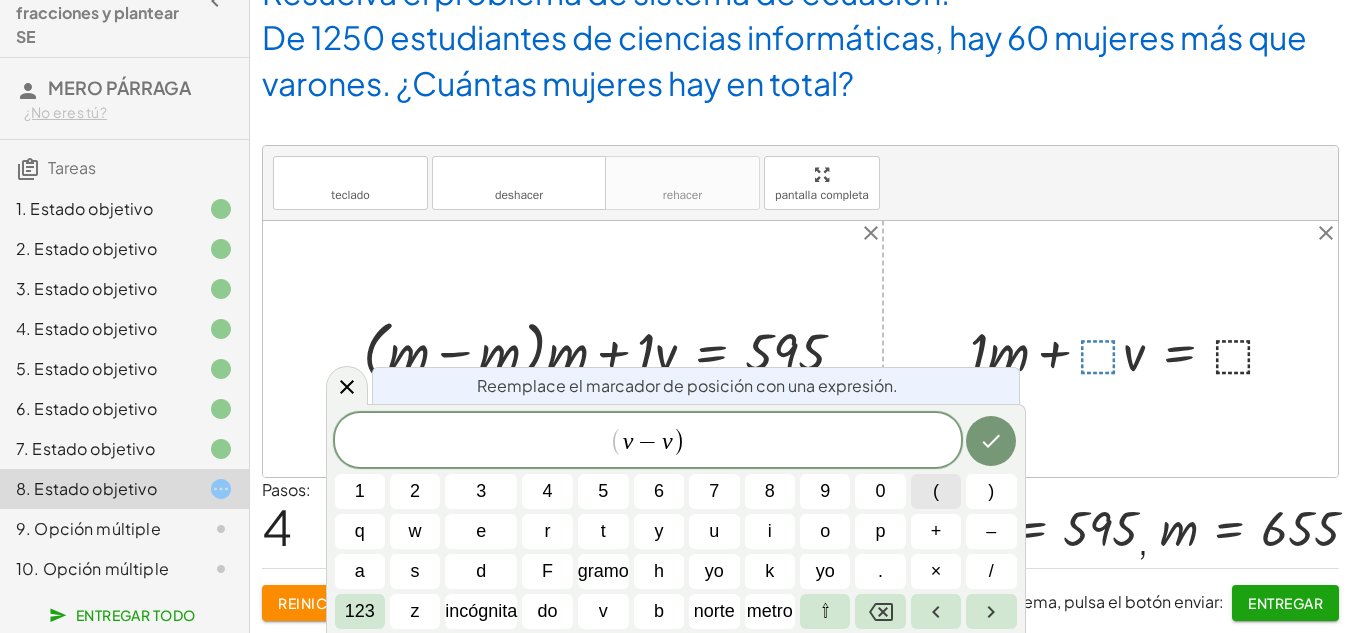 click on "(" at bounding box center [936, 491] 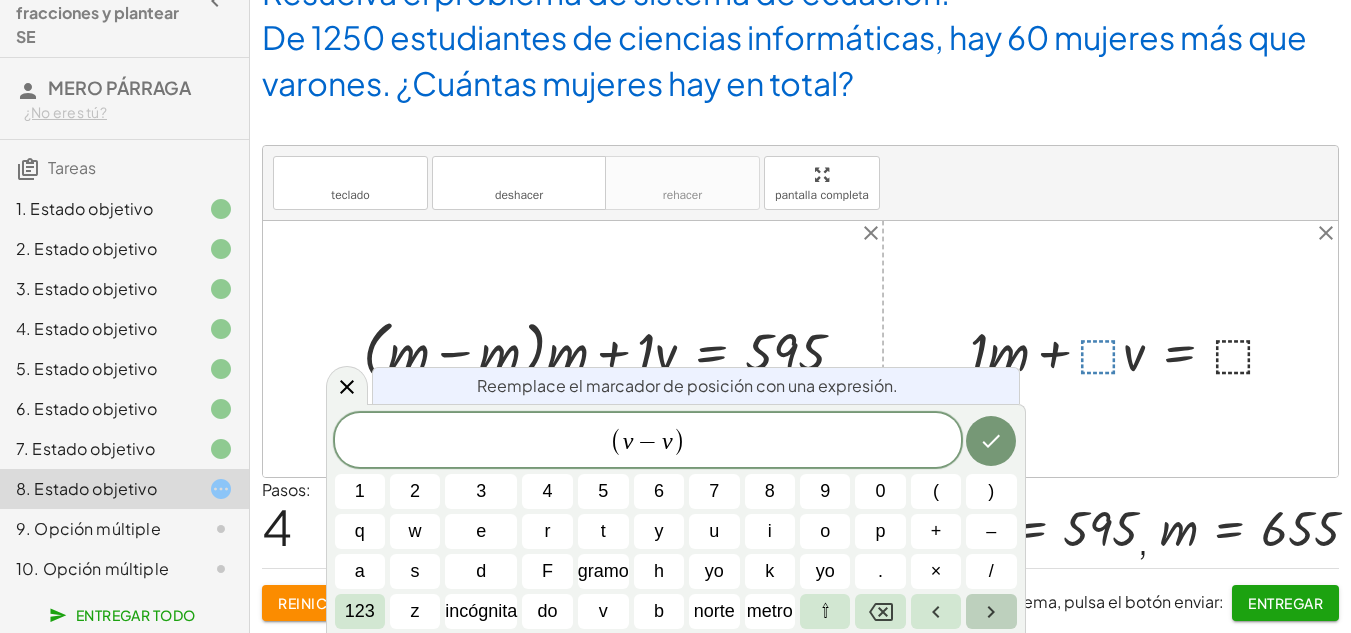 click at bounding box center [991, 611] 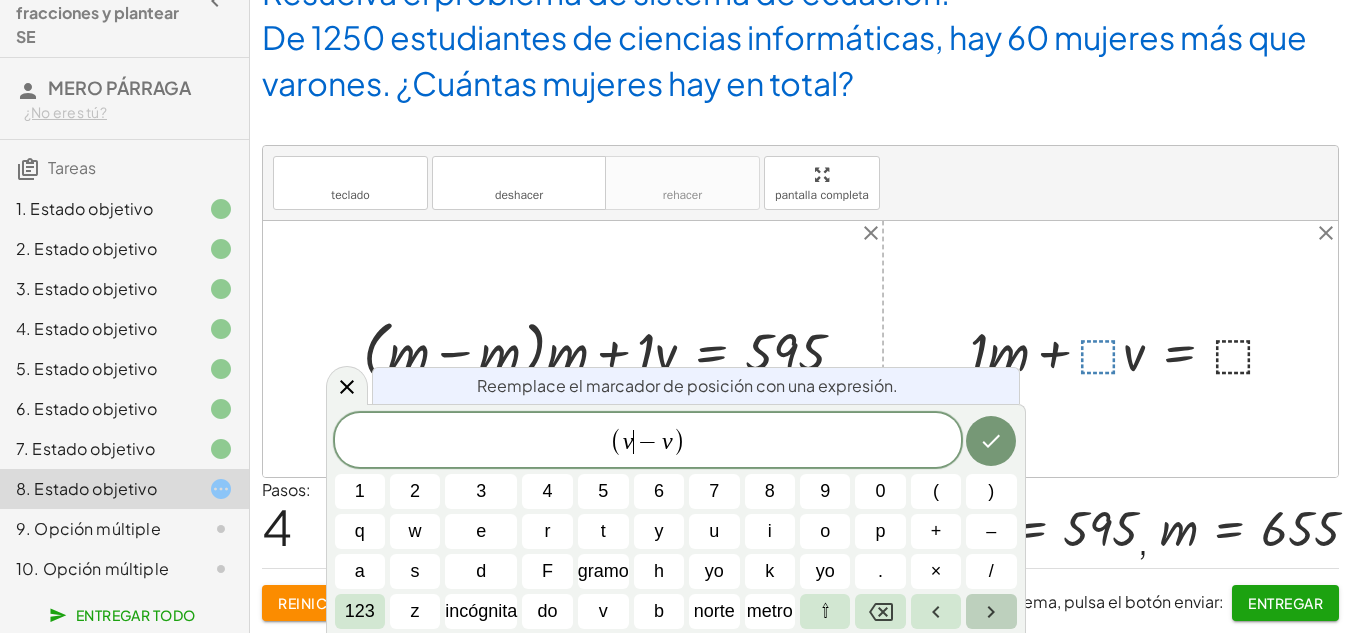 click at bounding box center [991, 611] 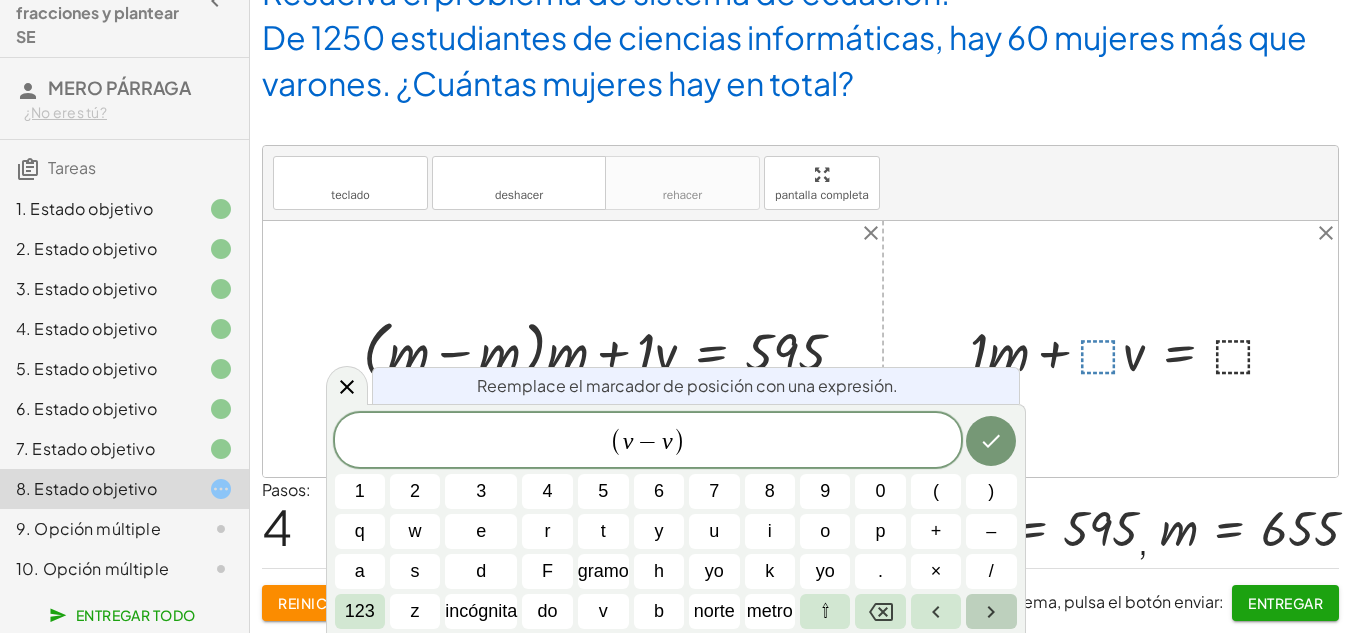 click at bounding box center [991, 611] 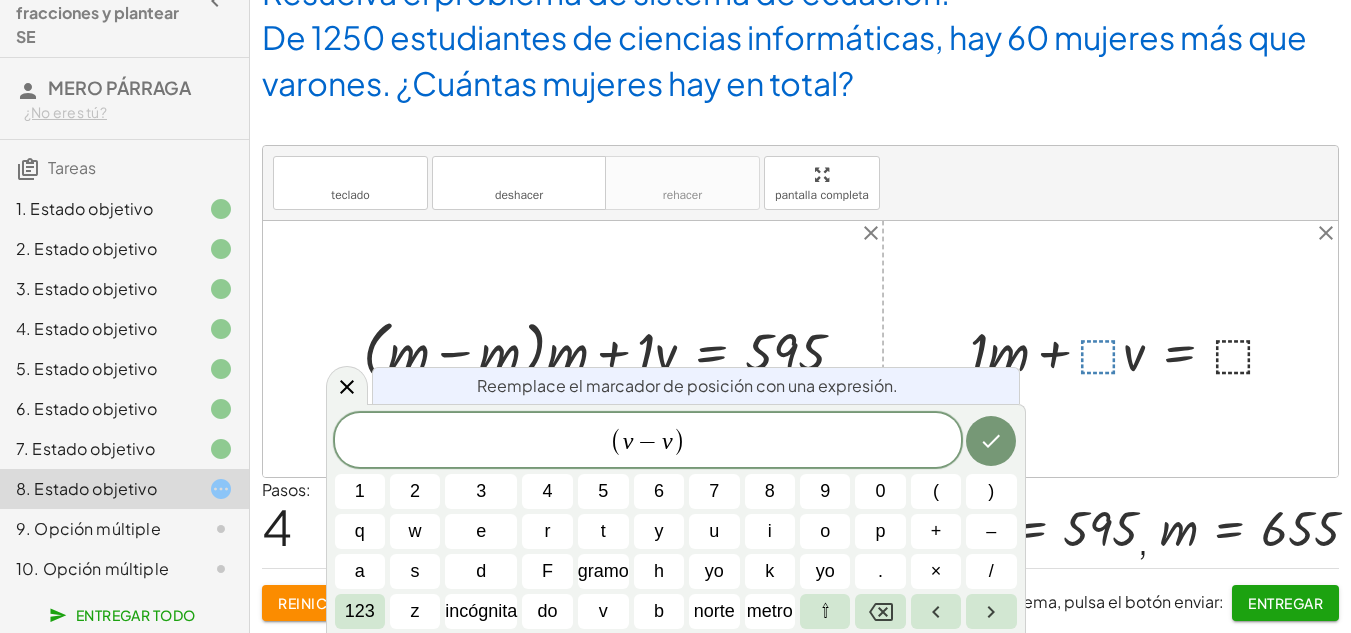 click on "( v − v ) 1 2 3 4 5 6 7 8 9 0 ( ) q w e r t y u i o p + – a s d F gramo h yo k yo . × / 123 z incógnita do v b norte metro ⇧" at bounding box center [676, 521] 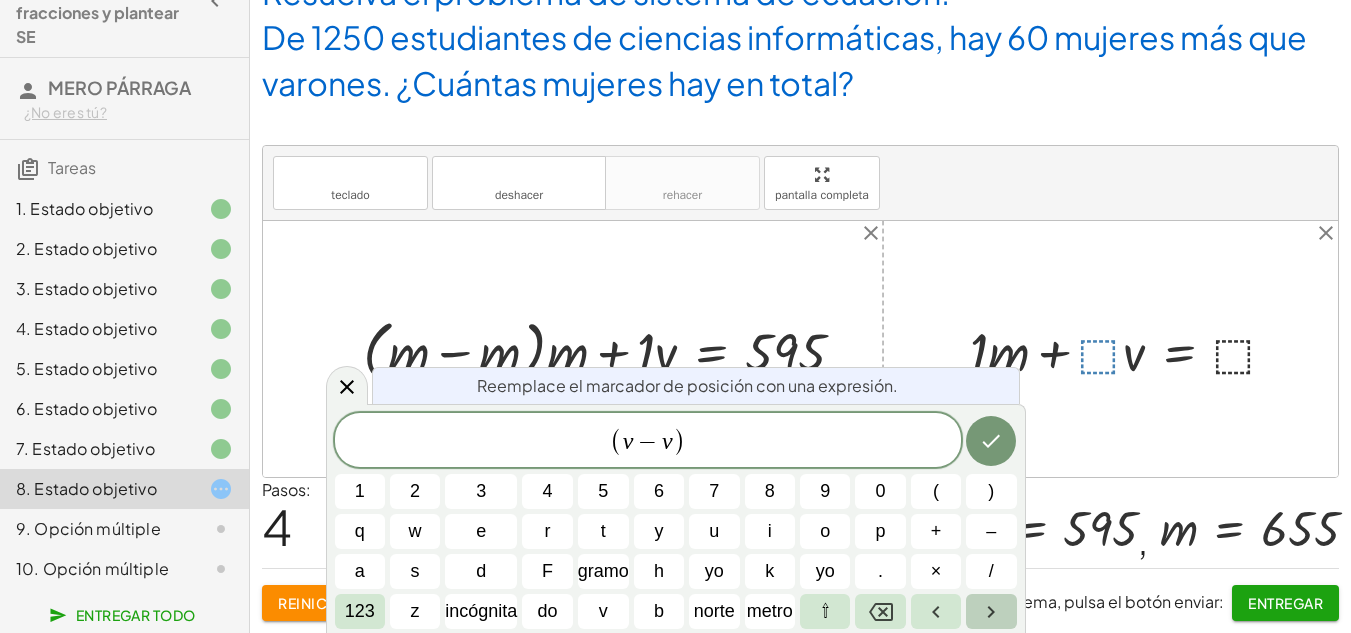 click at bounding box center [991, 611] 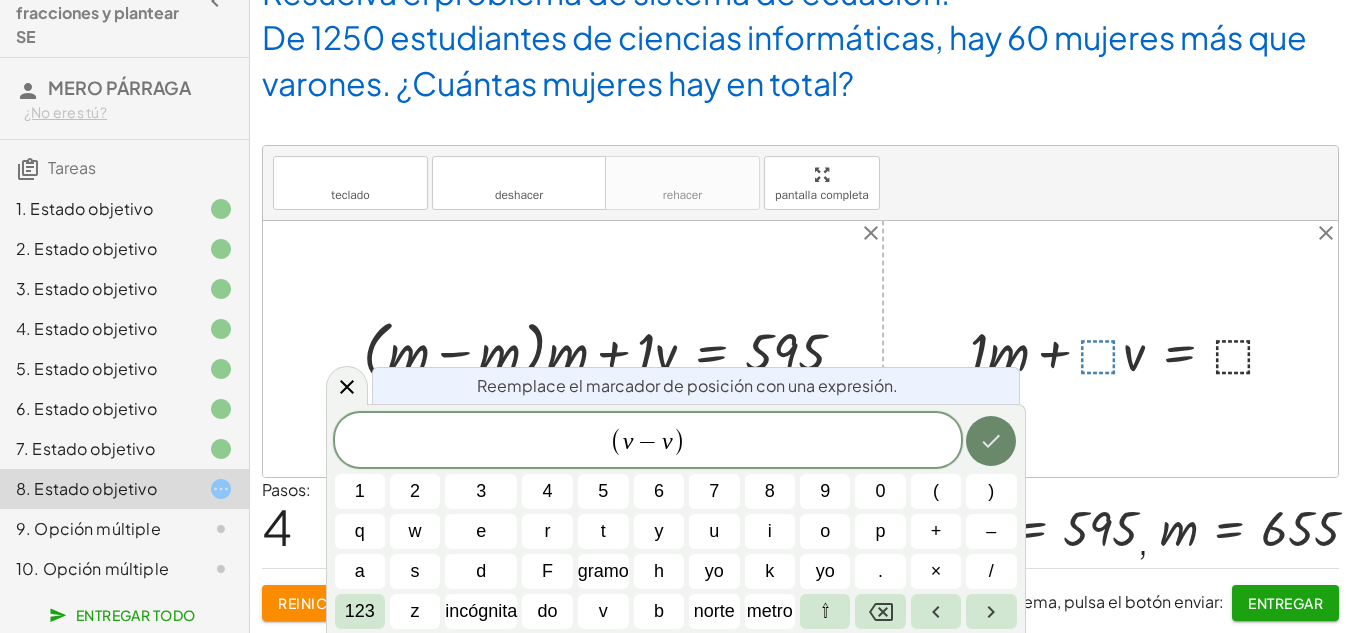 click 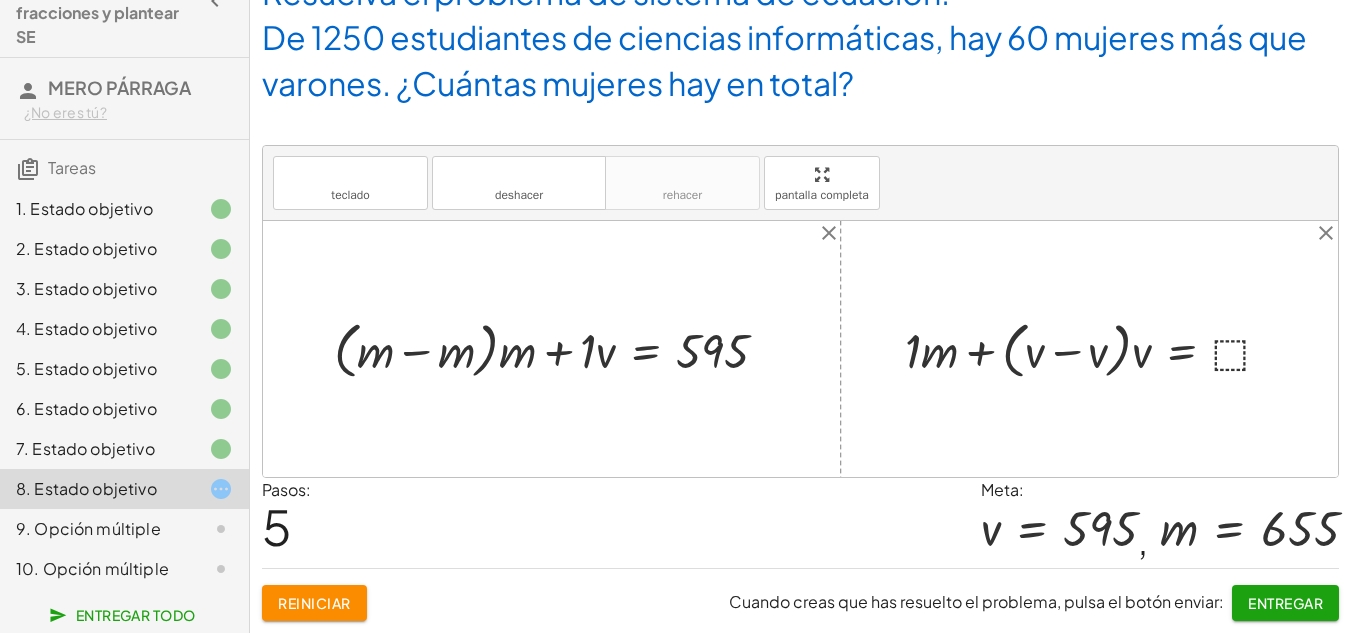 click at bounding box center [1096, 348] 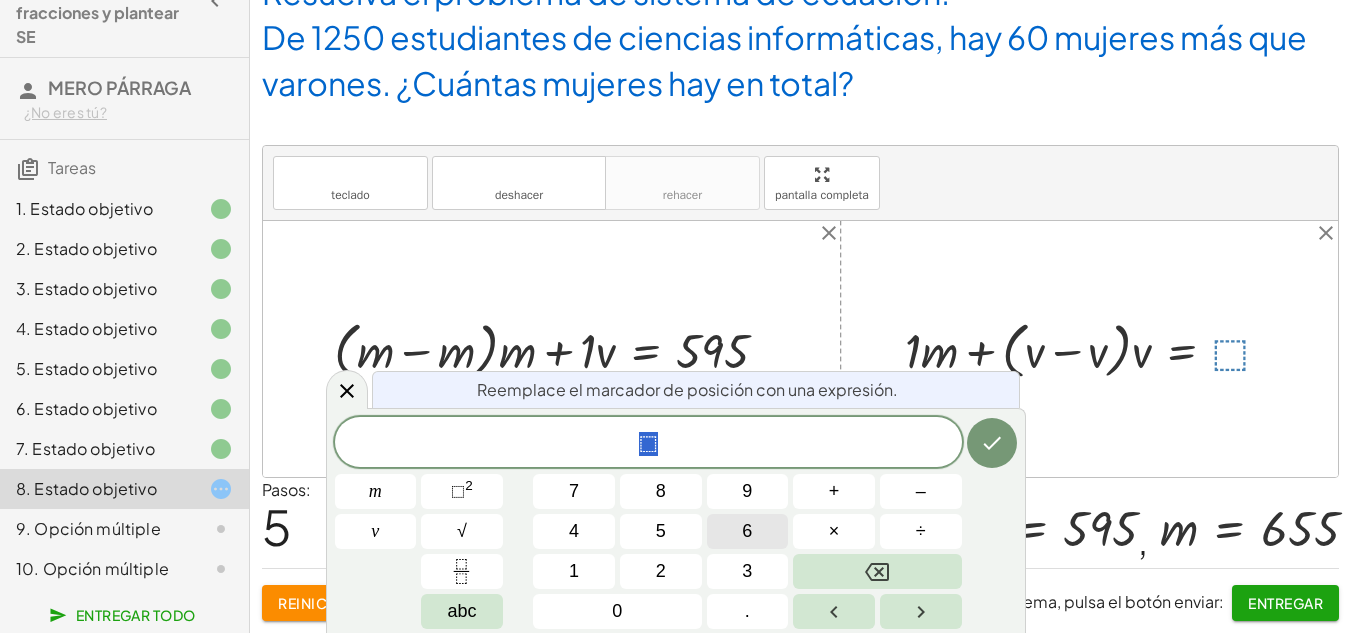 click on "6" at bounding box center (747, 531) 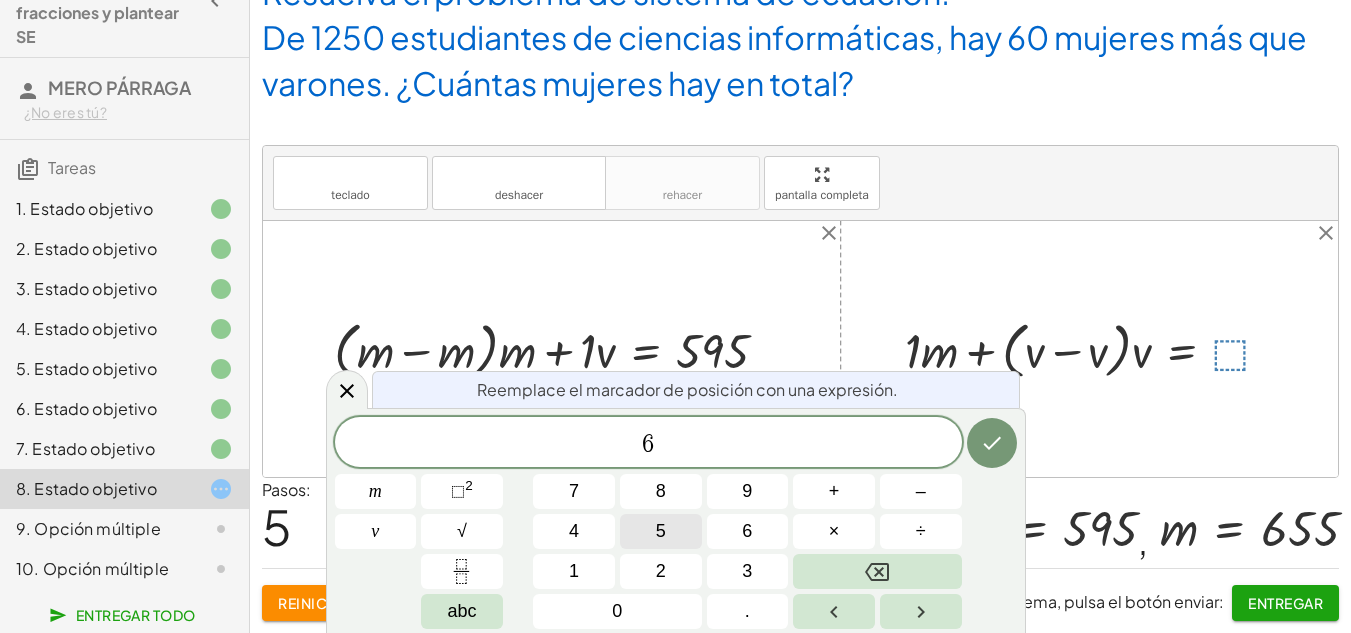 click on "5" at bounding box center [661, 531] 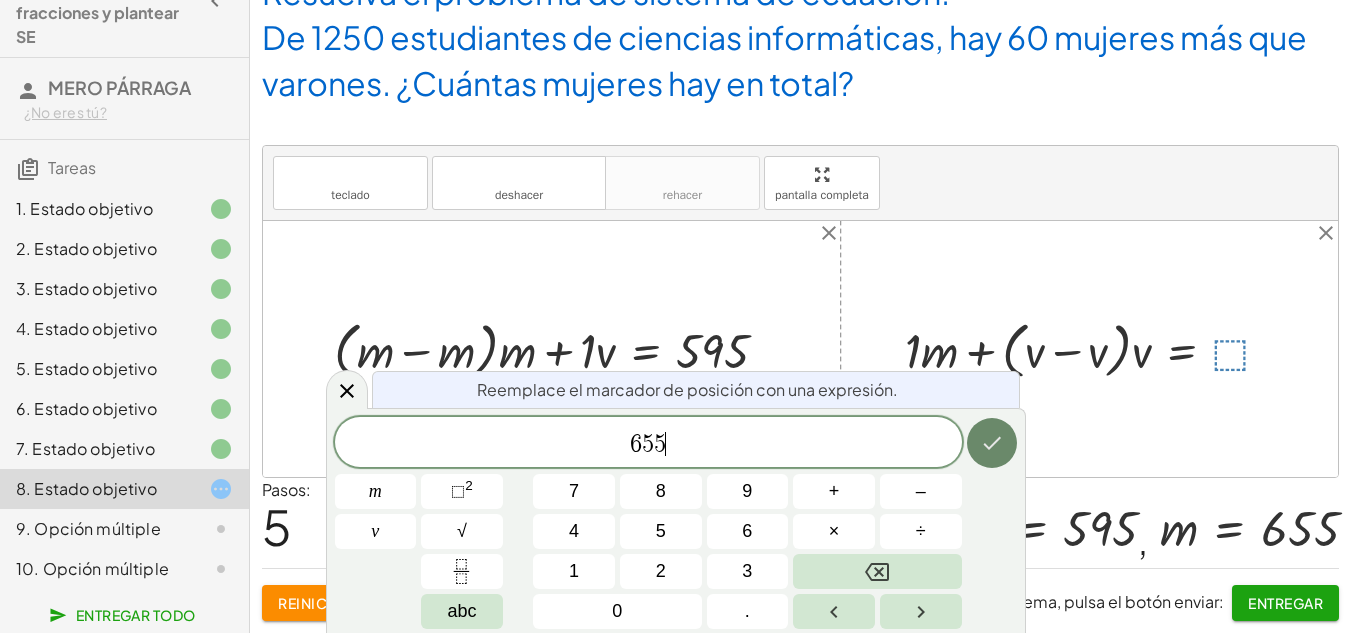 click at bounding box center (992, 443) 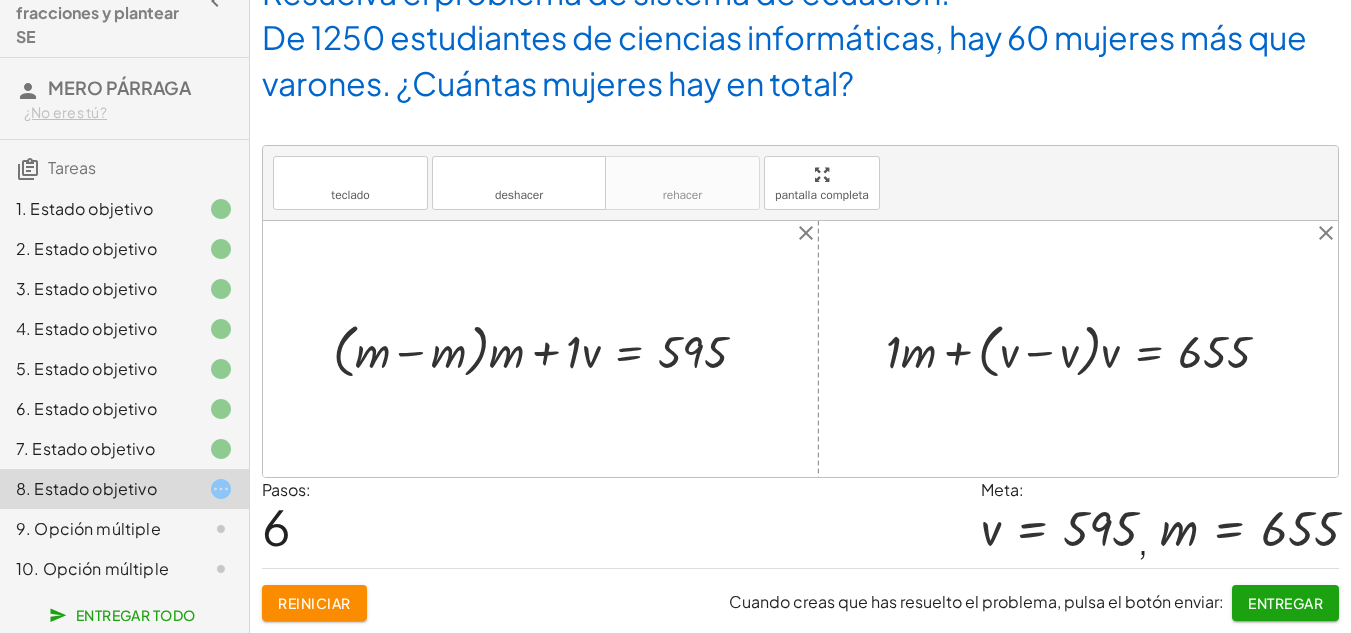 click at bounding box center [547, 349] 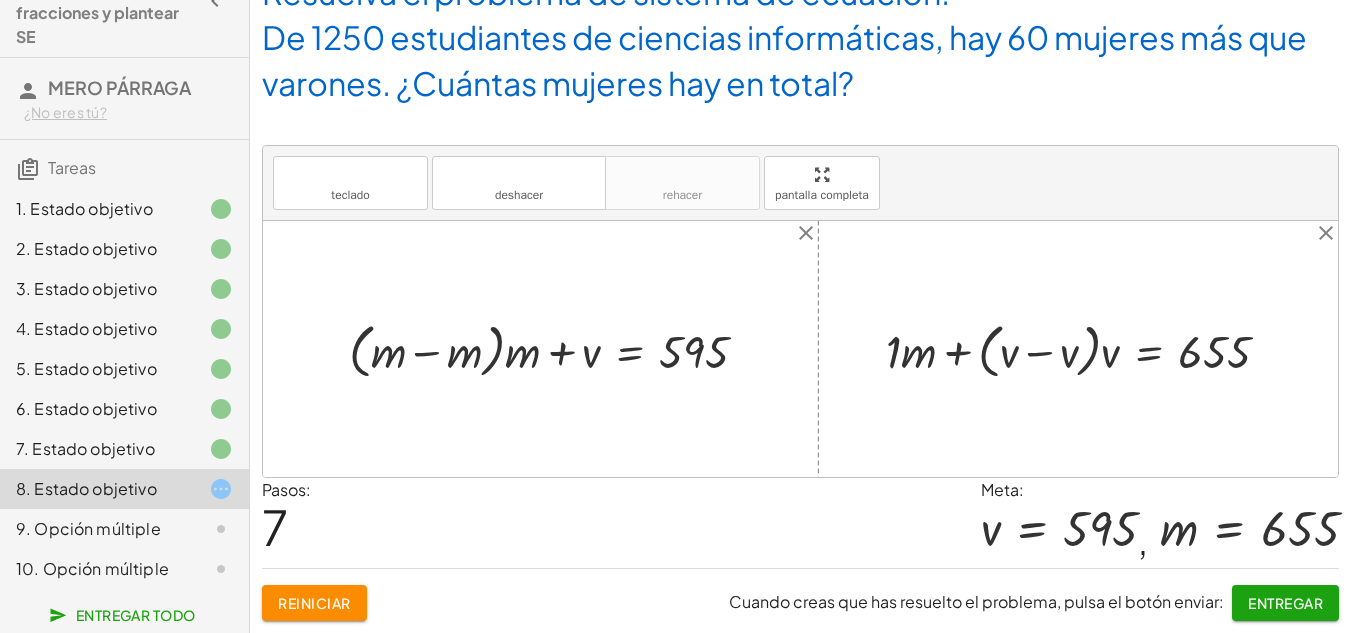 click at bounding box center [556, 349] 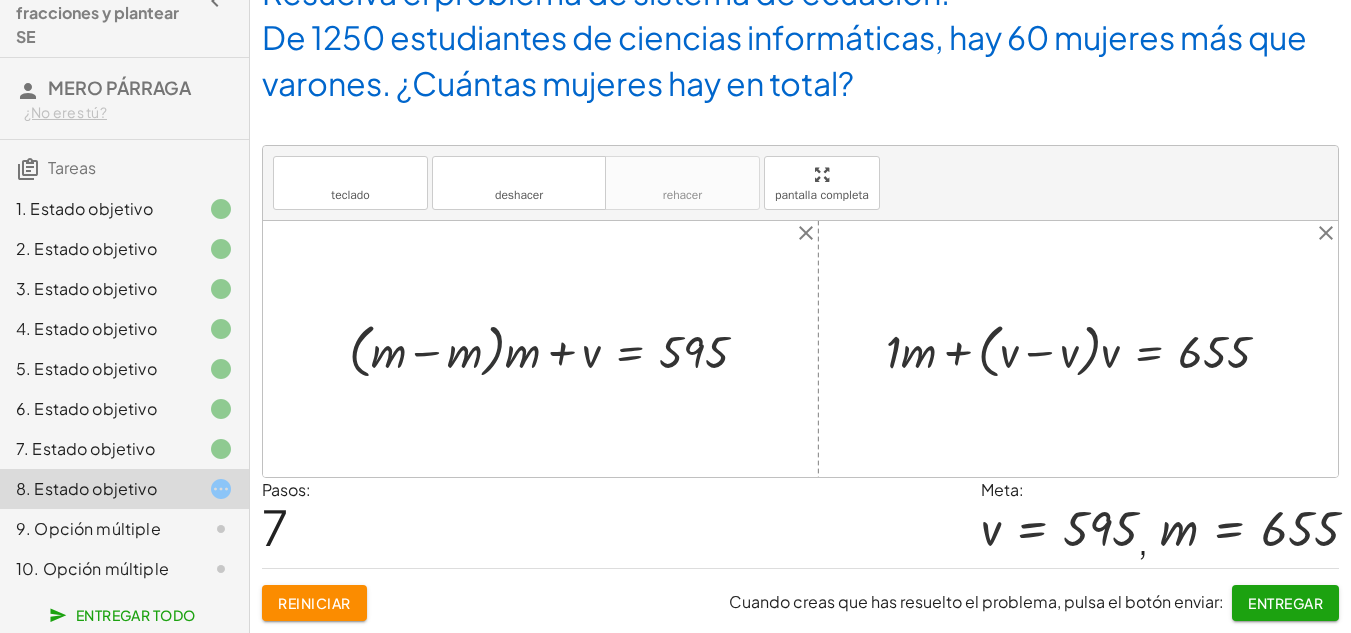 click at bounding box center [556, 349] 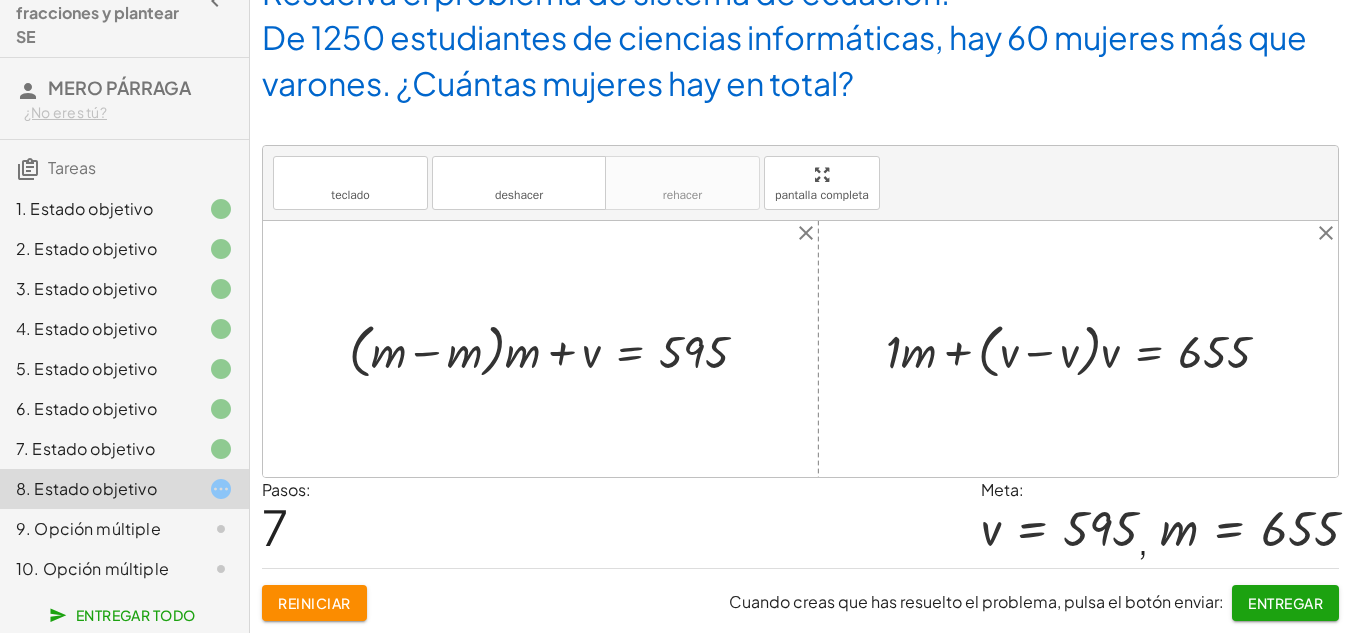 click at bounding box center (556, 349) 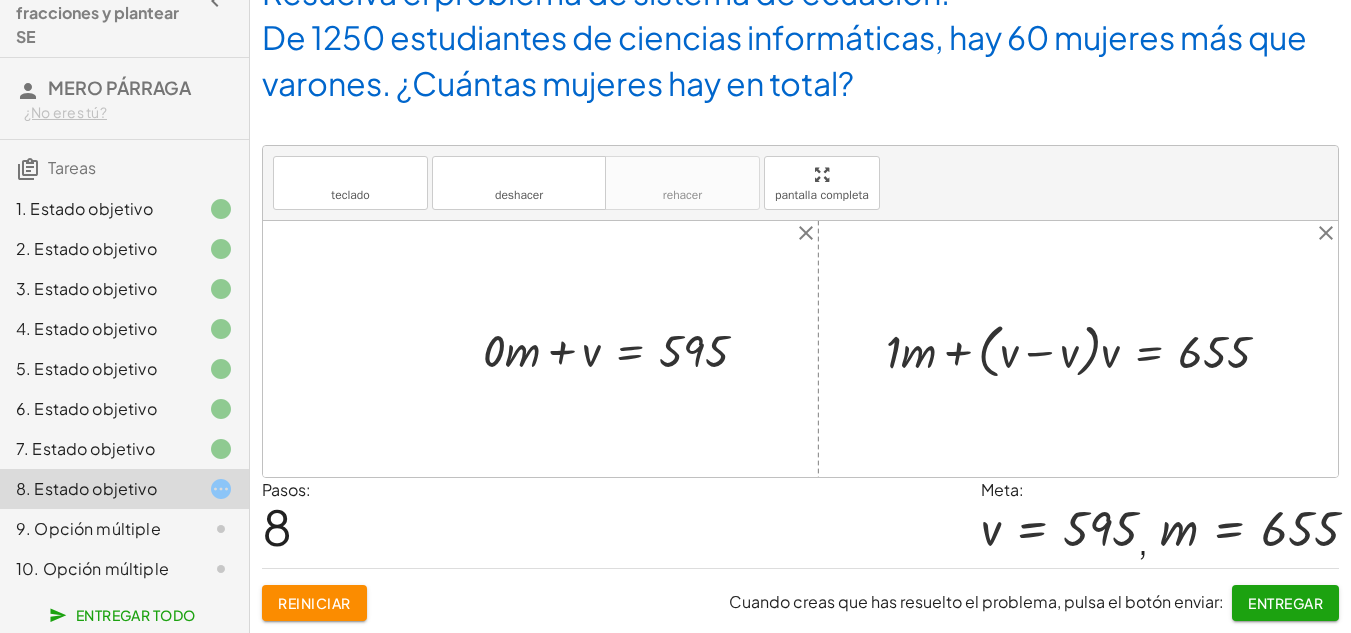 click at bounding box center (623, 349) 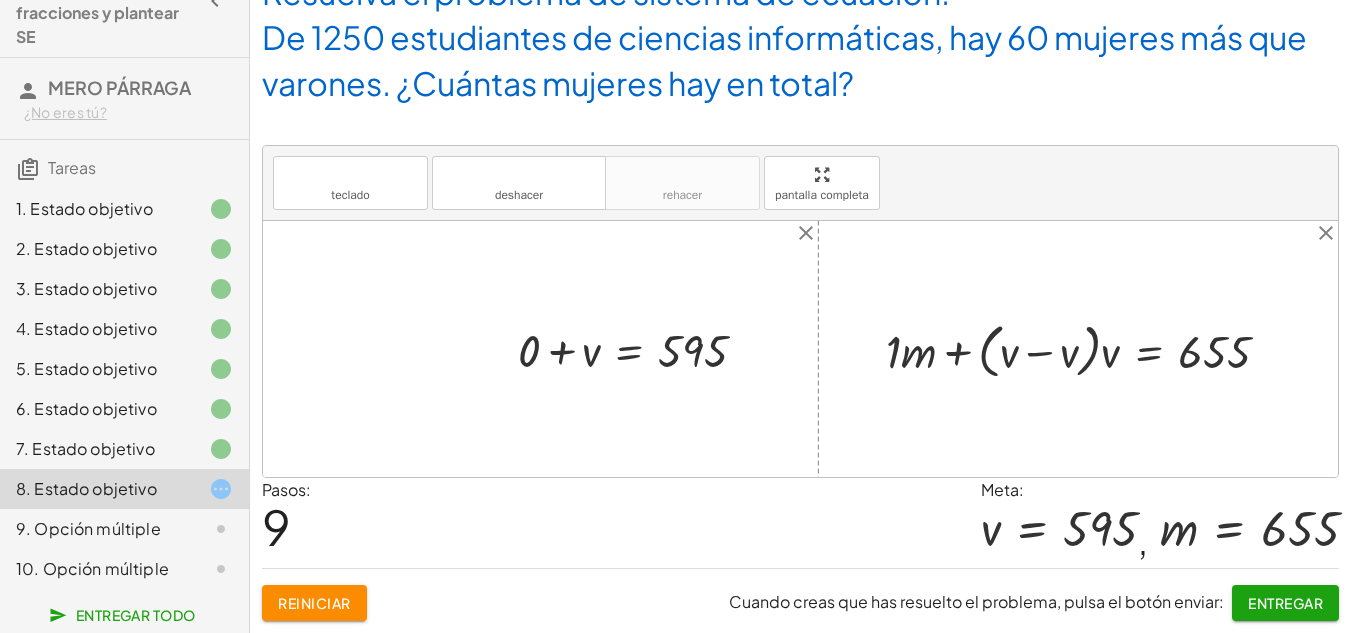 click at bounding box center (640, 349) 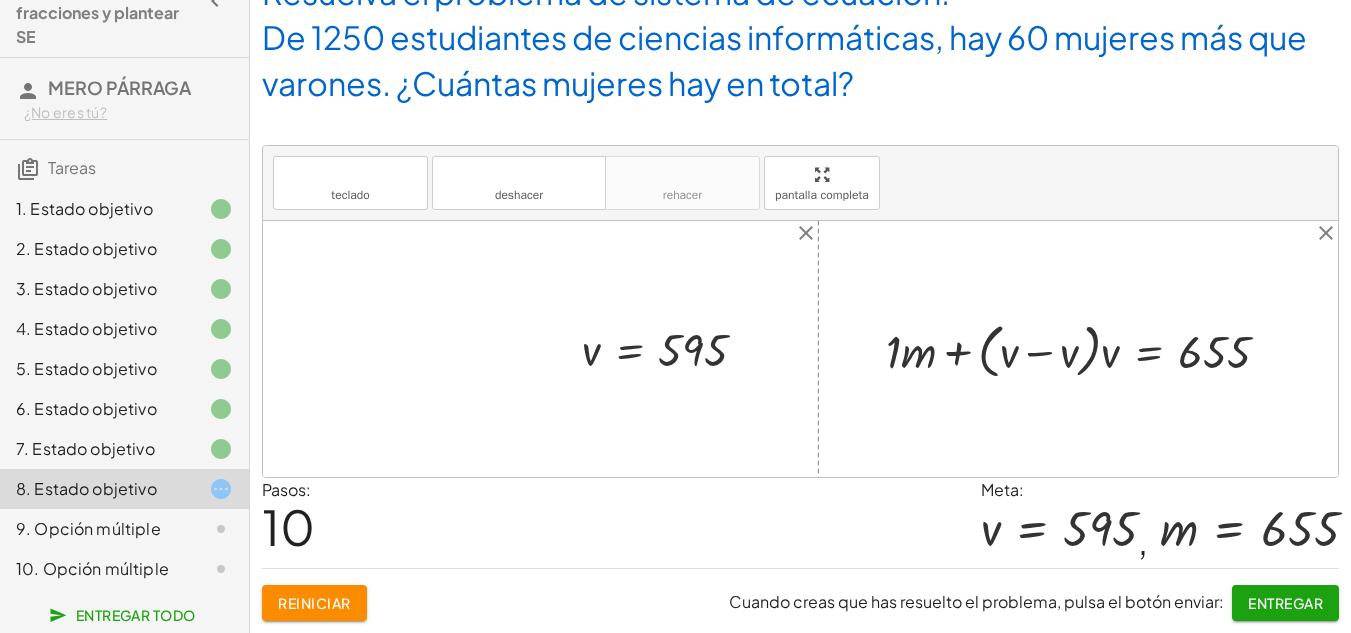 click at bounding box center [1085, 349] 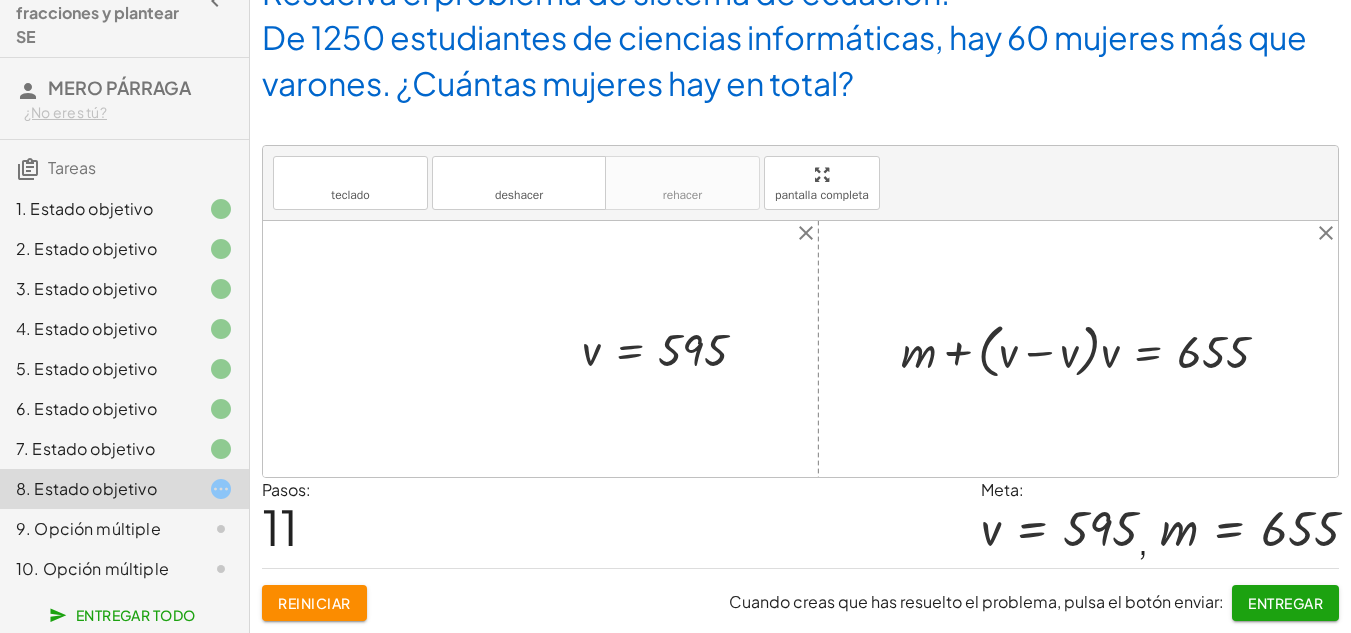click at bounding box center [1093, 349] 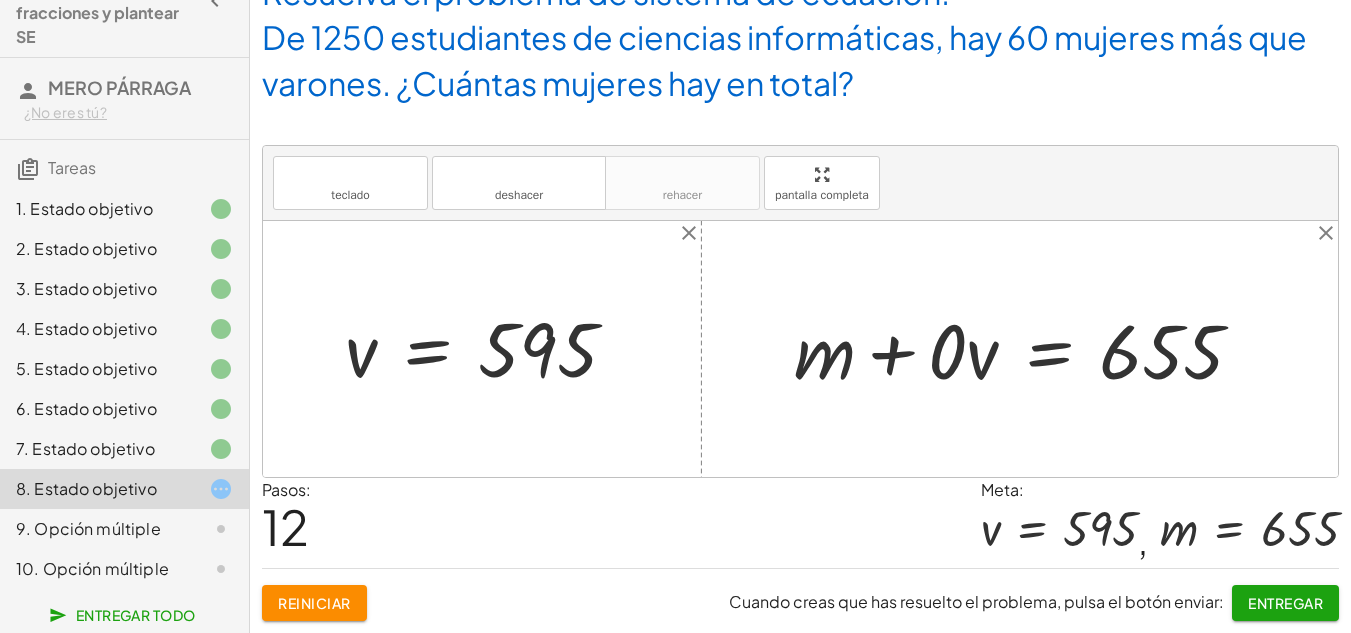click at bounding box center (1027, 349) 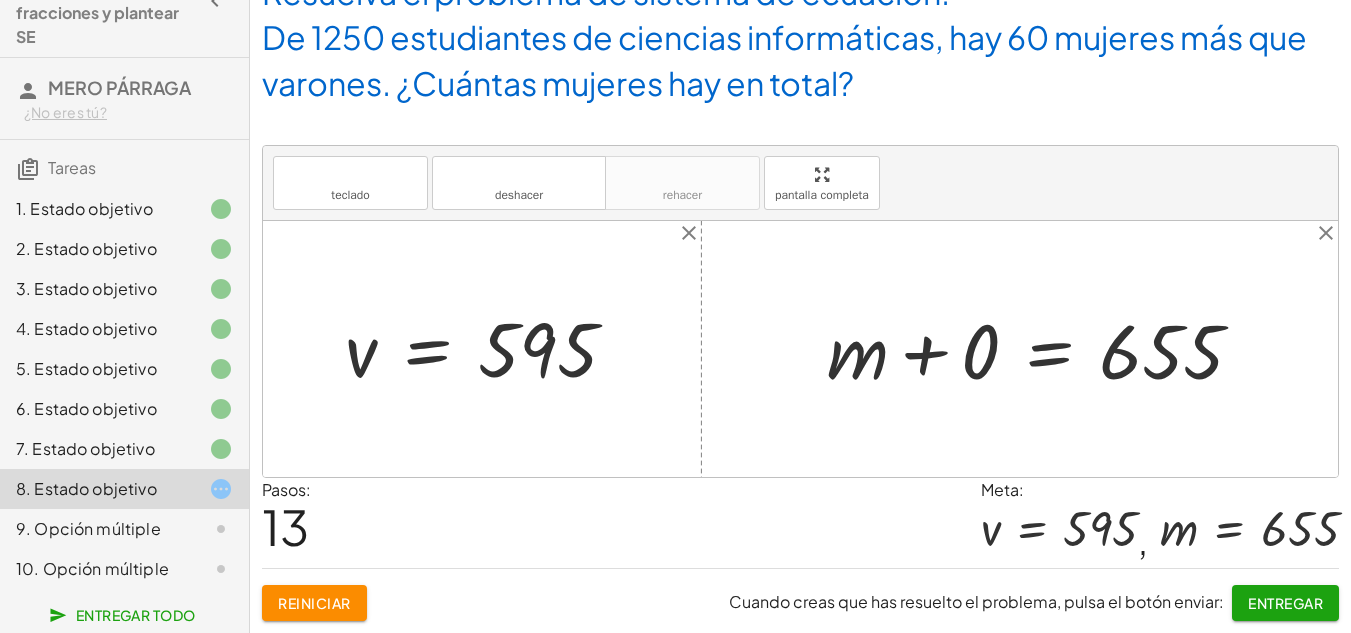 click at bounding box center (1043, 349) 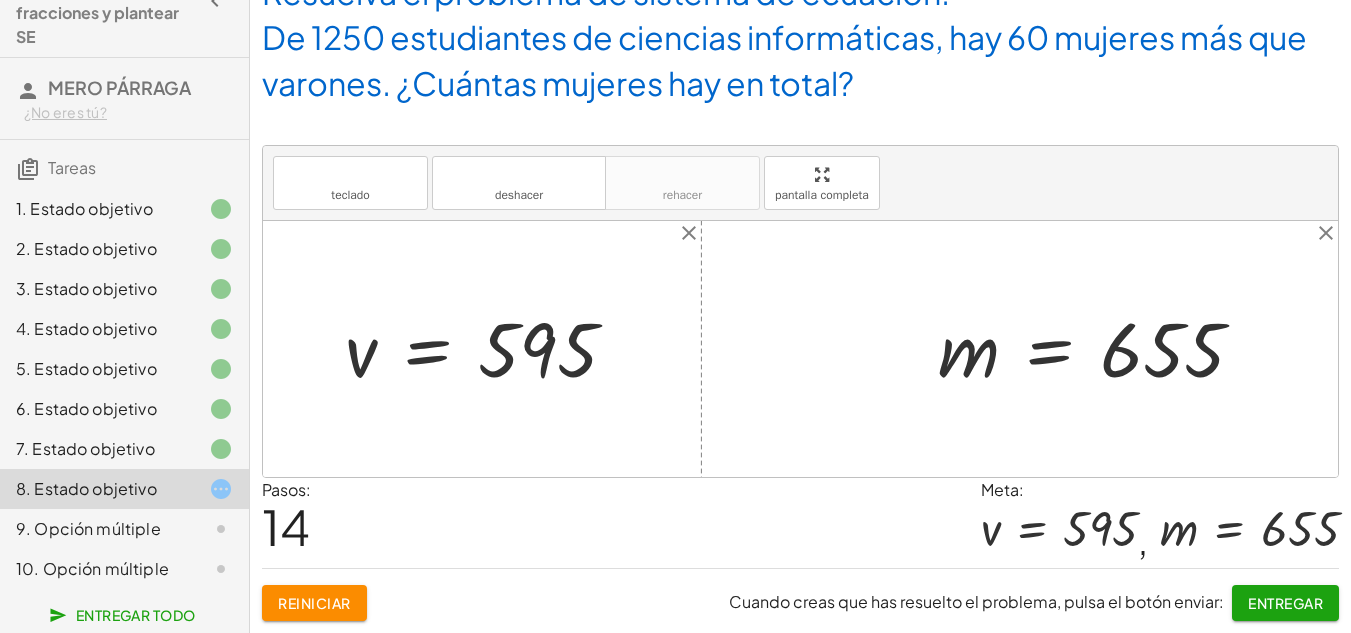 click on "Entregar" at bounding box center (1285, 603) 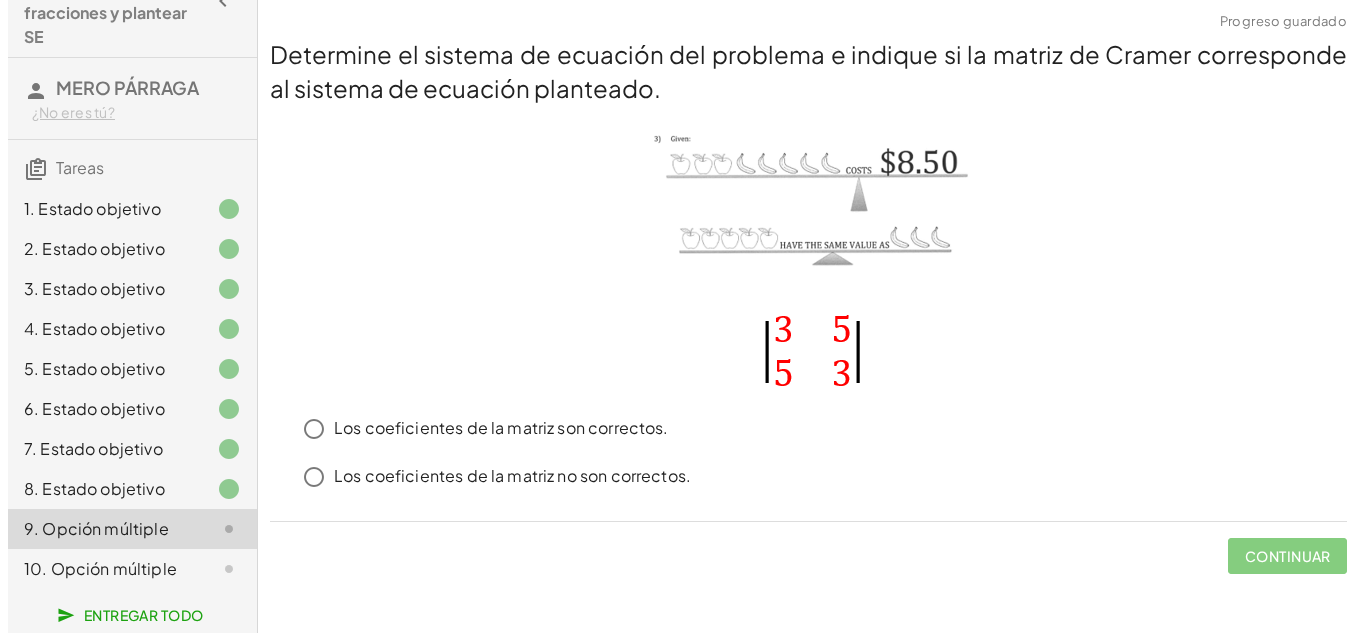 scroll, scrollTop: 0, scrollLeft: 0, axis: both 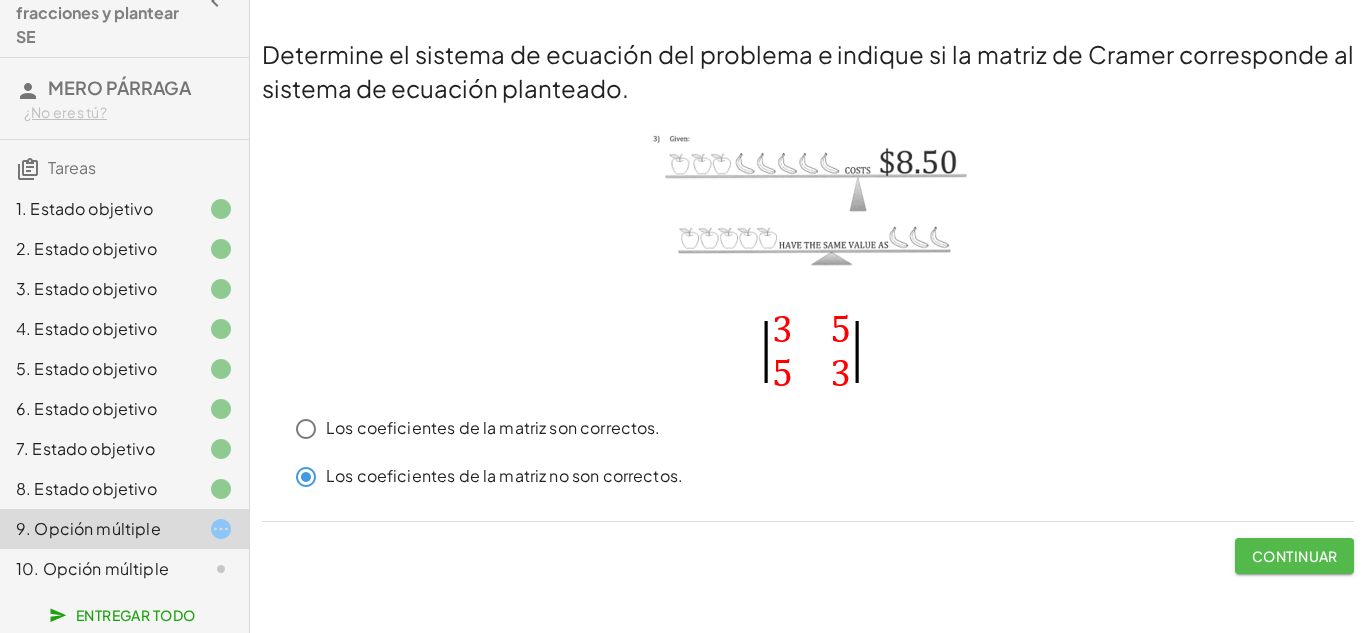 click on "Continuar" at bounding box center (1295, 556) 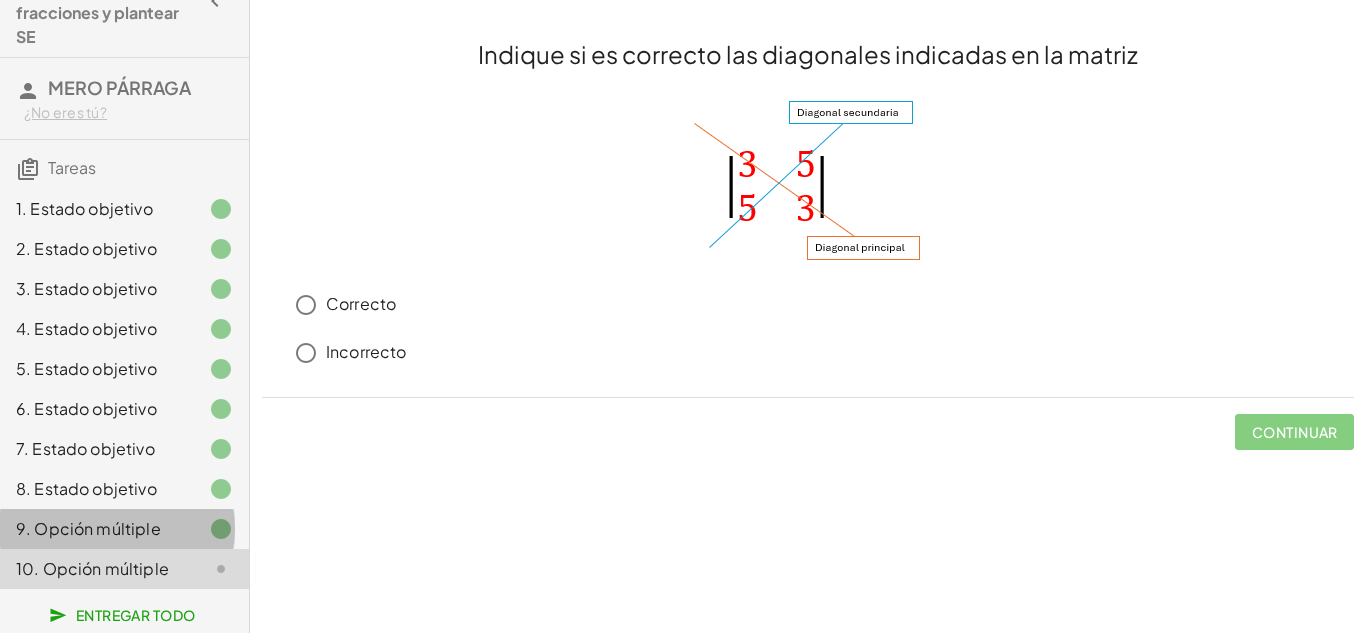 click on "9. Opción múltiple" at bounding box center [88, 528] 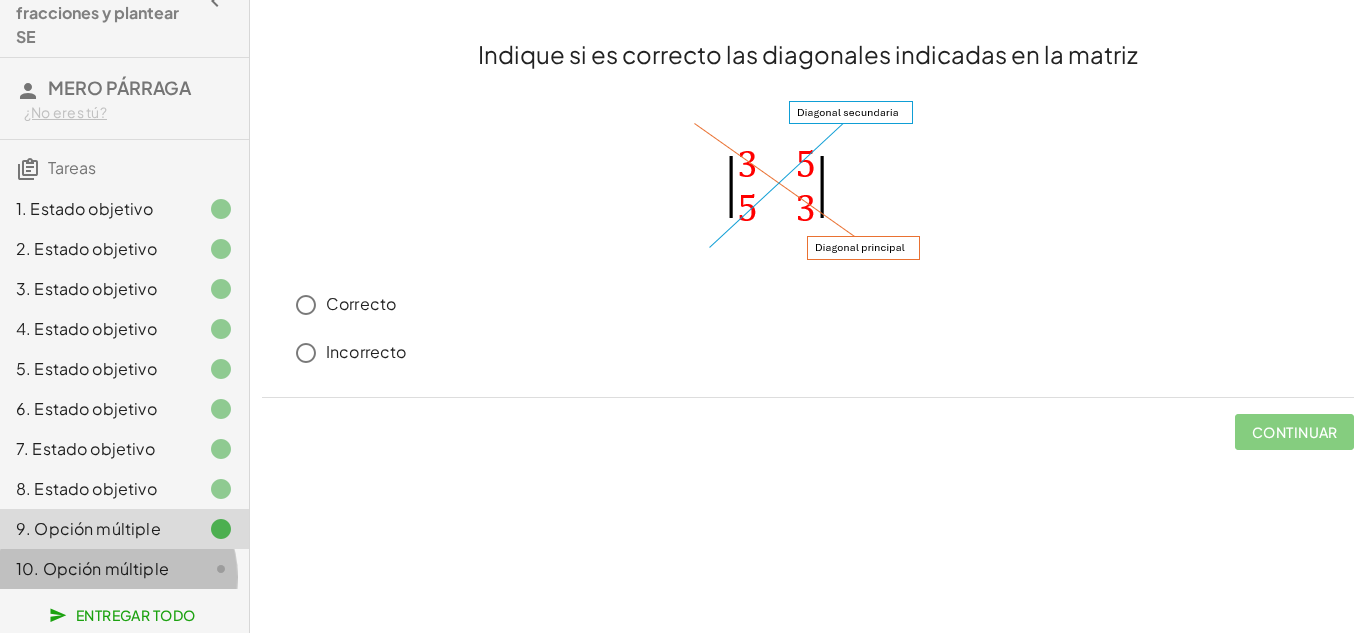 click on "10. Opción múltiple" 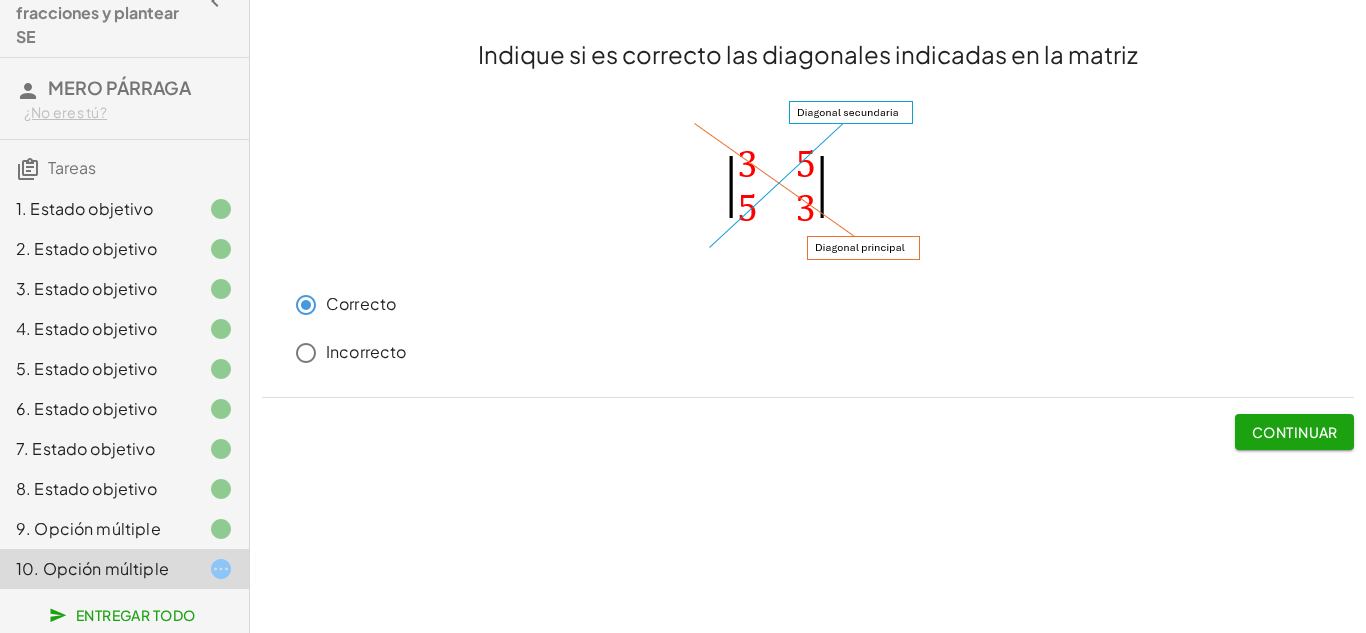 click at bounding box center (808, 82) 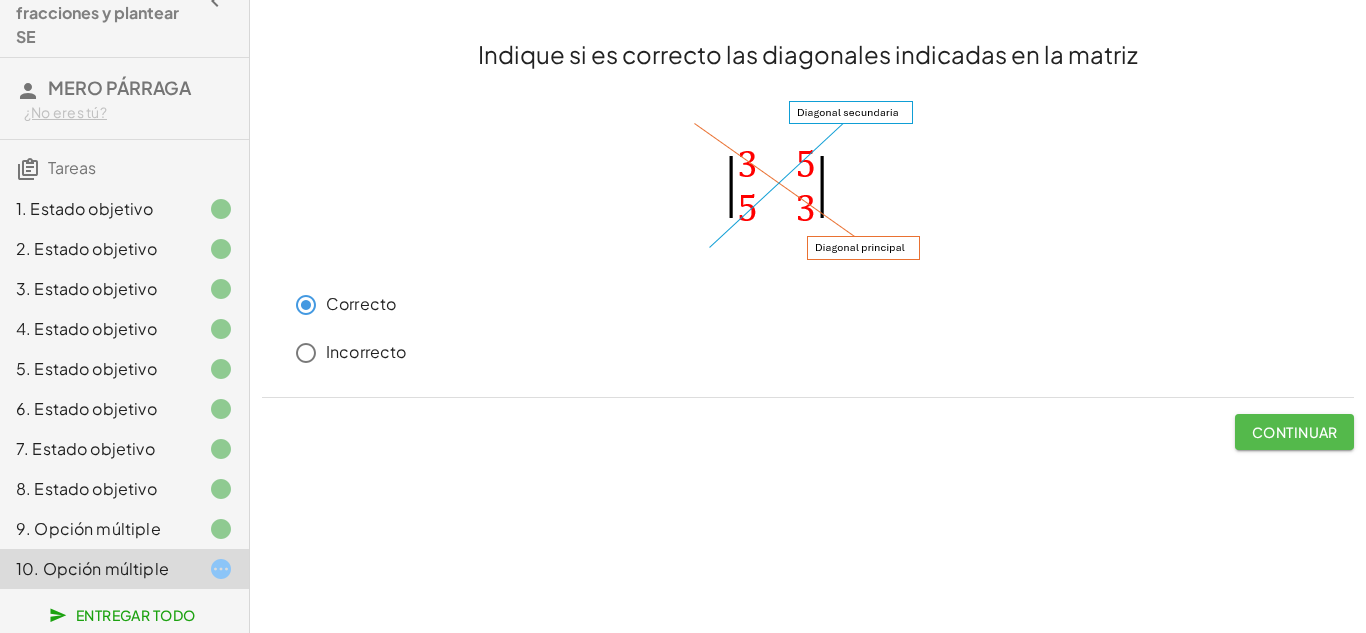 click on "Continuar" at bounding box center [1294, 432] 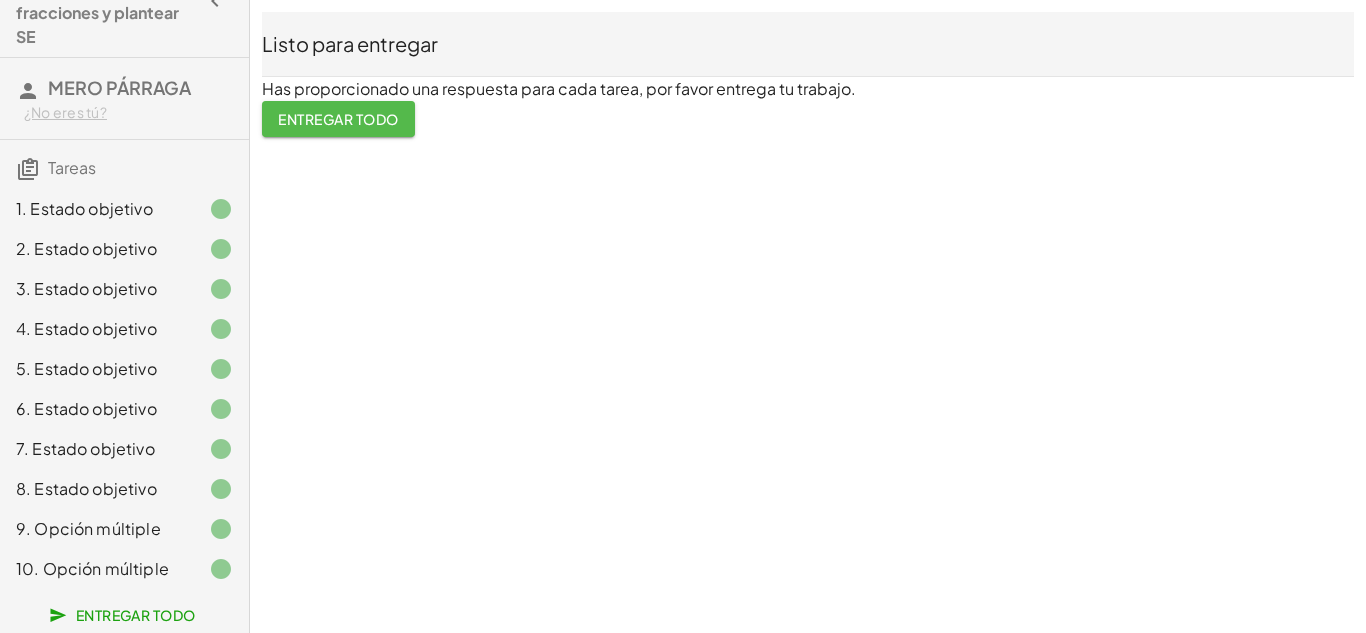 click on "Entregar todo" at bounding box center (338, 119) 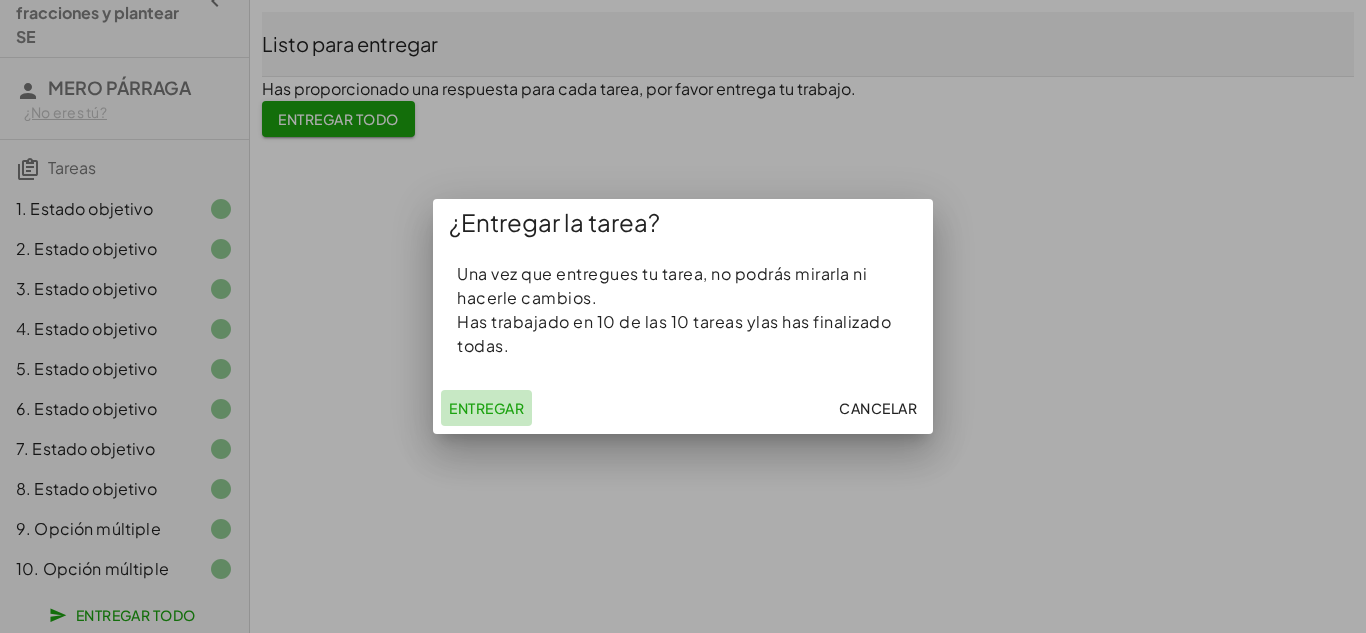 click on "Entregar" at bounding box center (486, 408) 